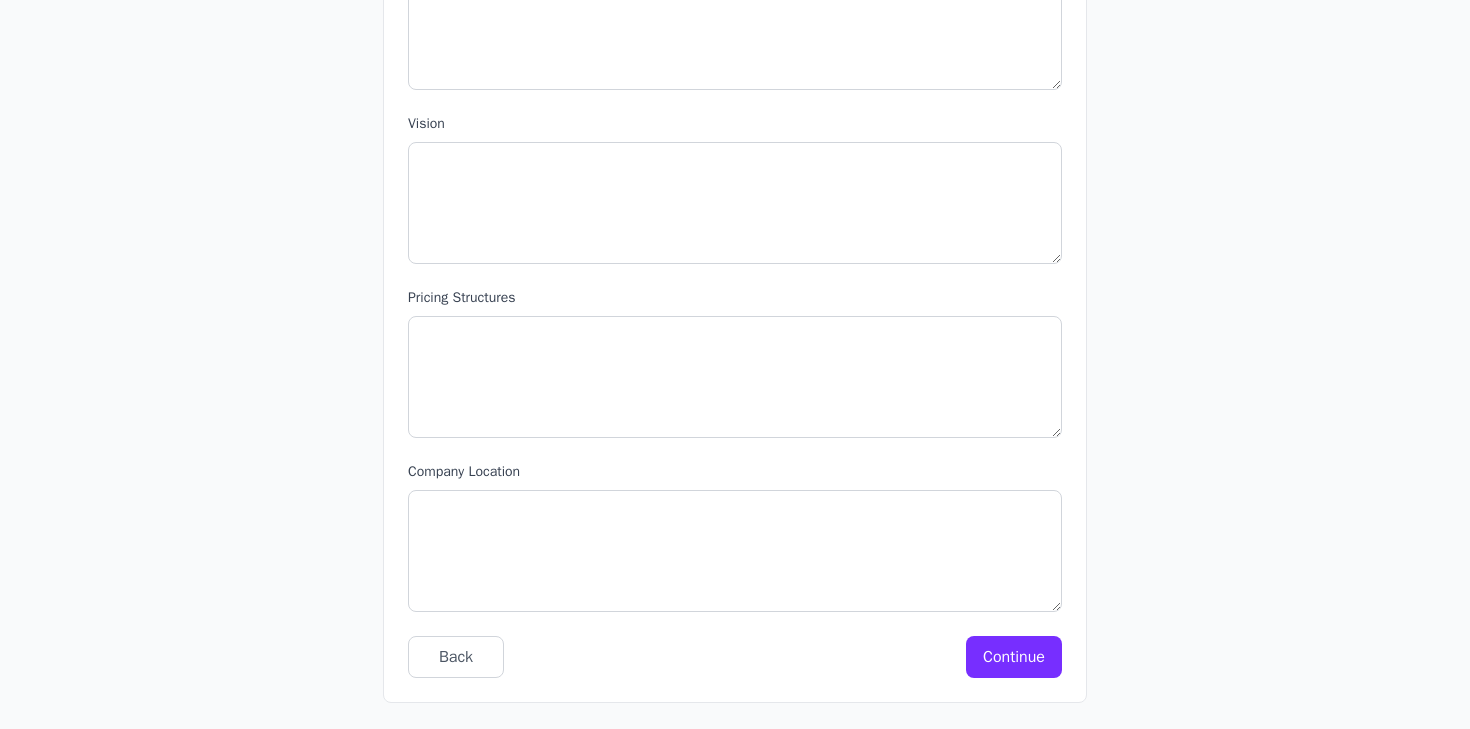 scroll, scrollTop: 1261, scrollLeft: 0, axis: vertical 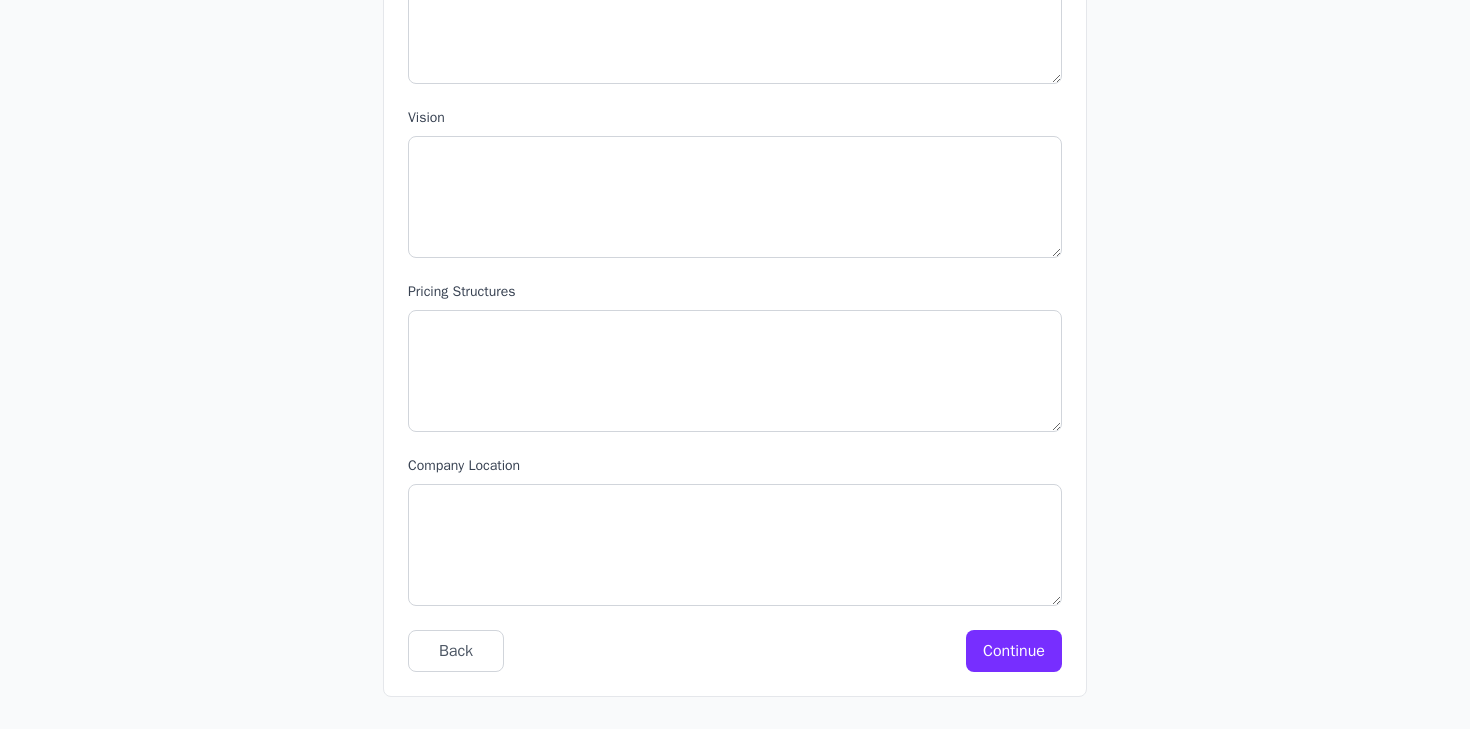 click on "Continue" at bounding box center (1014, 651) 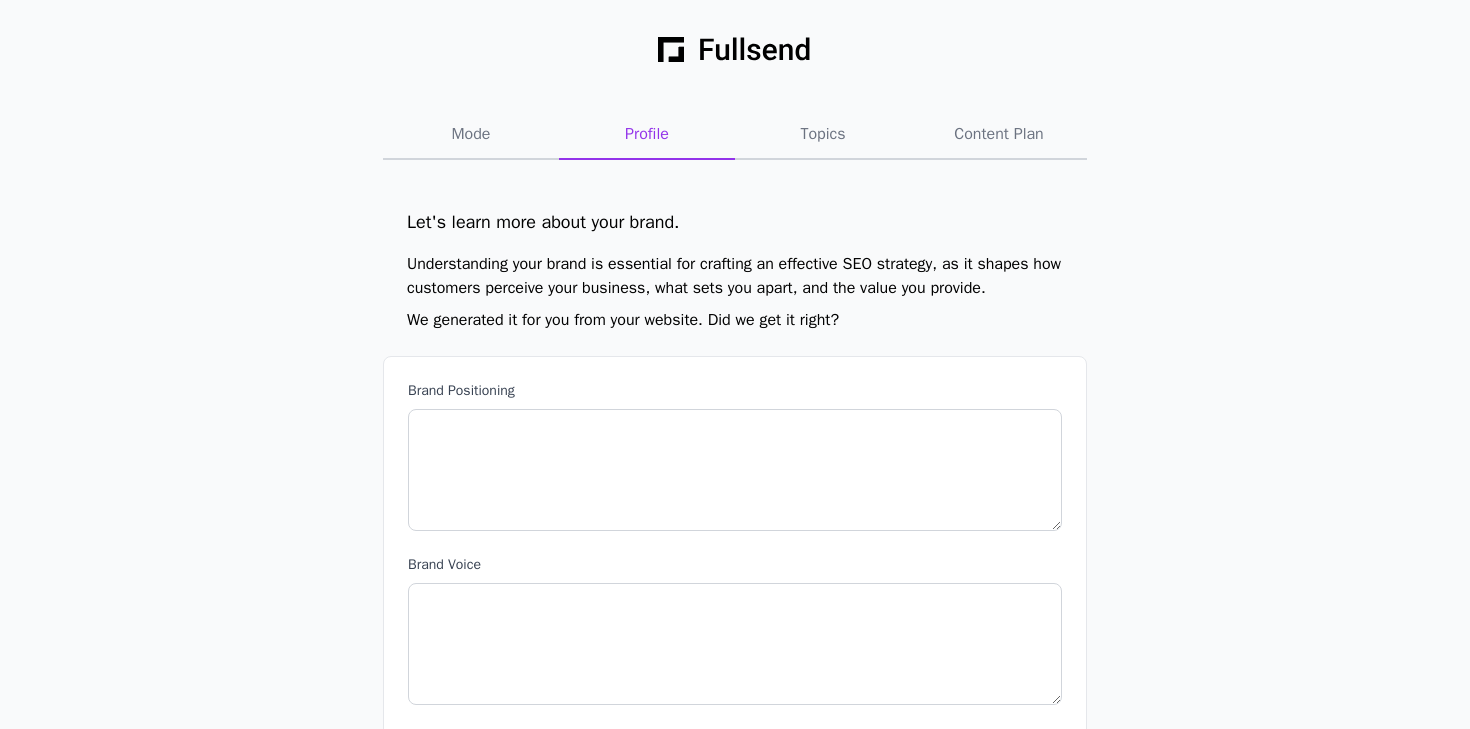 scroll, scrollTop: 99, scrollLeft: 0, axis: vertical 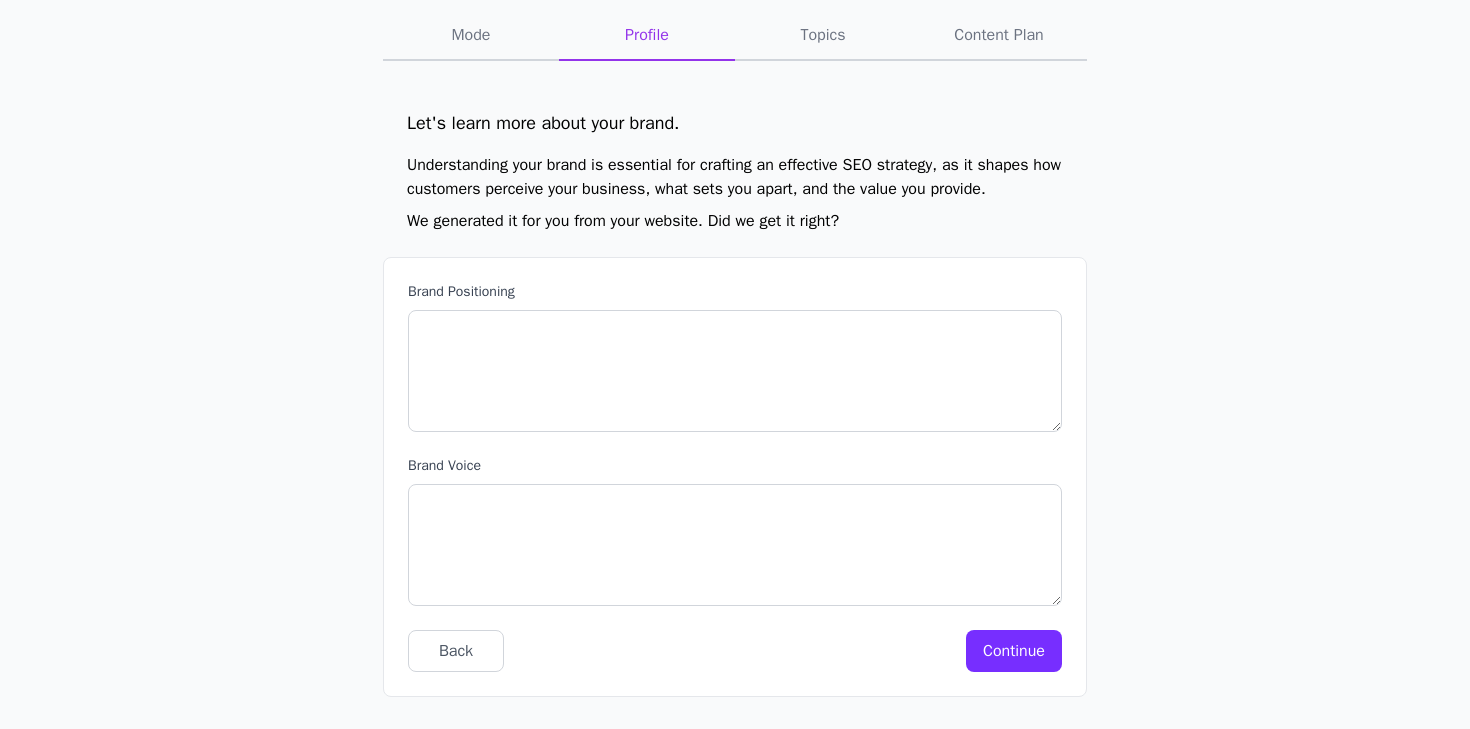 click on "Continue" 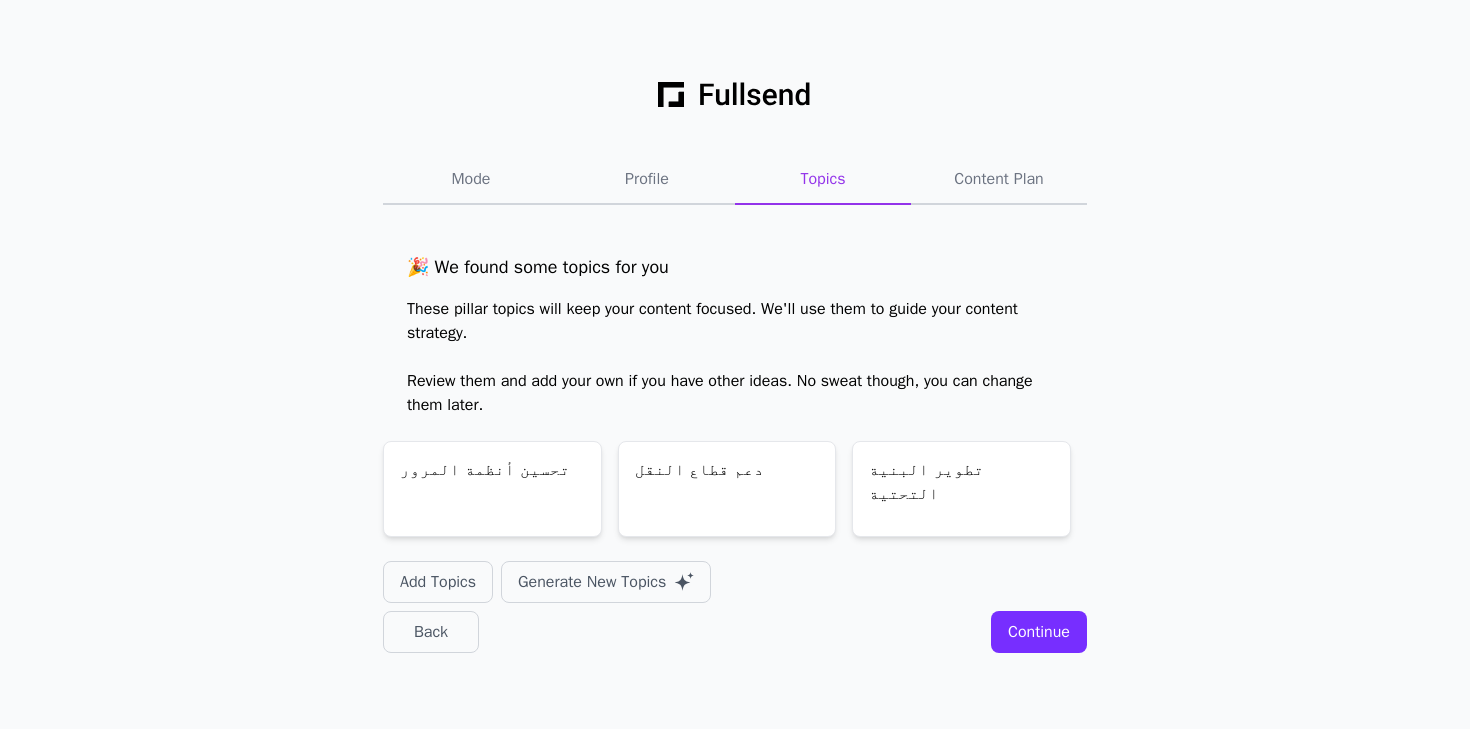 scroll, scrollTop: 0, scrollLeft: 0, axis: both 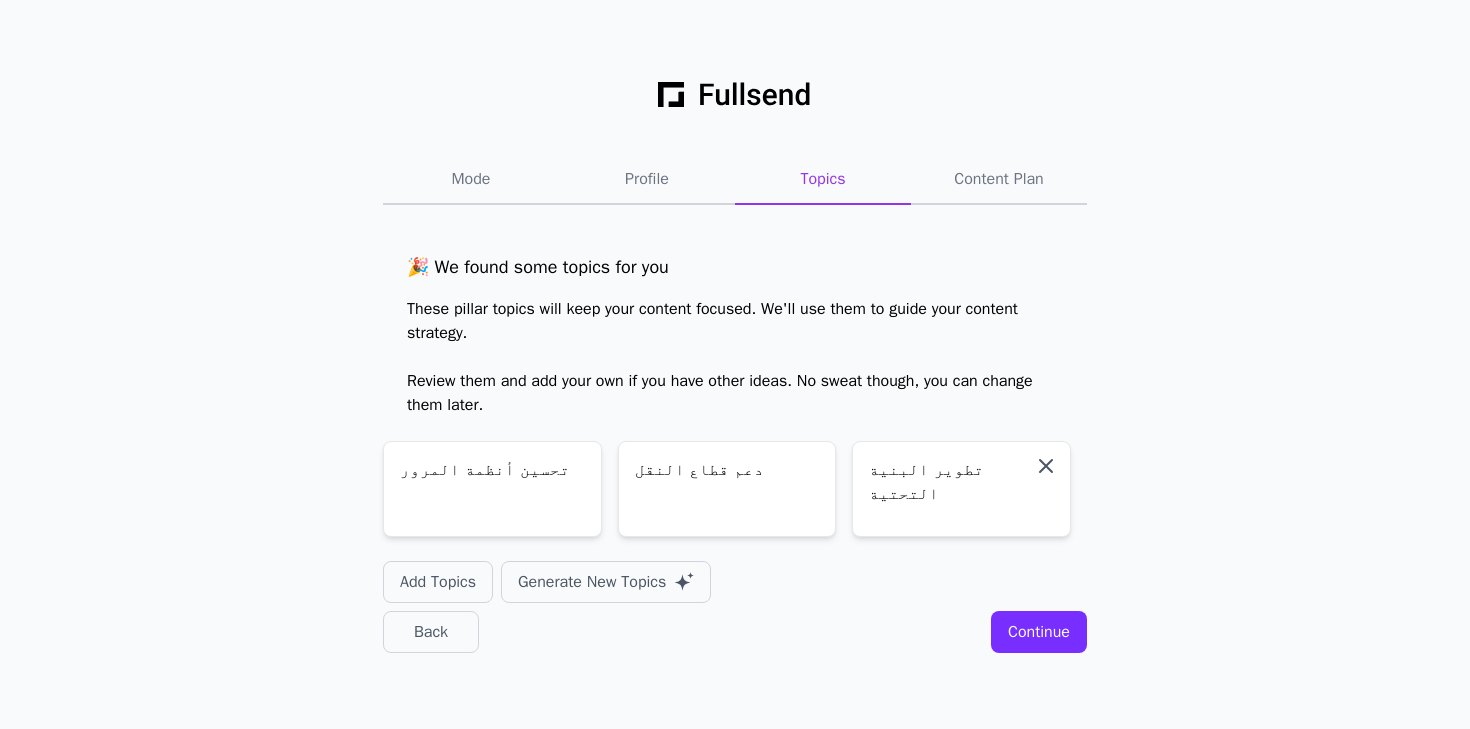 click 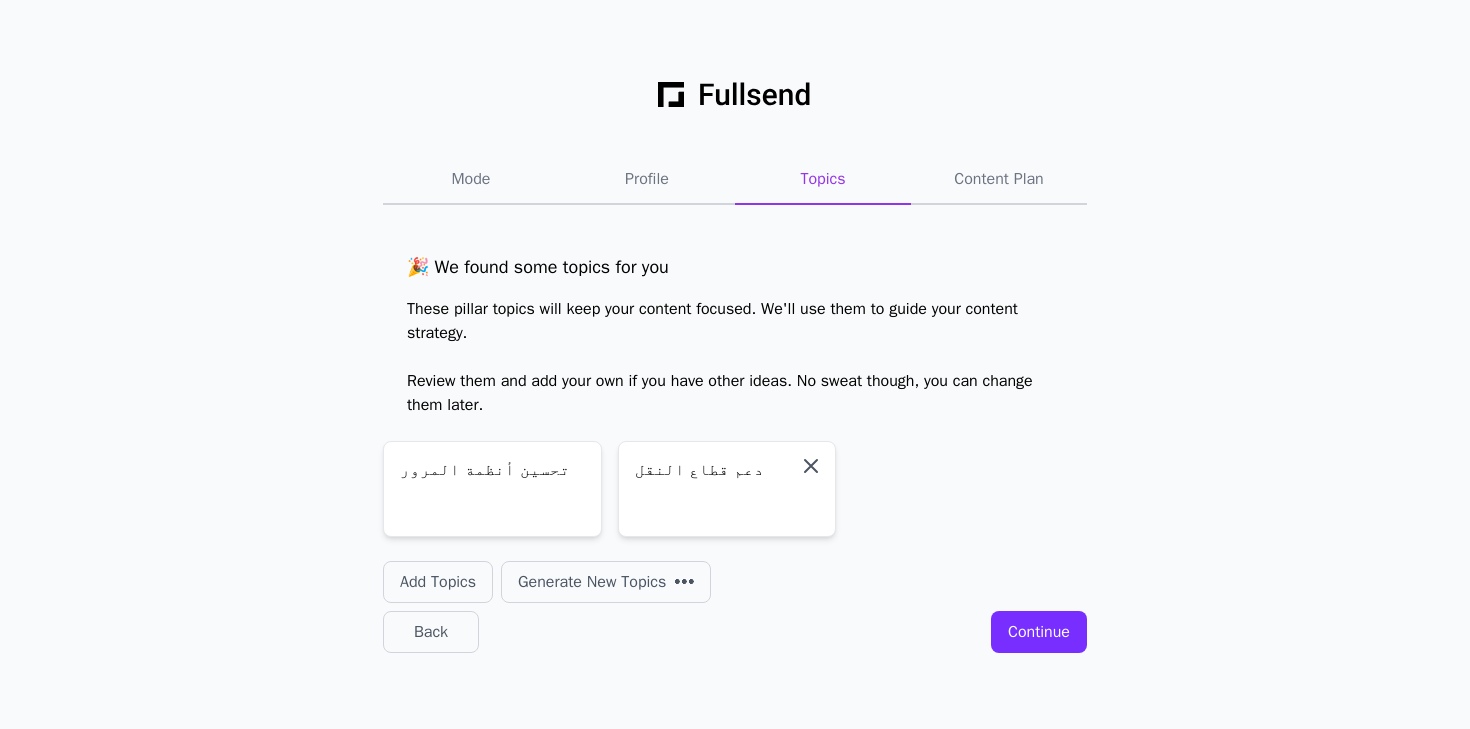 click 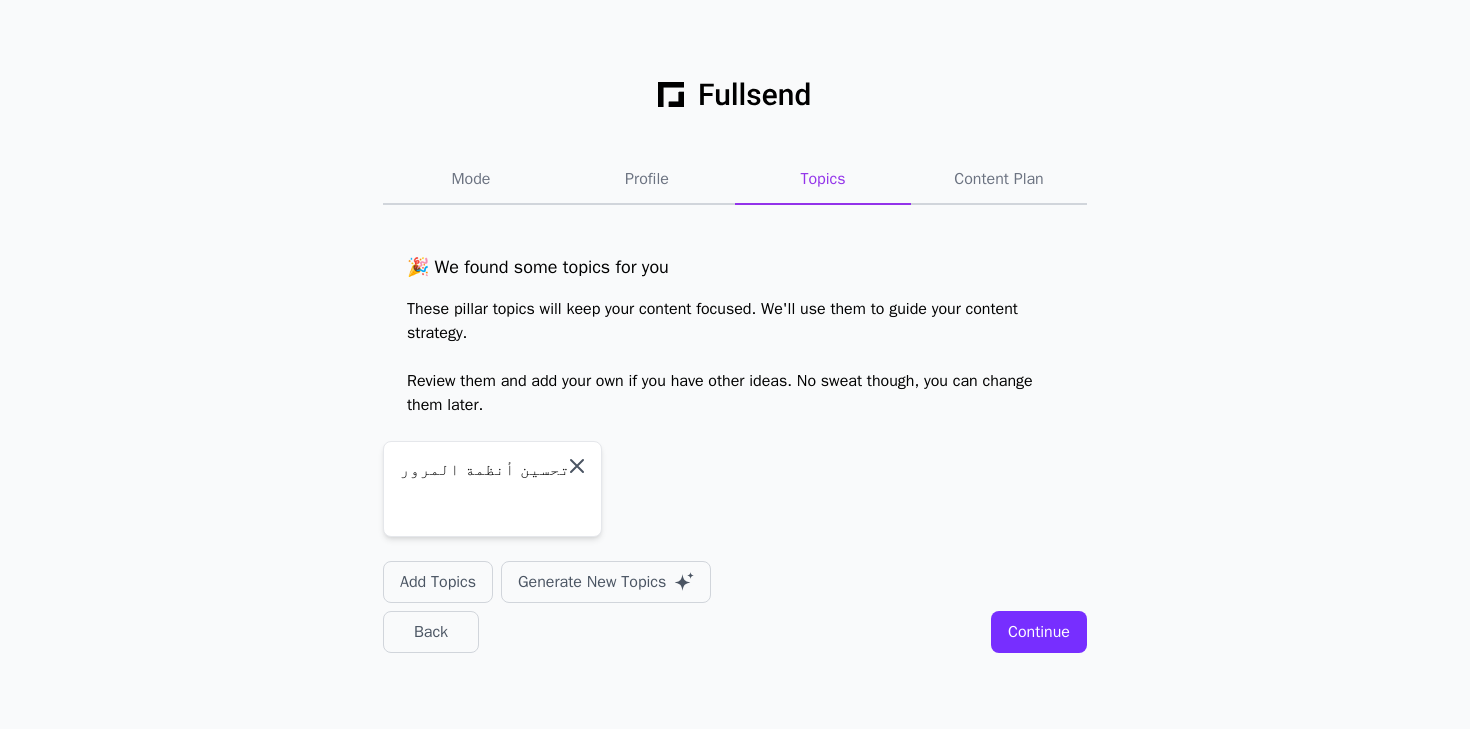 click 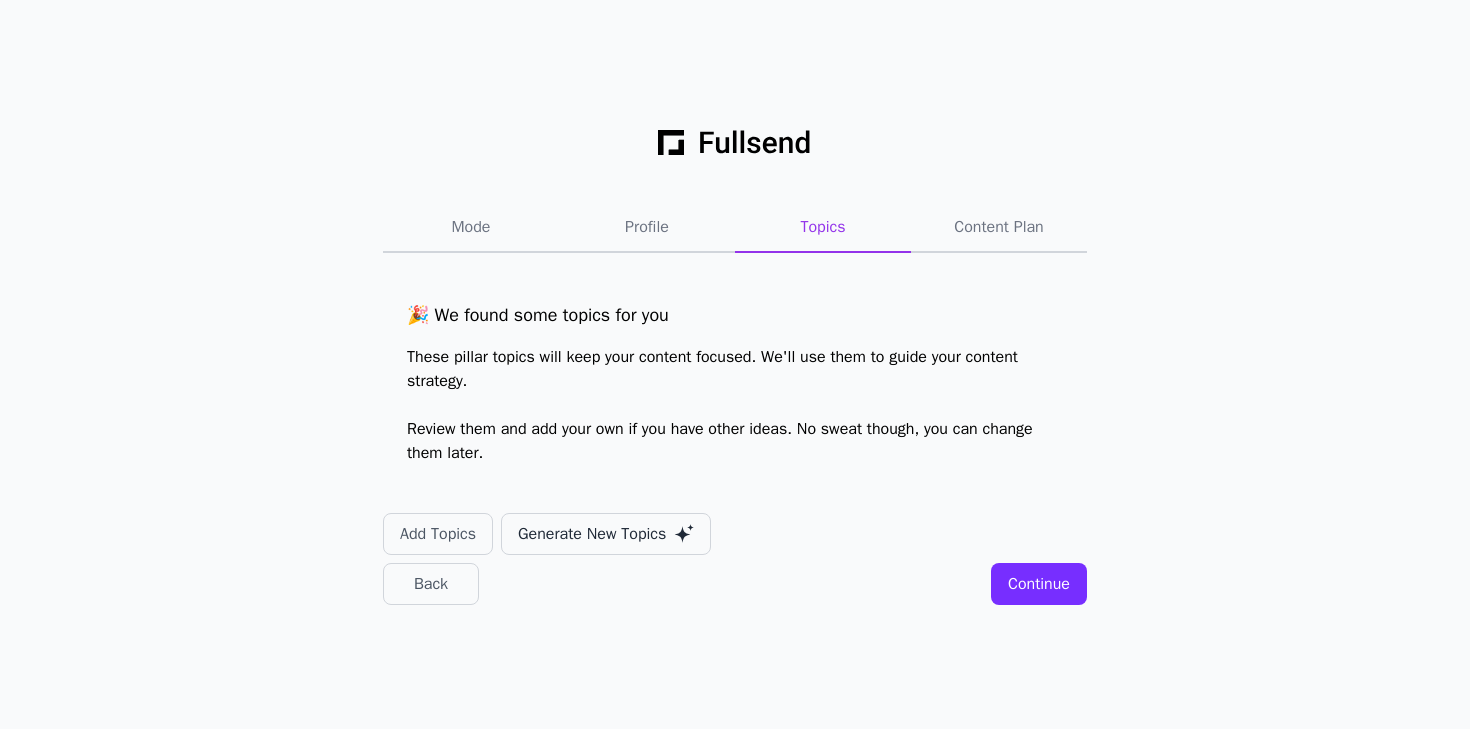 click on "Generate New Topics" at bounding box center (592, 534) 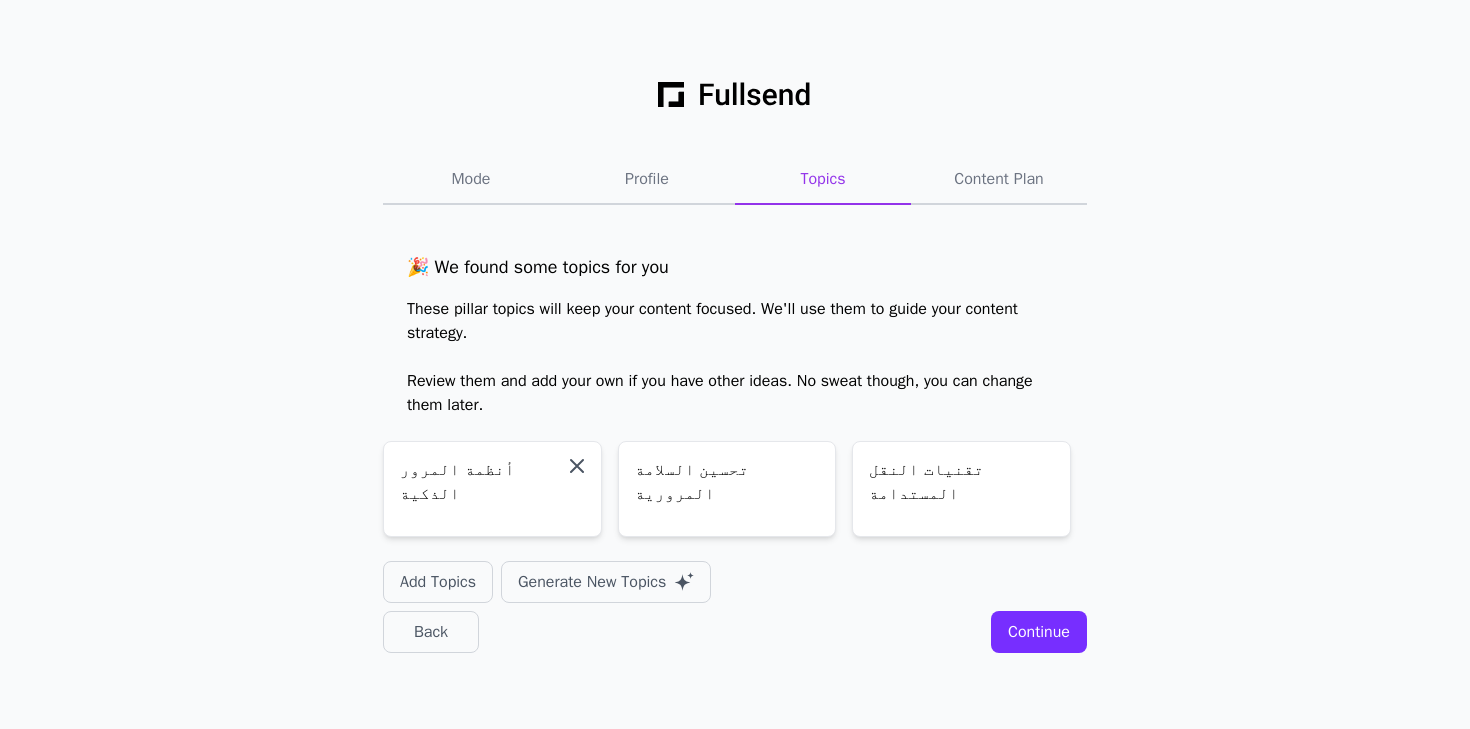 click 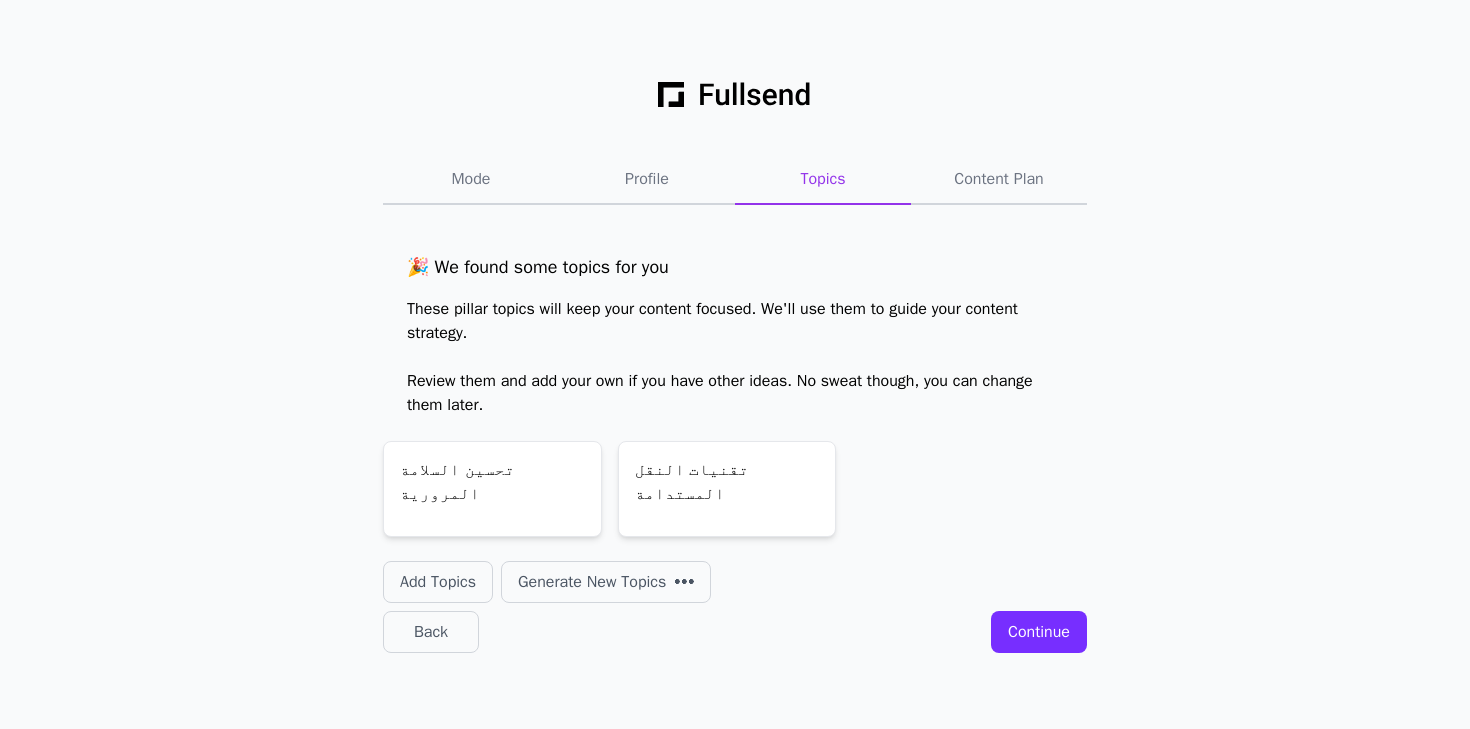 click 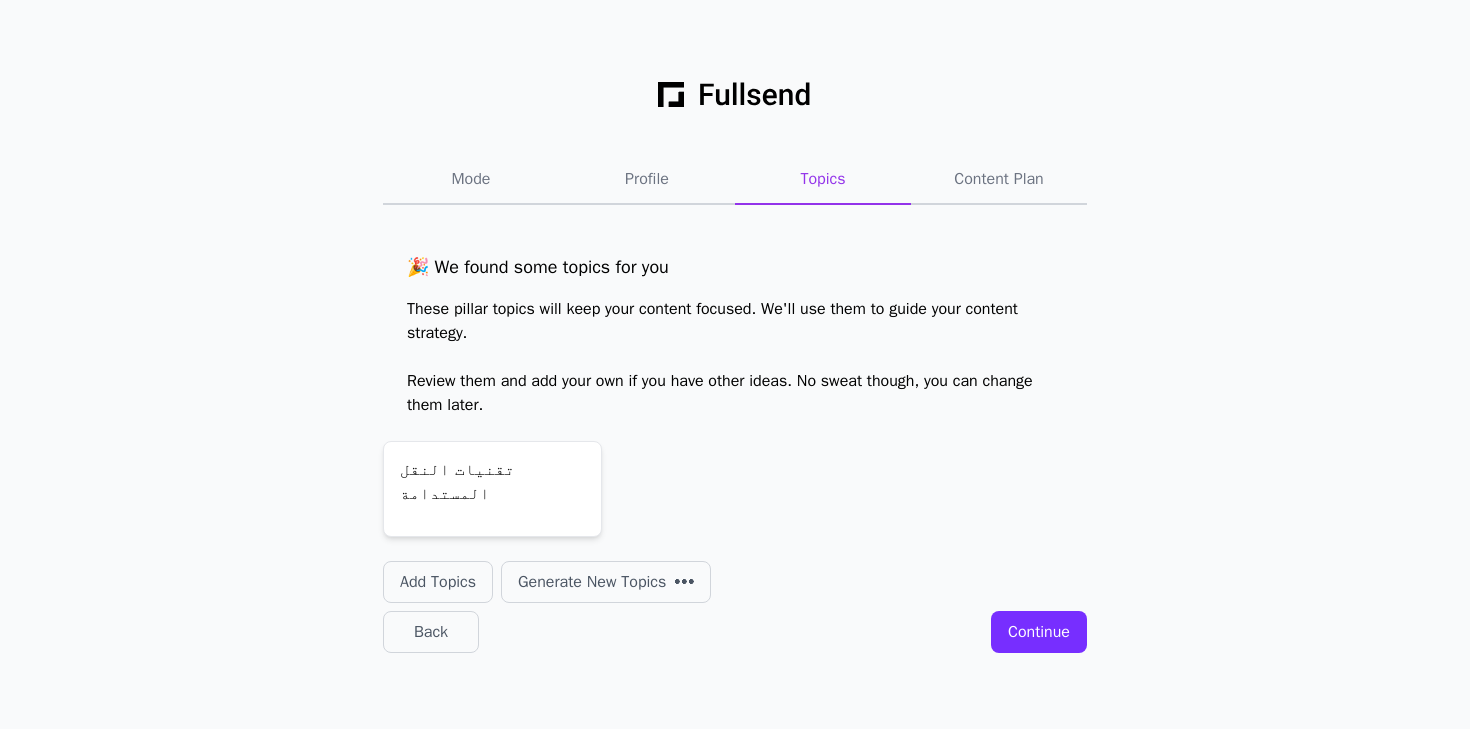 click 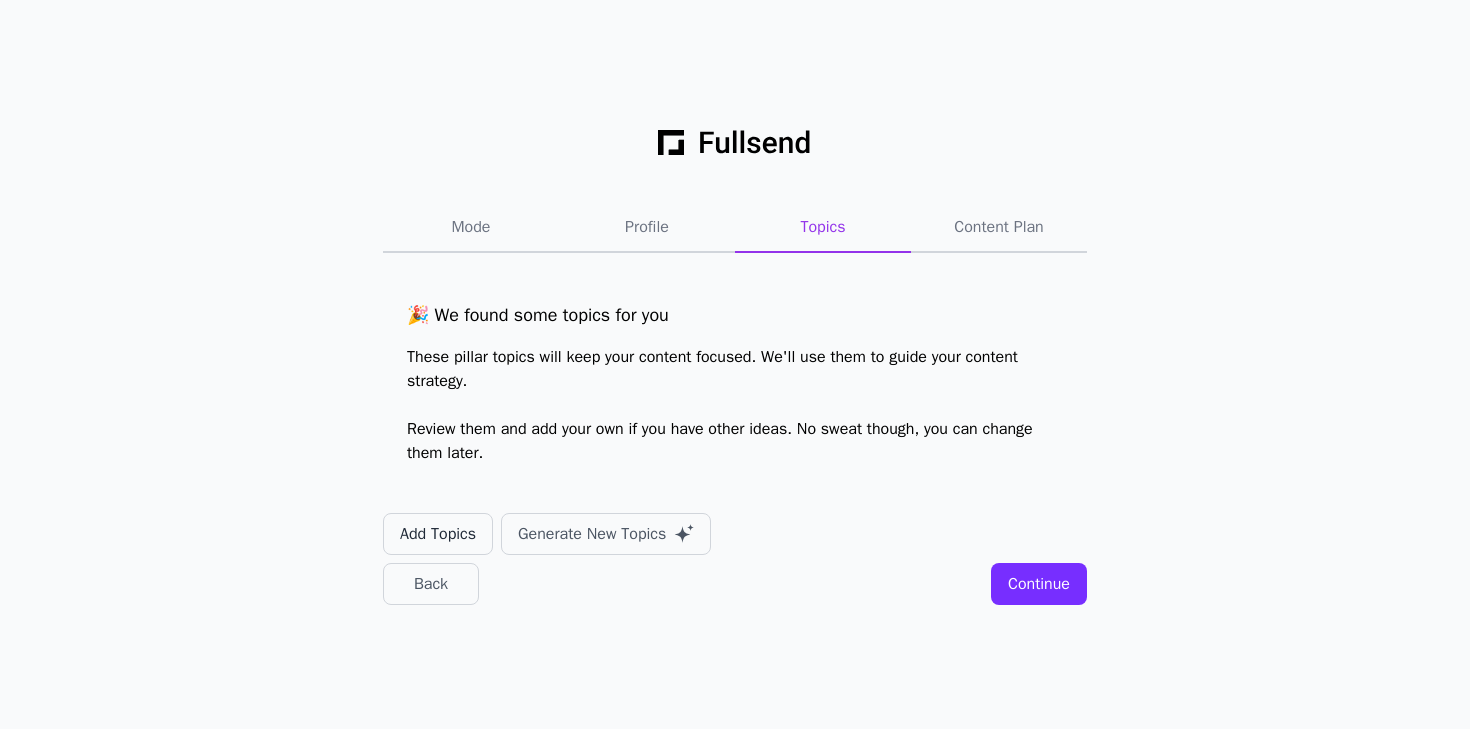 click on "Add Topics" at bounding box center (438, 534) 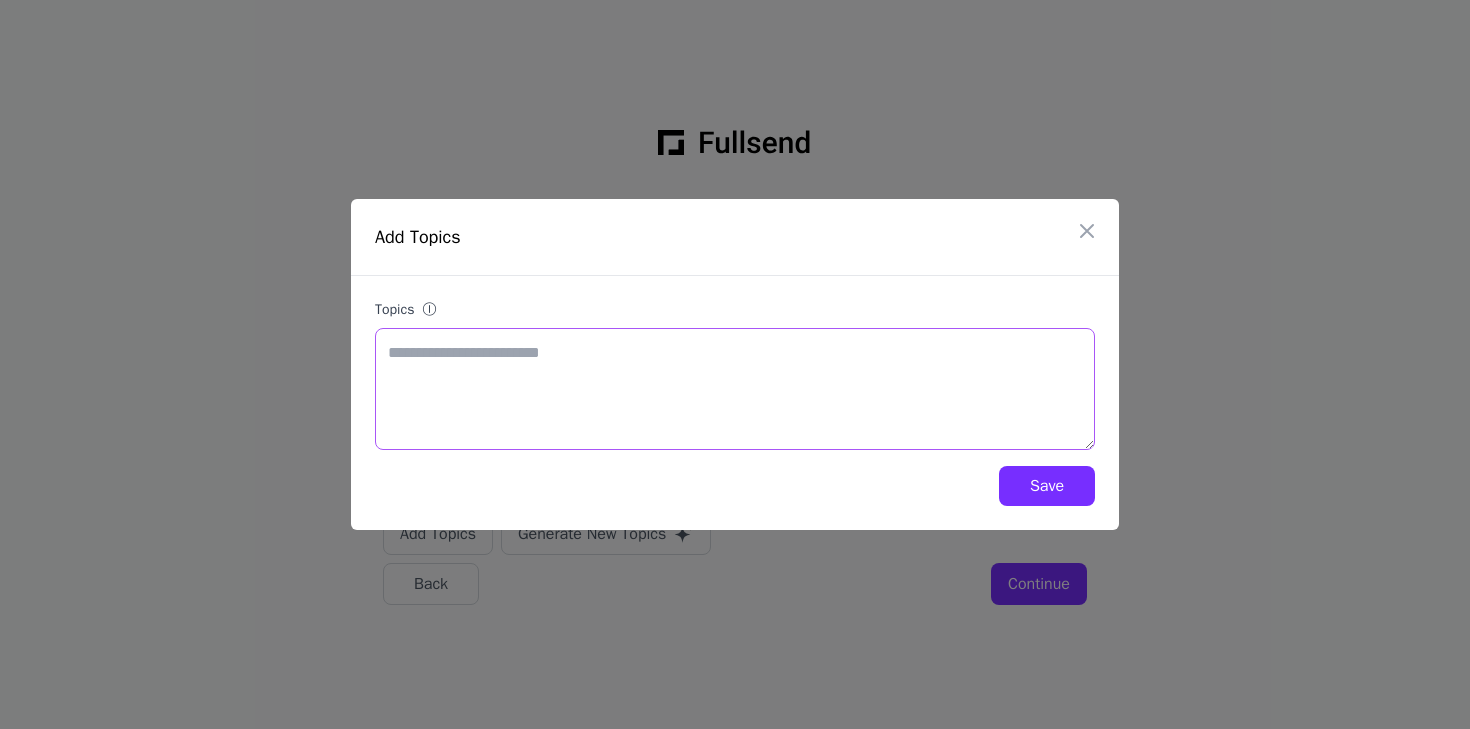 click on "Topics   ⓘ" at bounding box center (735, 389) 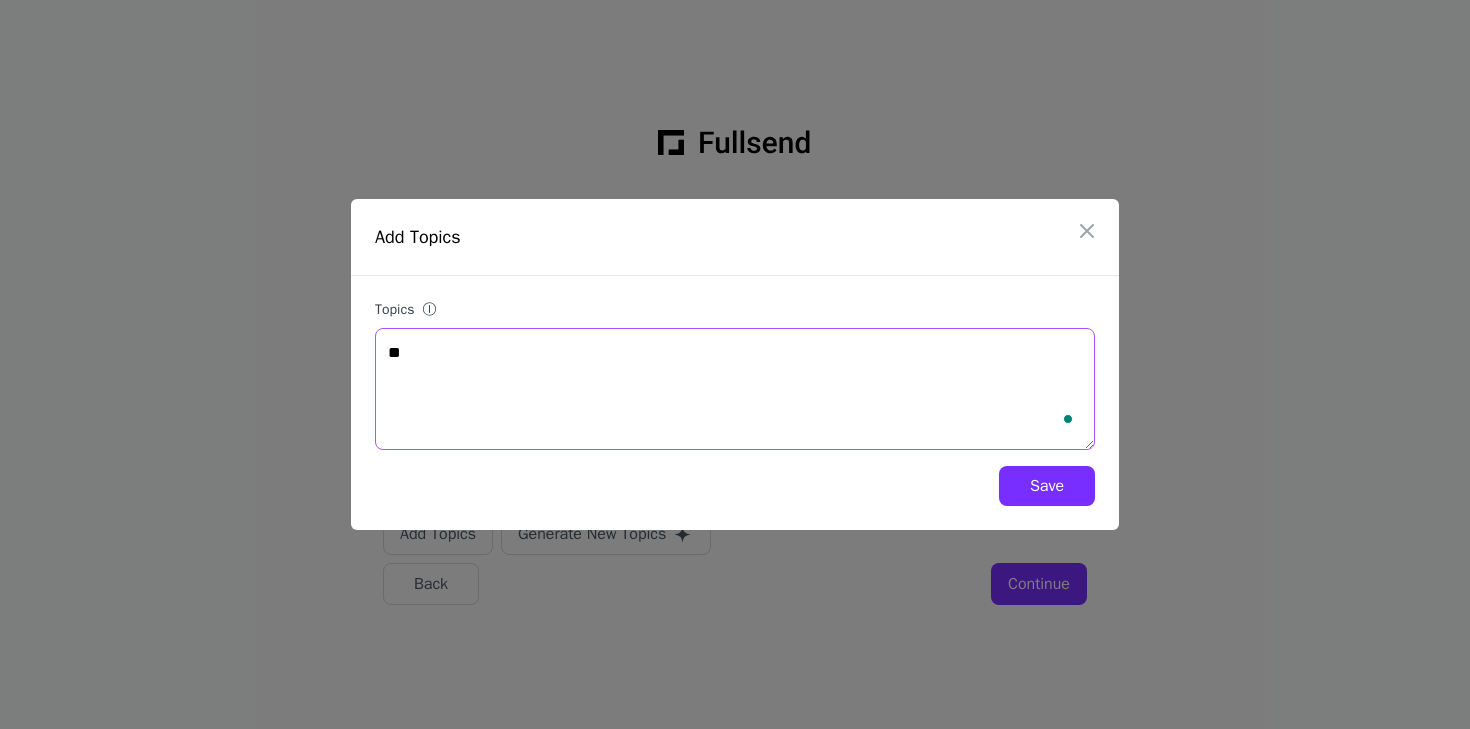 type on "*" 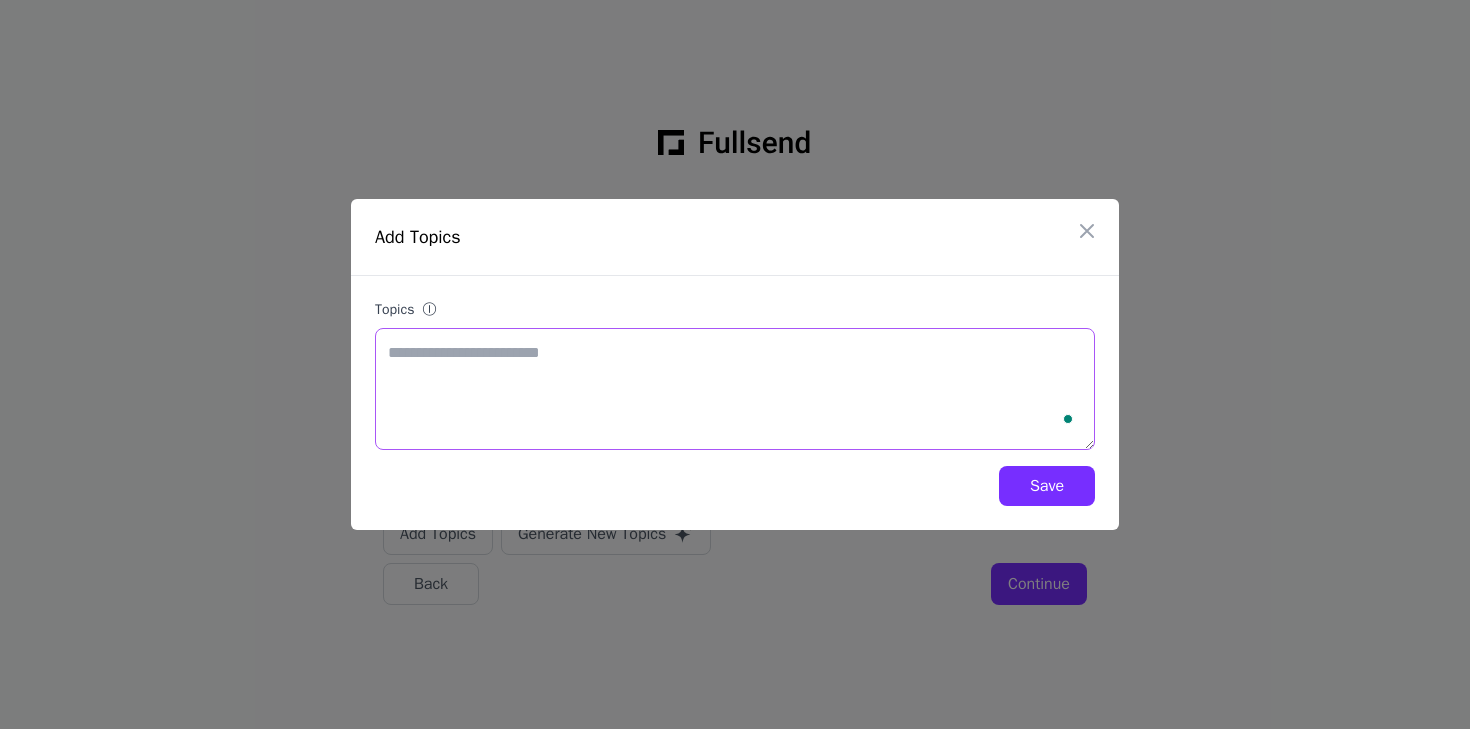 type on "*" 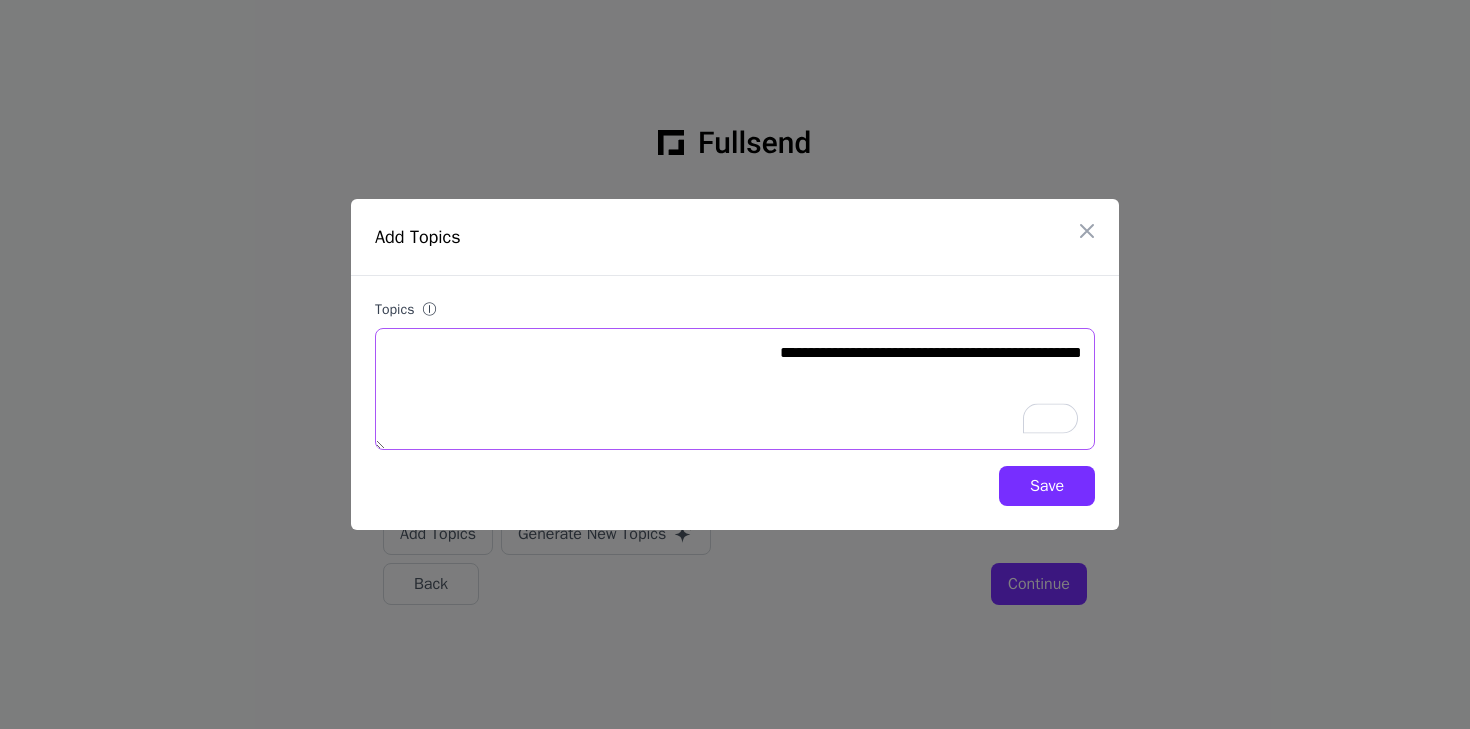 type on "**********" 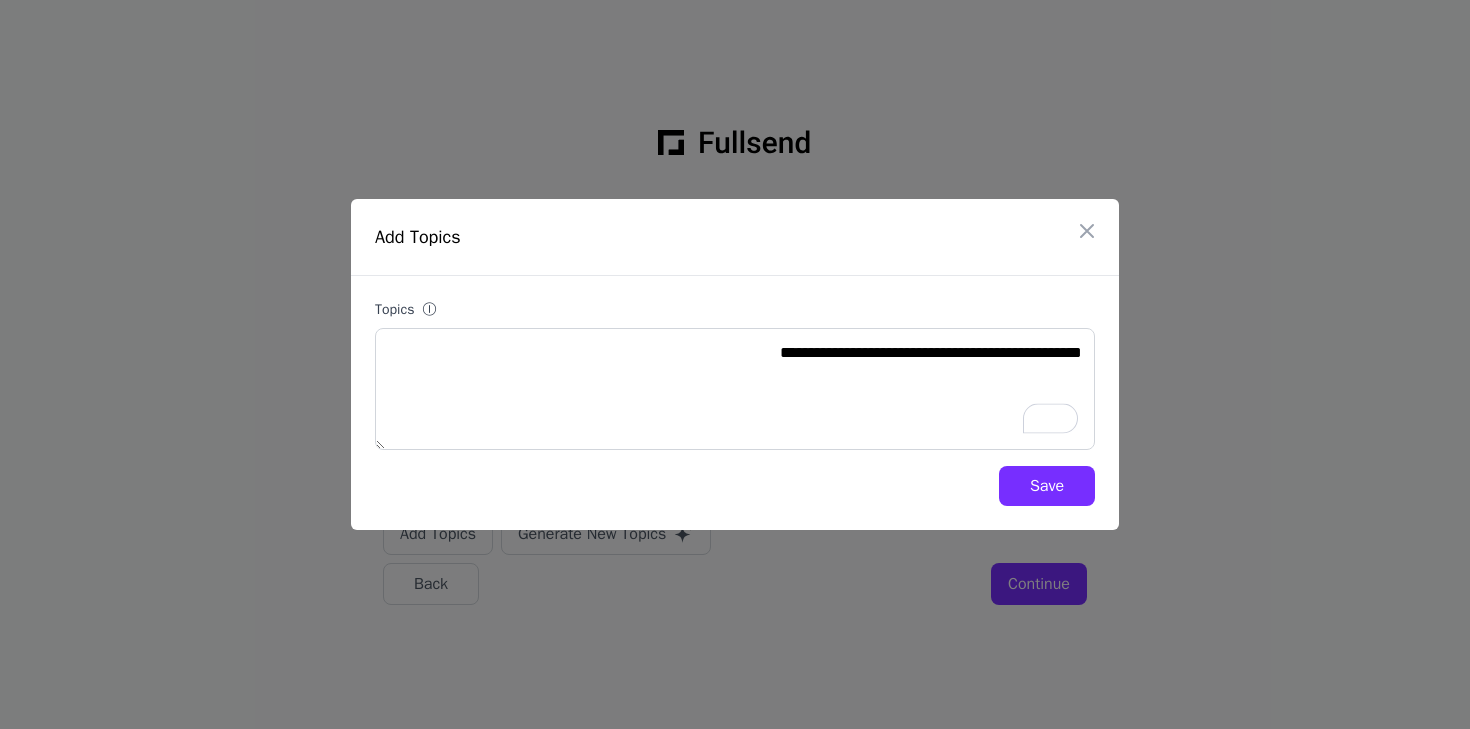 click on "Save" at bounding box center (1047, 486) 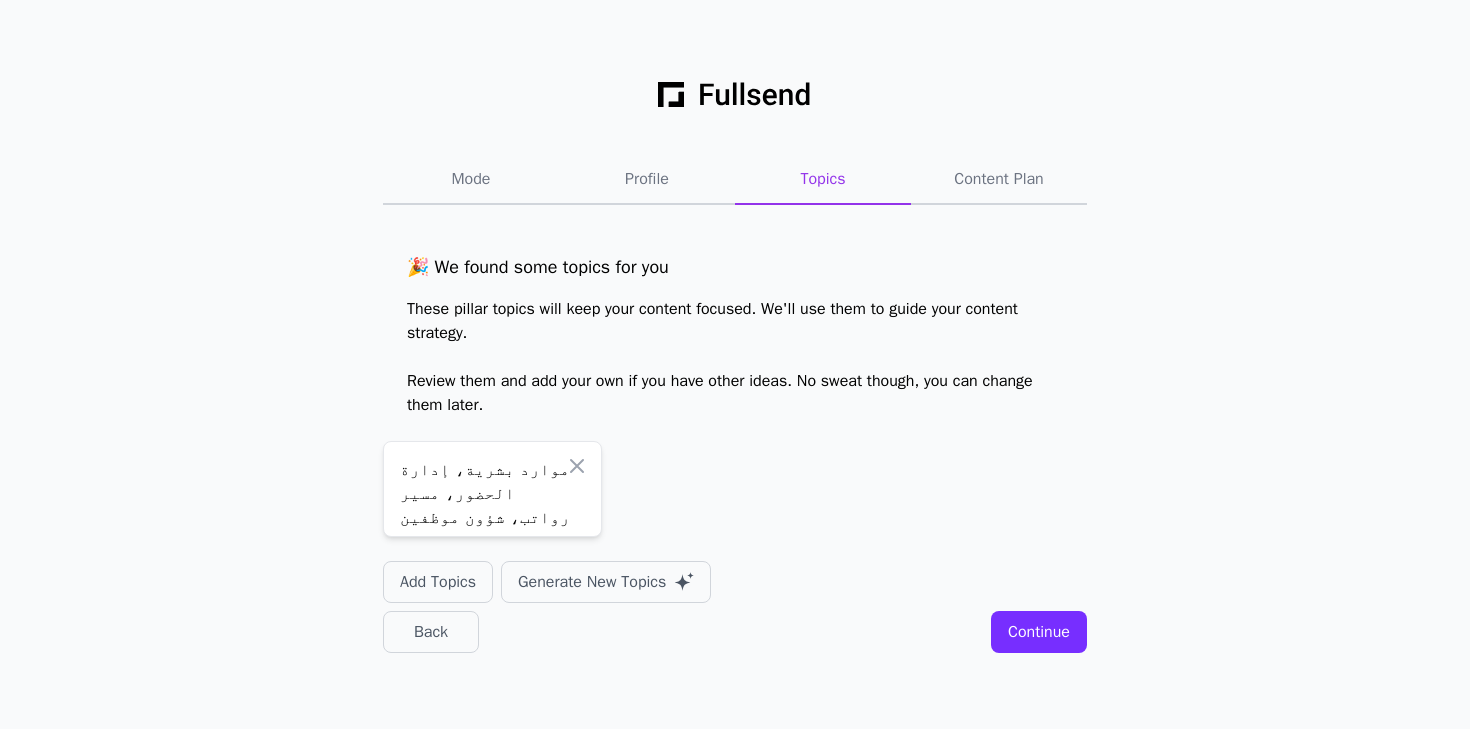 click on "موارد بشرية، إدارة الحضور، مسير رواتب، شؤون موظفين" at bounding box center (492, 496) 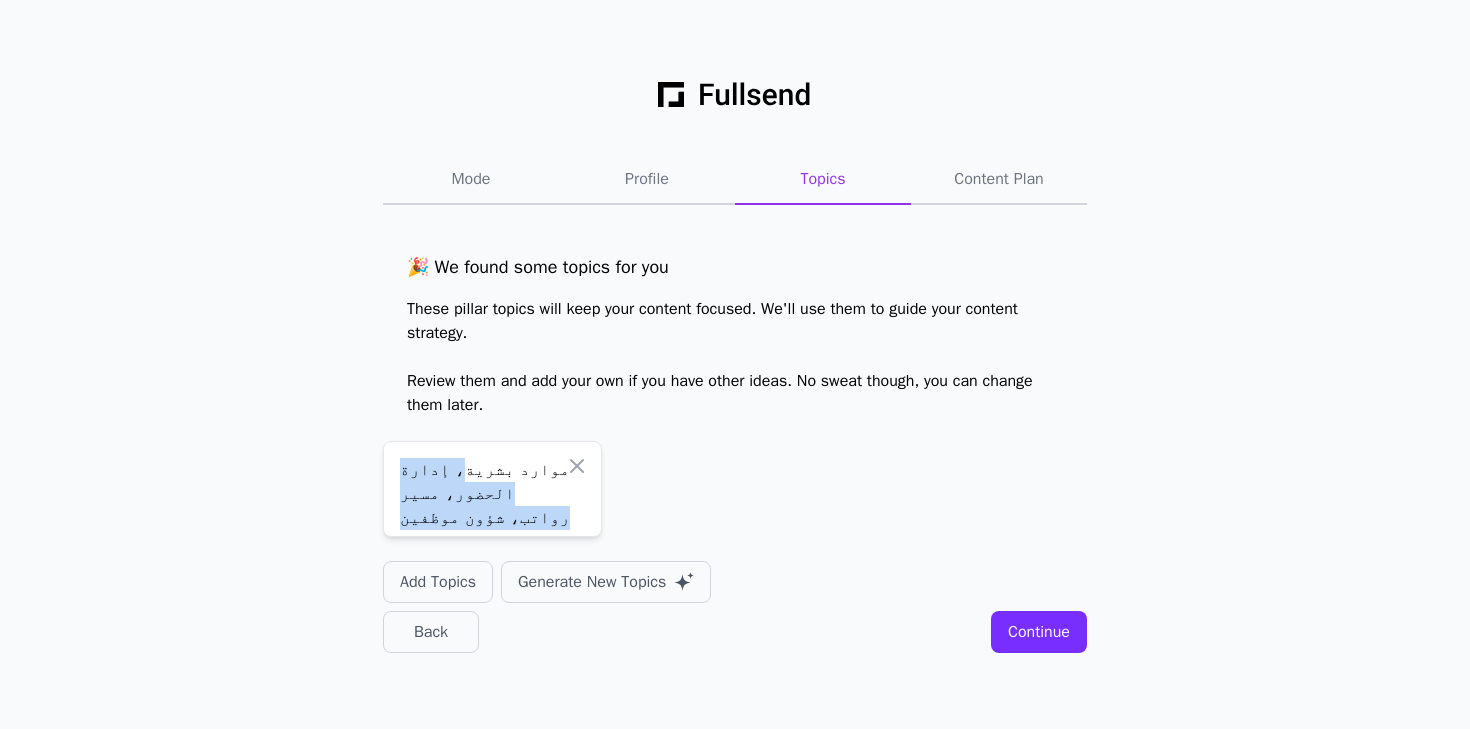 drag, startPoint x: 493, startPoint y: 474, endPoint x: 412, endPoint y: 508, distance: 87.84646 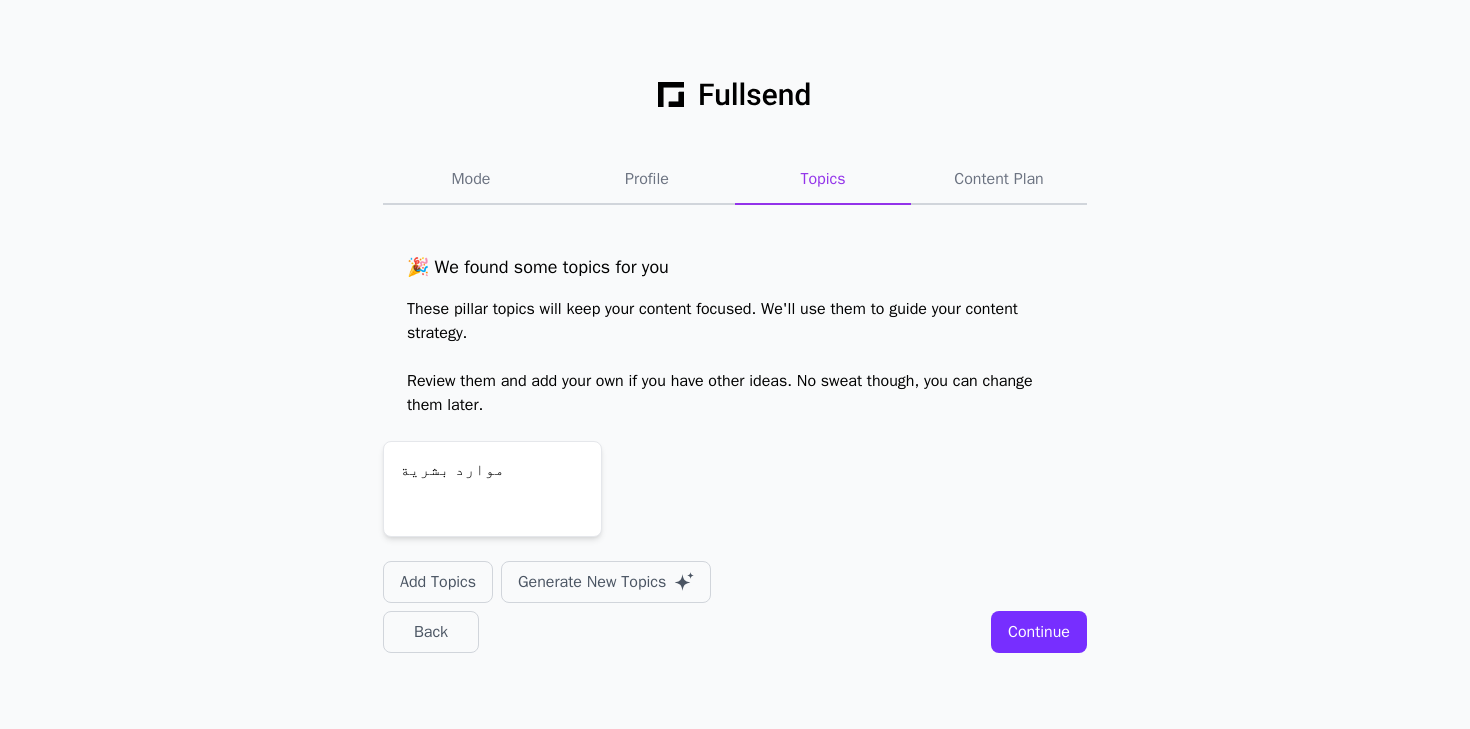 click on "🎉 We found some topics for you  These pillar topics will keep your content focused. We'll use them to guide your content strategy.   Review them and add your own if you have other ideas. No sweat though, you can change them later.  موارد بشرية Add Topics Generate New Topics Back Continue" at bounding box center [735, 453] 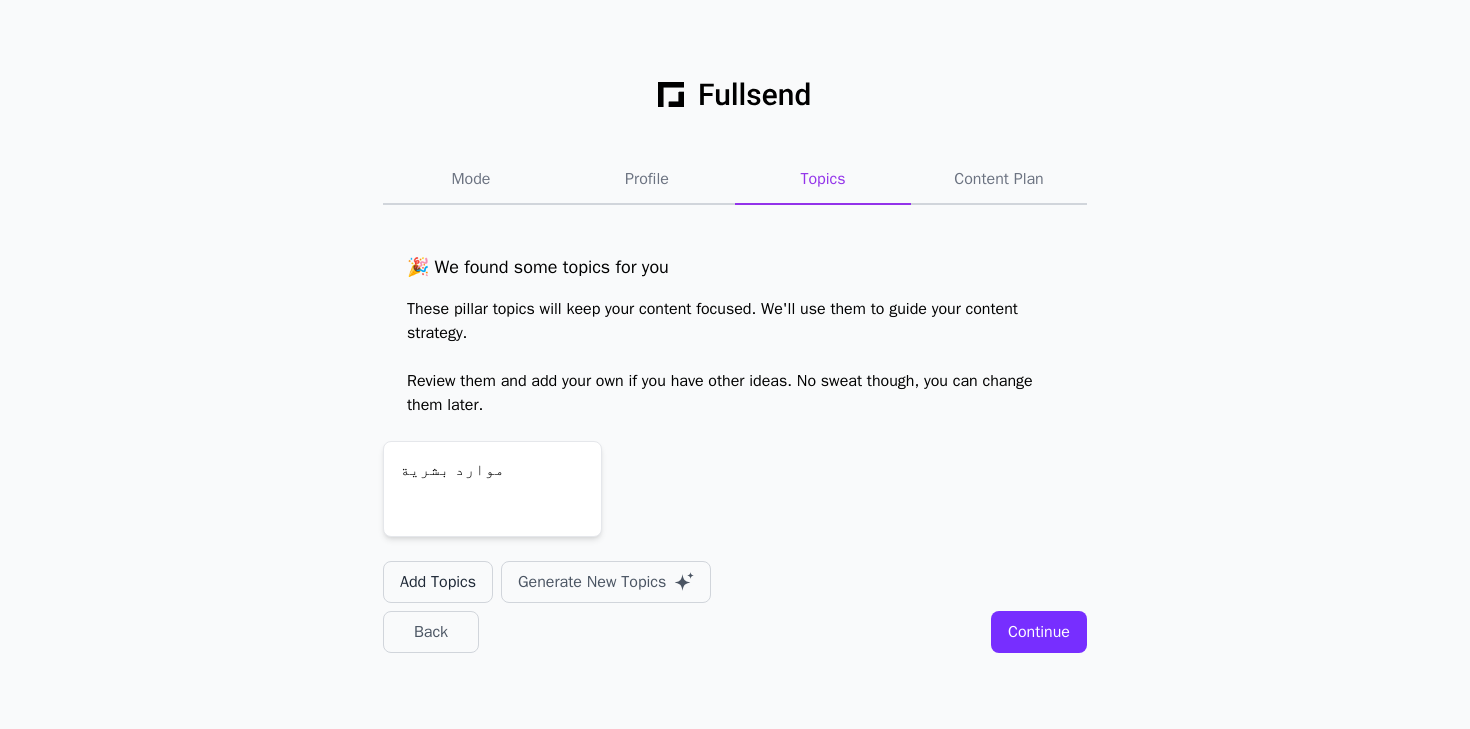 click on "Add Topics" at bounding box center [438, 582] 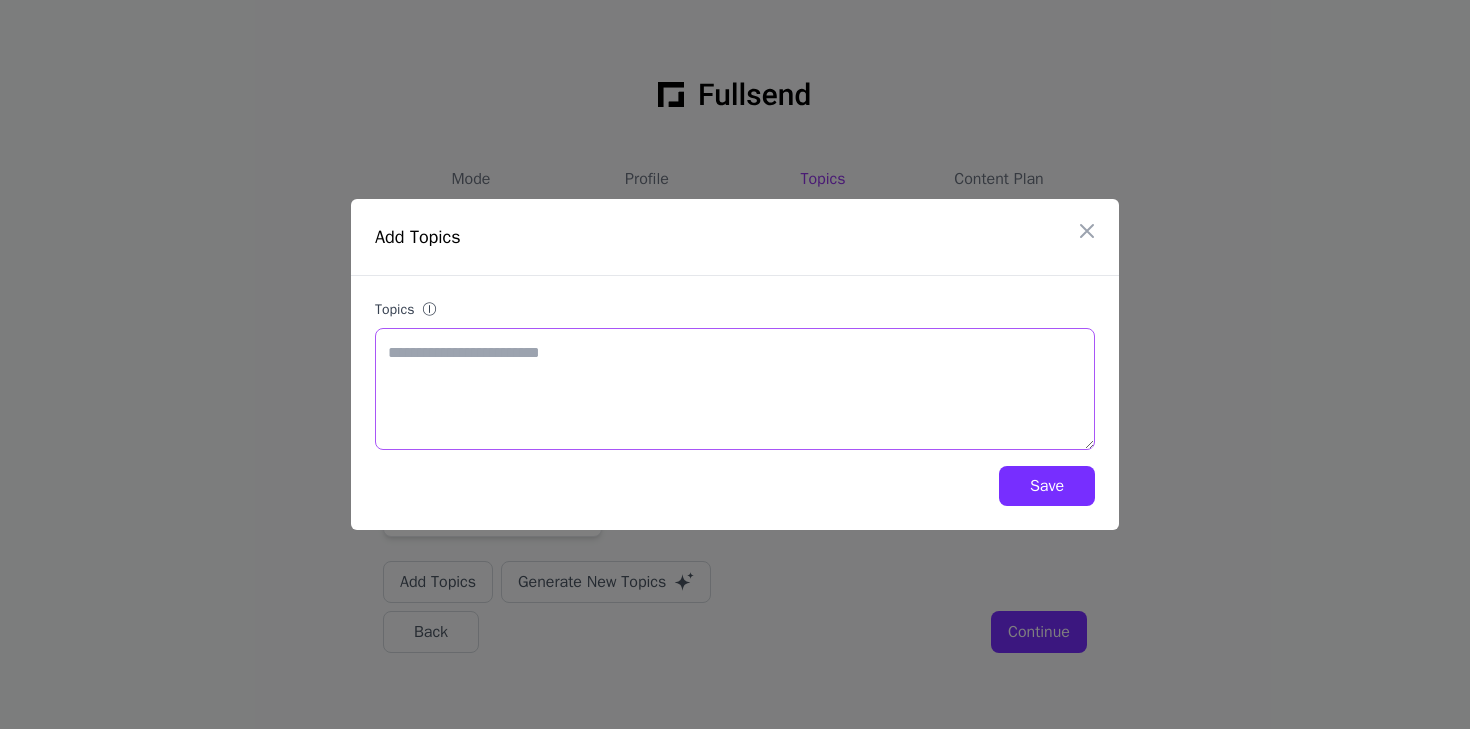 click on "Topics   ⓘ" at bounding box center (735, 389) 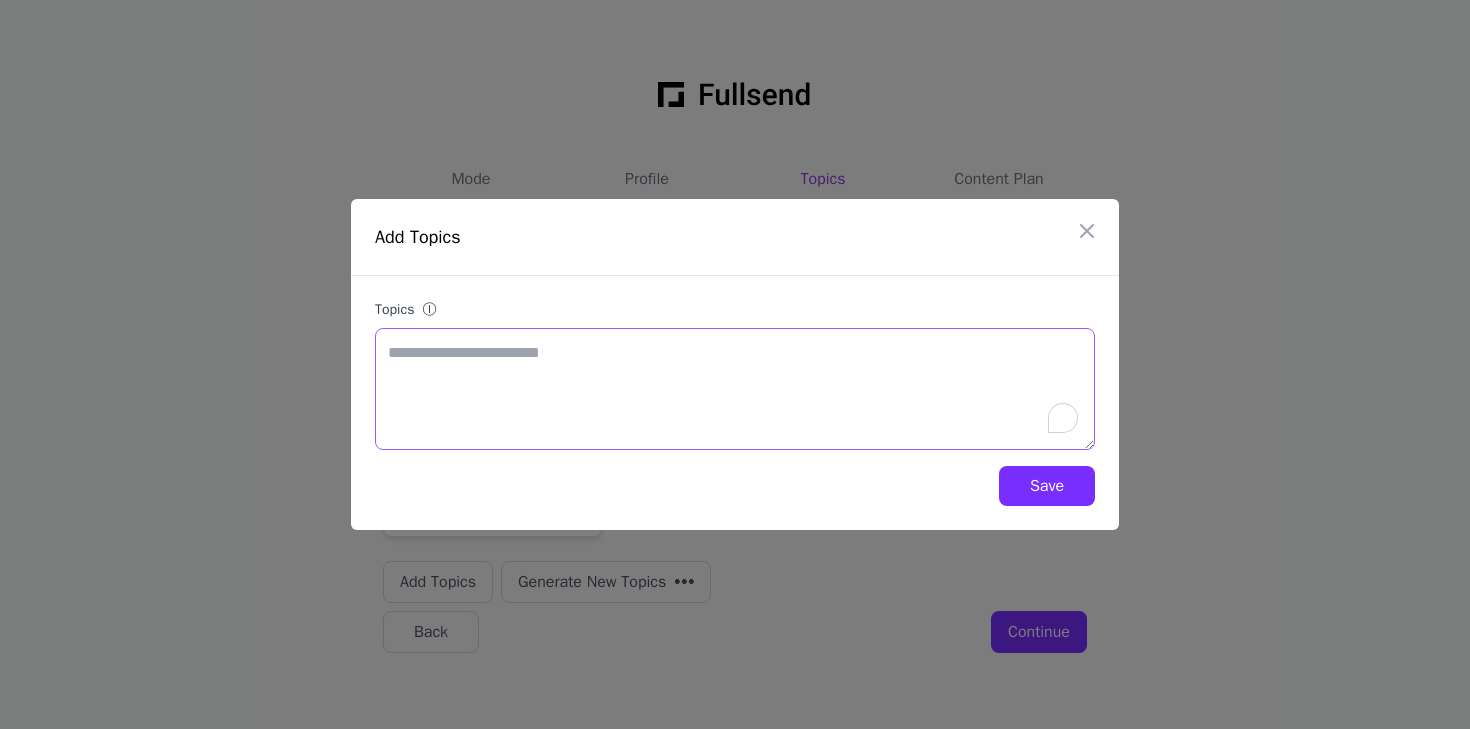 paste on "**********" 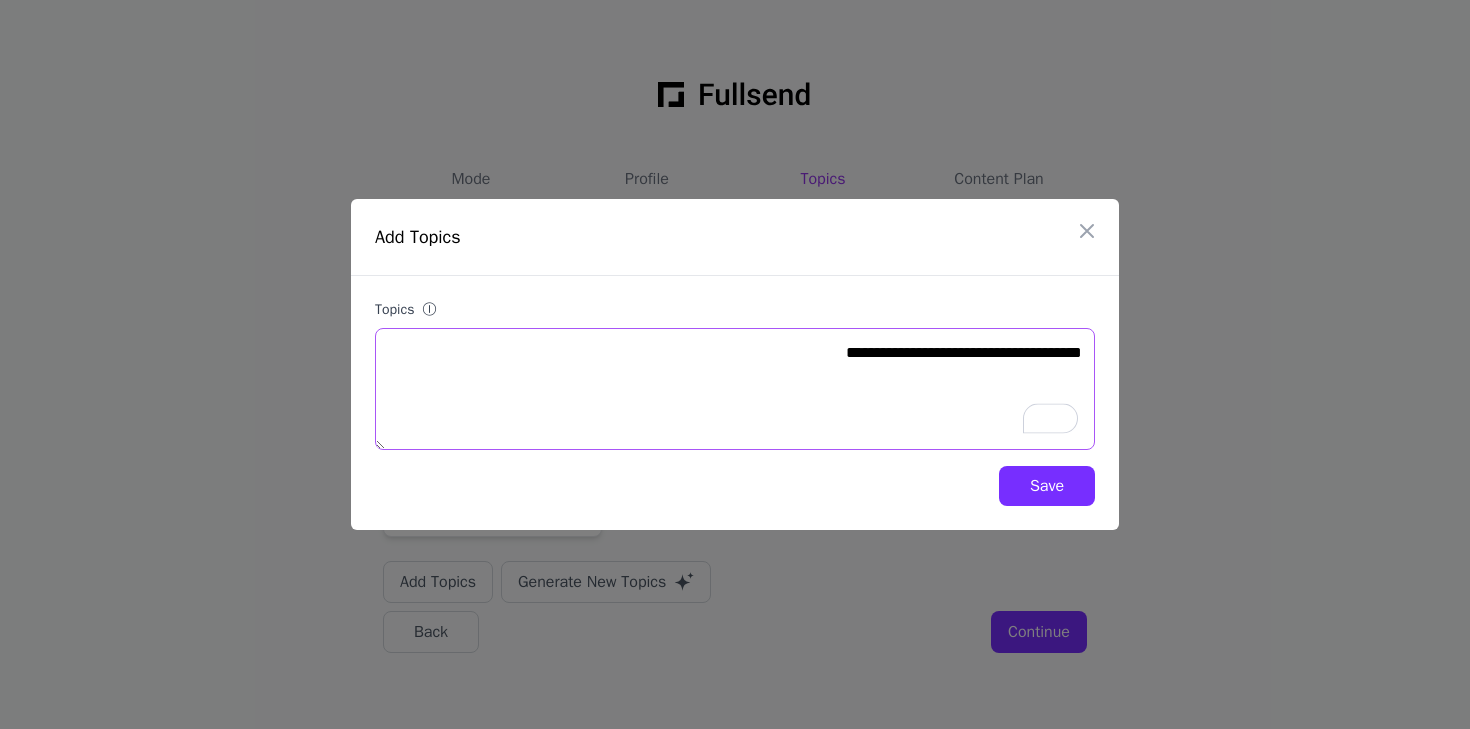 click on "**********" at bounding box center [735, 389] 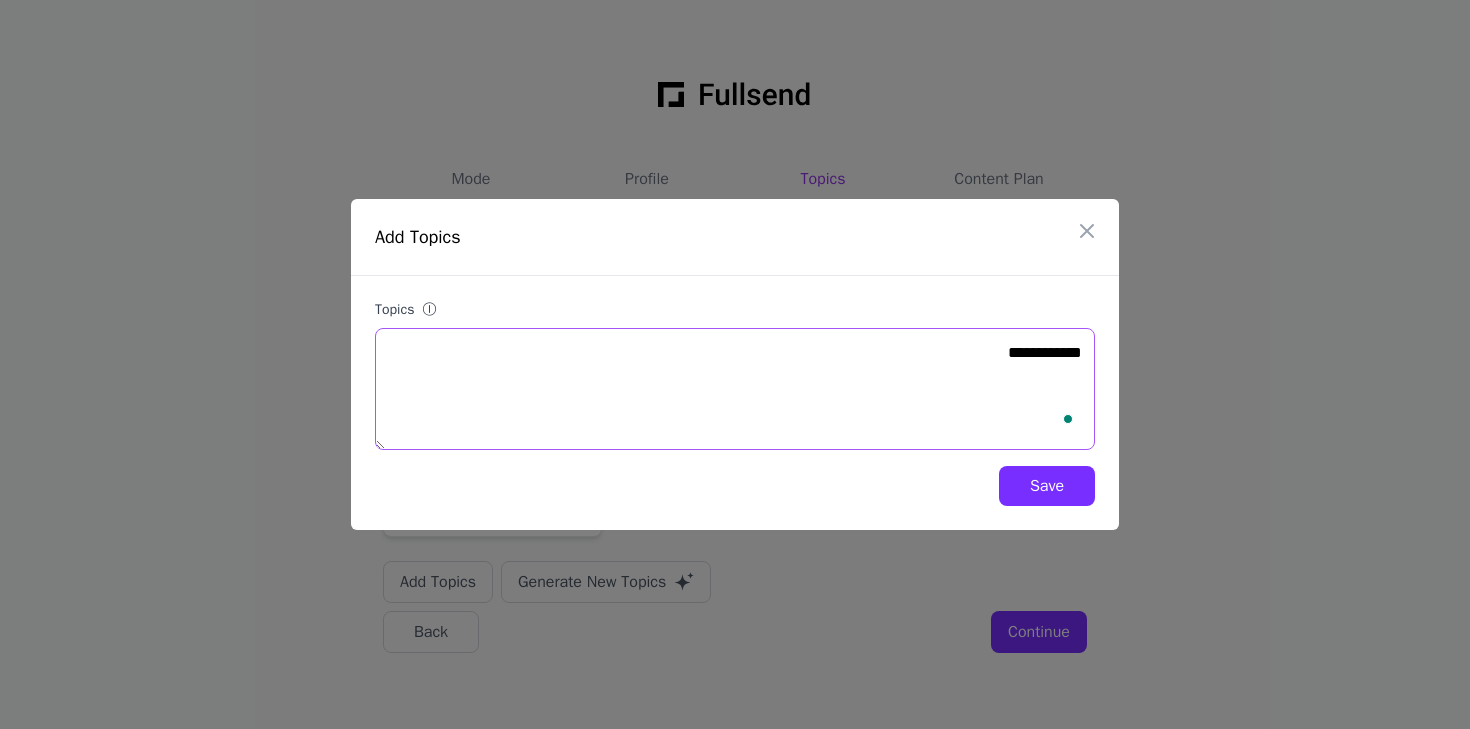 type on "**********" 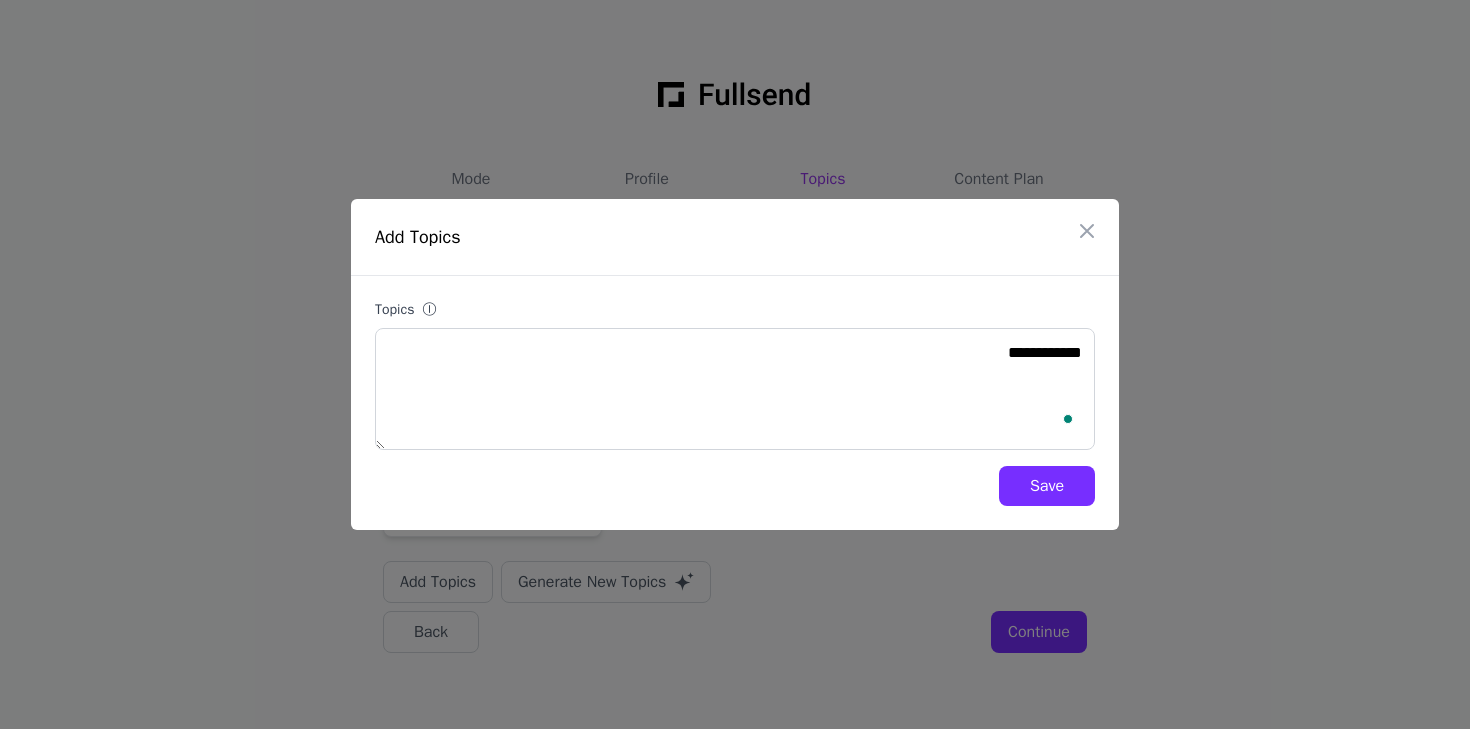 click on "Save" at bounding box center (1047, 486) 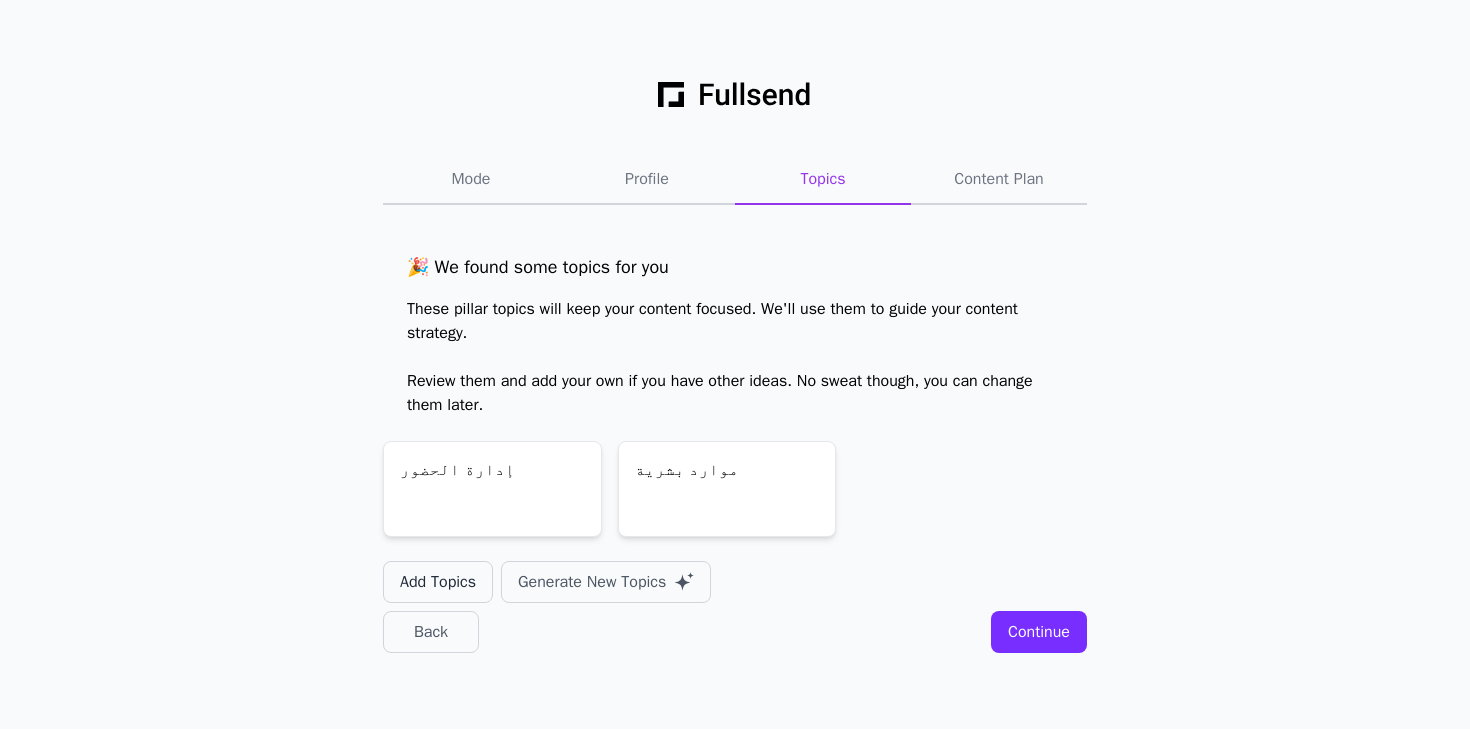 click on "Add Topics" at bounding box center [438, 582] 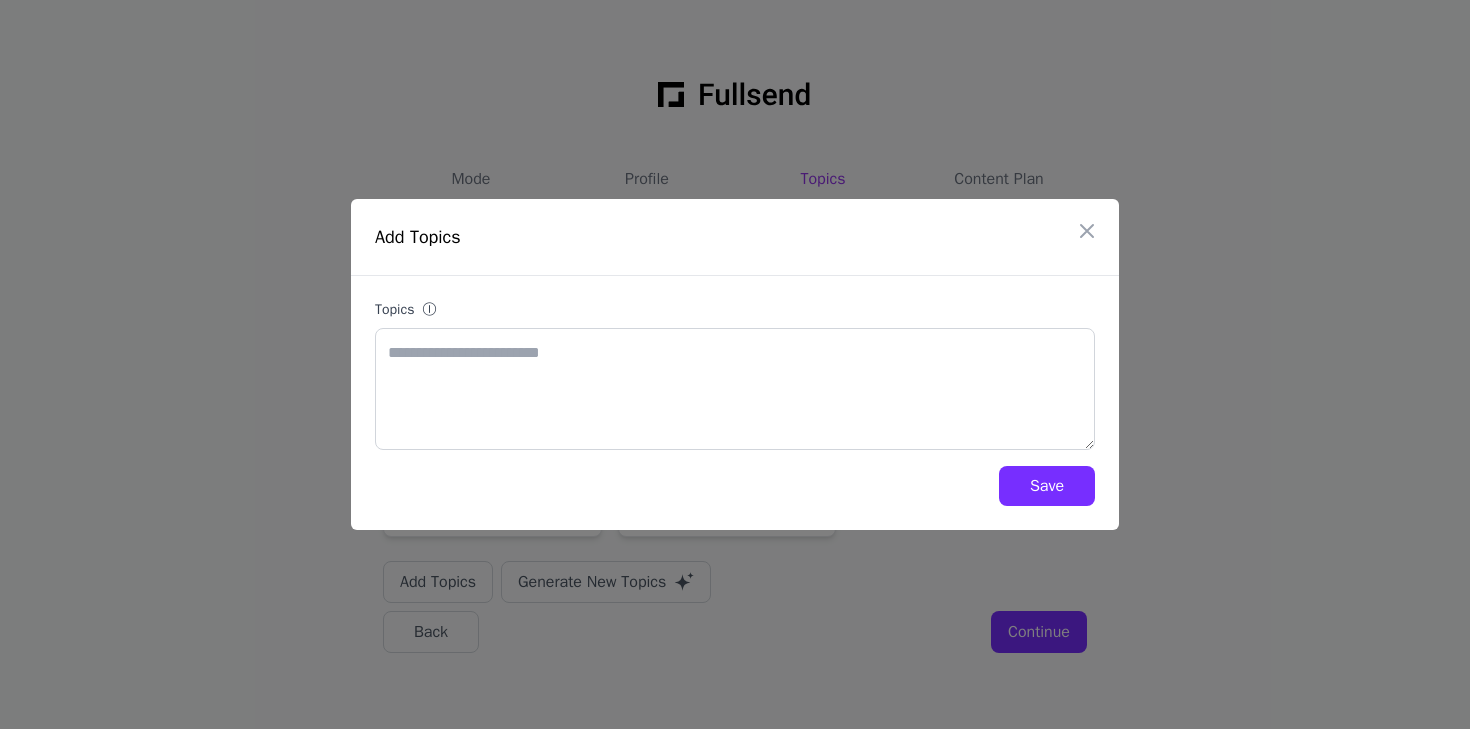 type 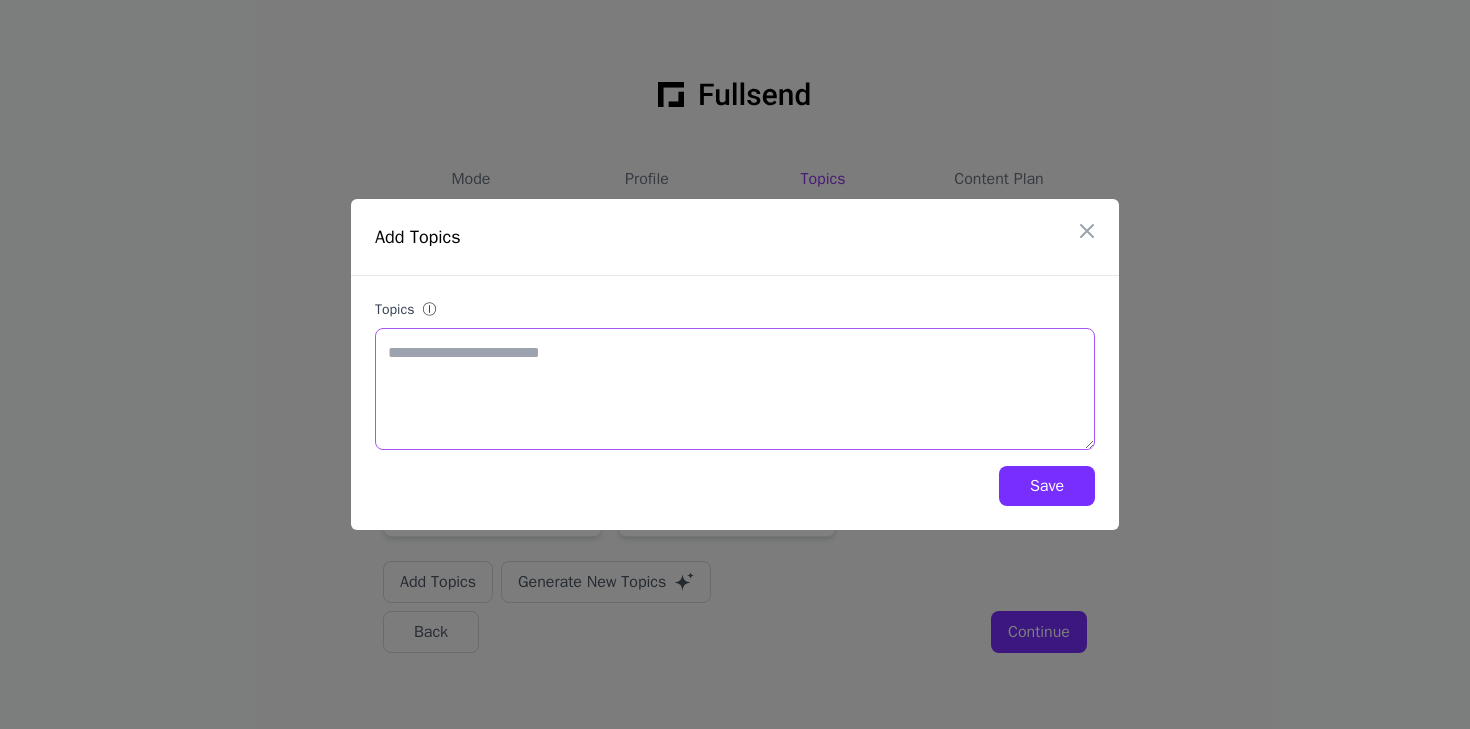 click on "Topics   ⓘ" at bounding box center (735, 389) 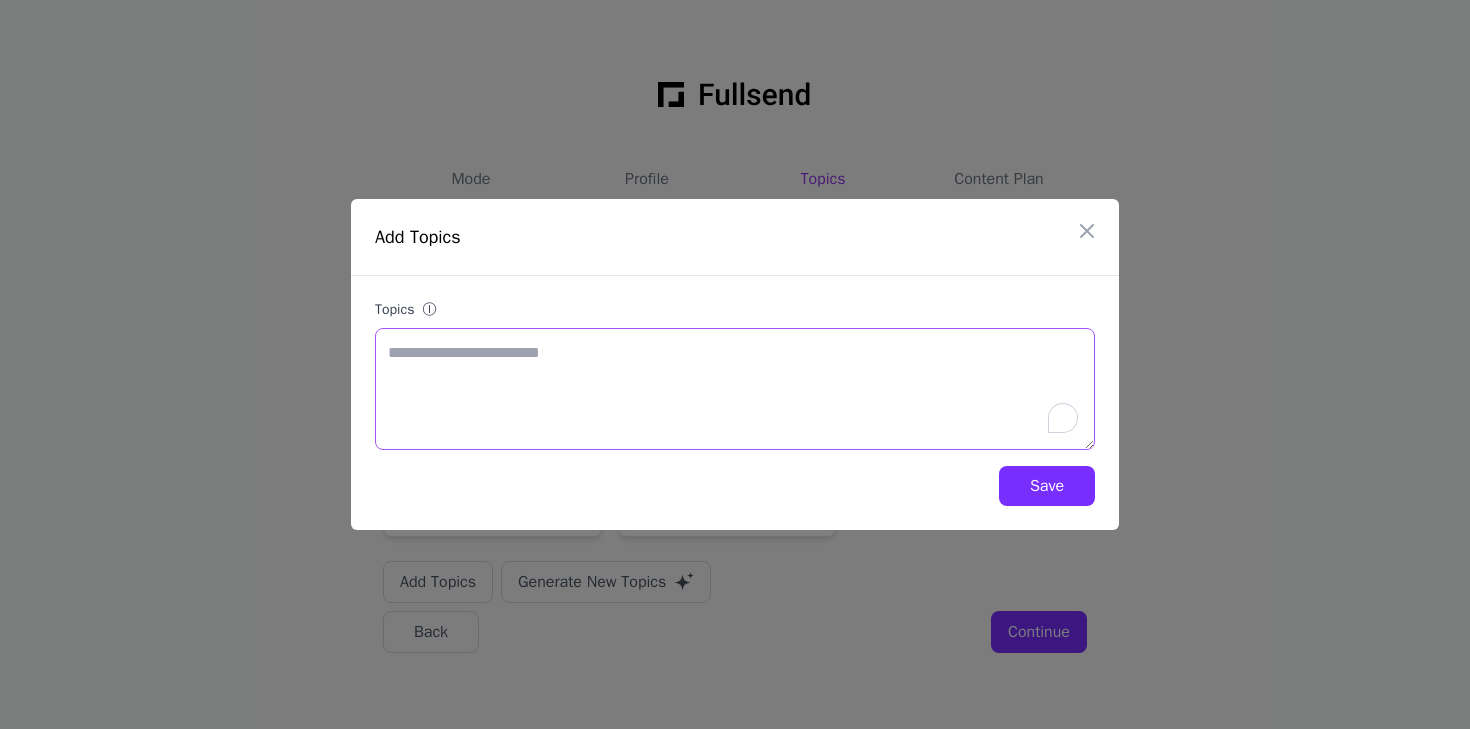 paste on "**********" 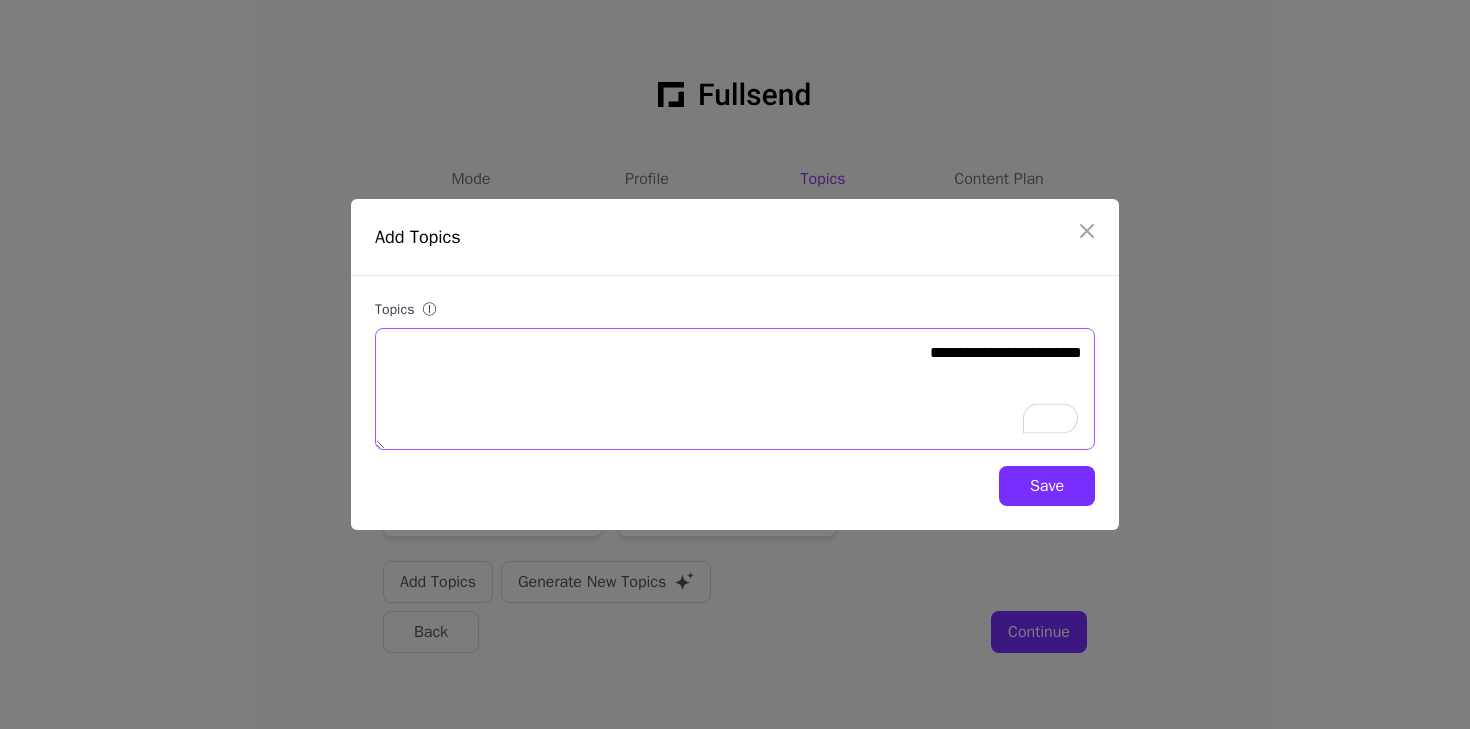 click on "**********" at bounding box center [735, 389] 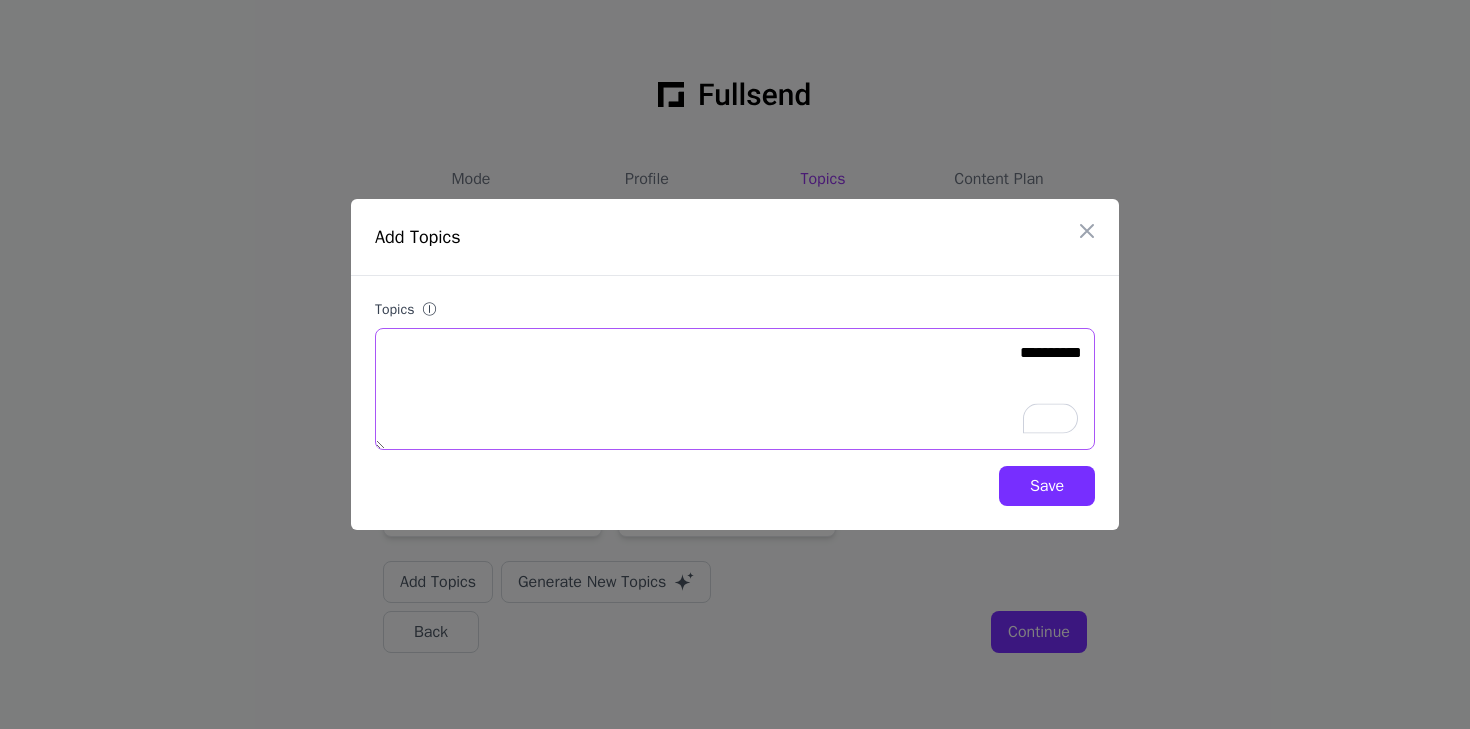 type on "**********" 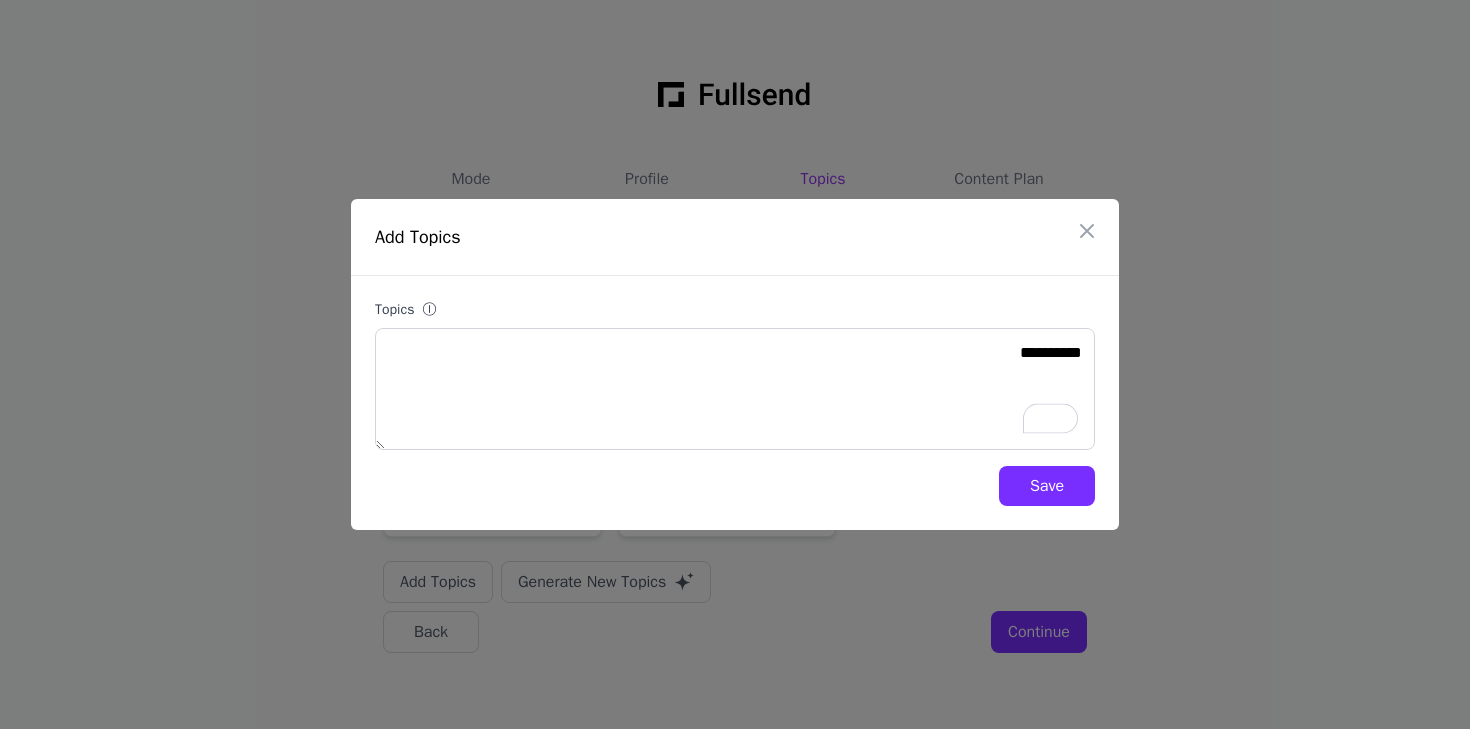 click on "Save" at bounding box center [1047, 486] 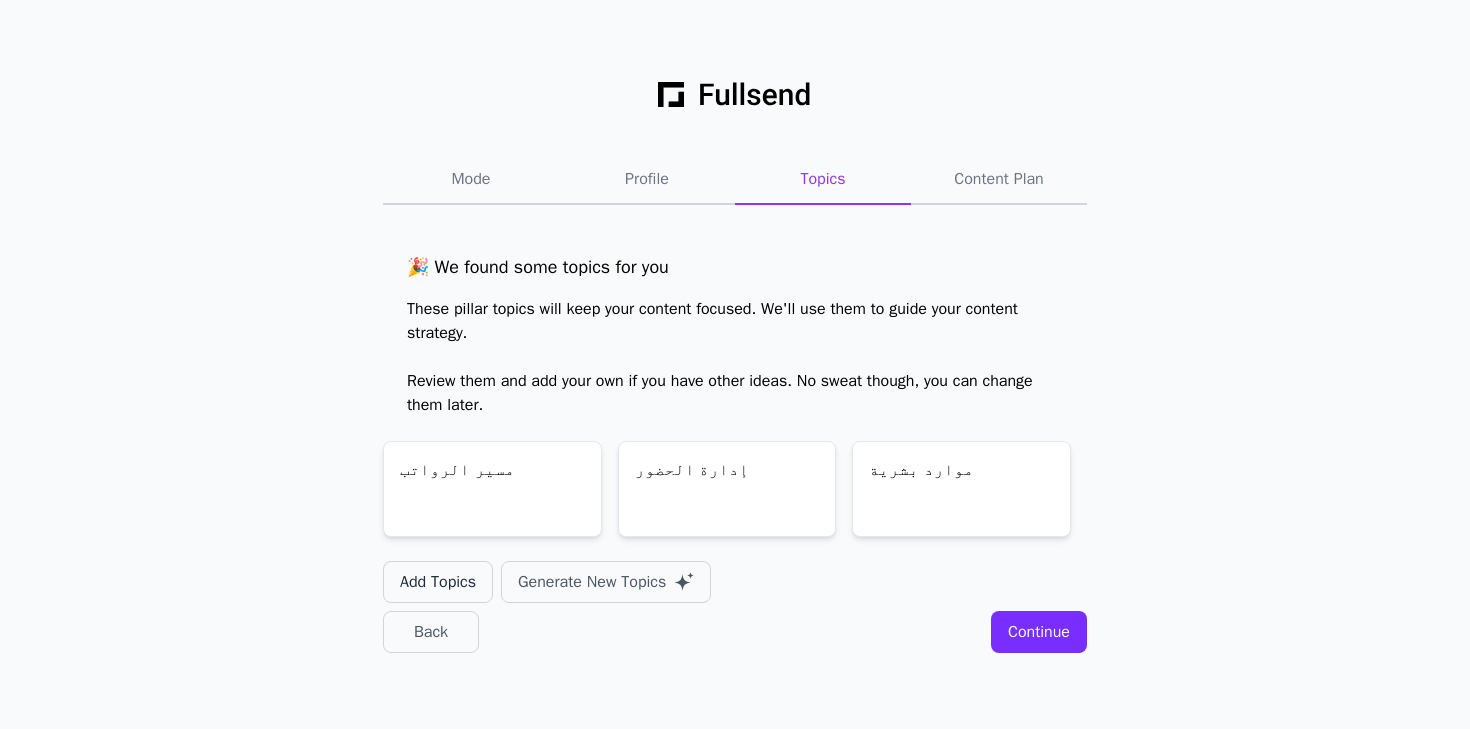 click on "Add Topics" at bounding box center (438, 582) 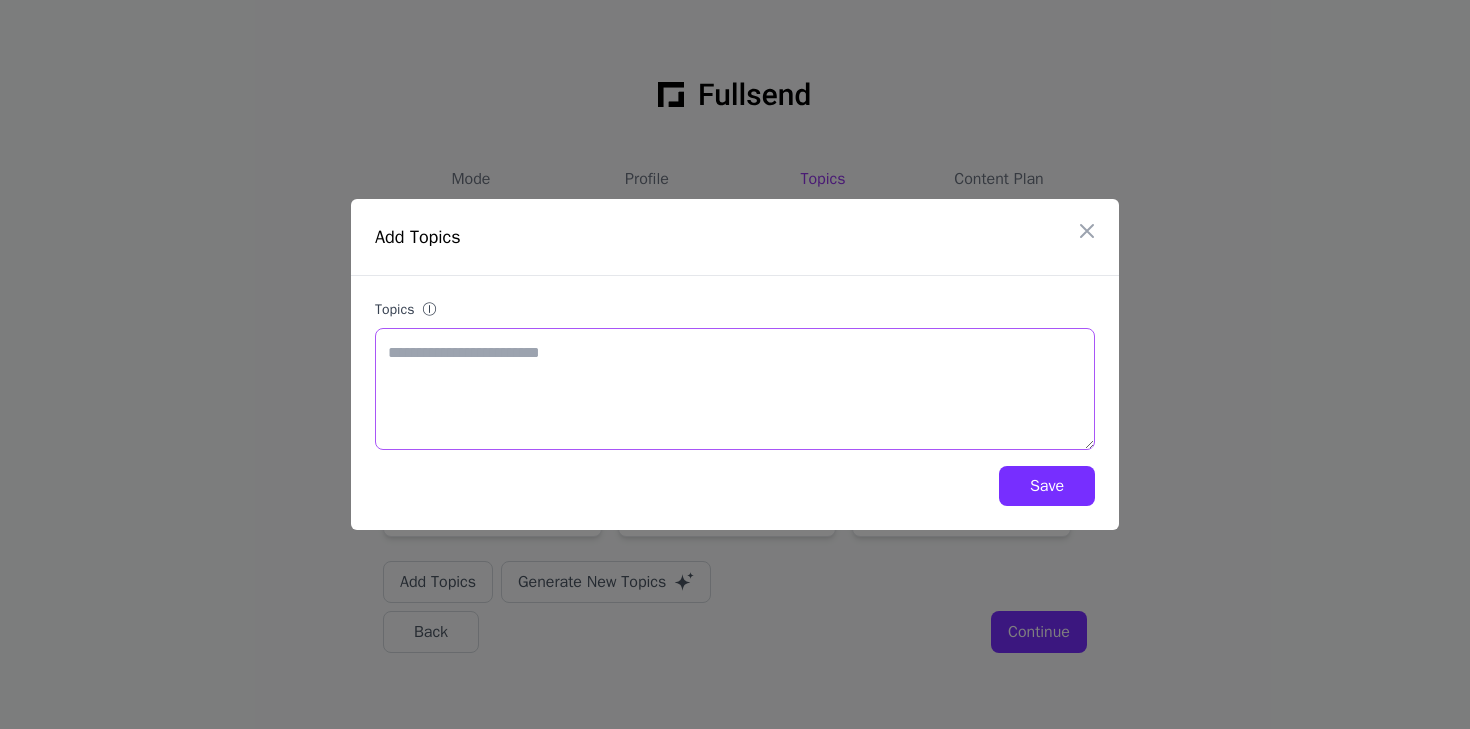 click on "Topics   ⓘ" at bounding box center (735, 389) 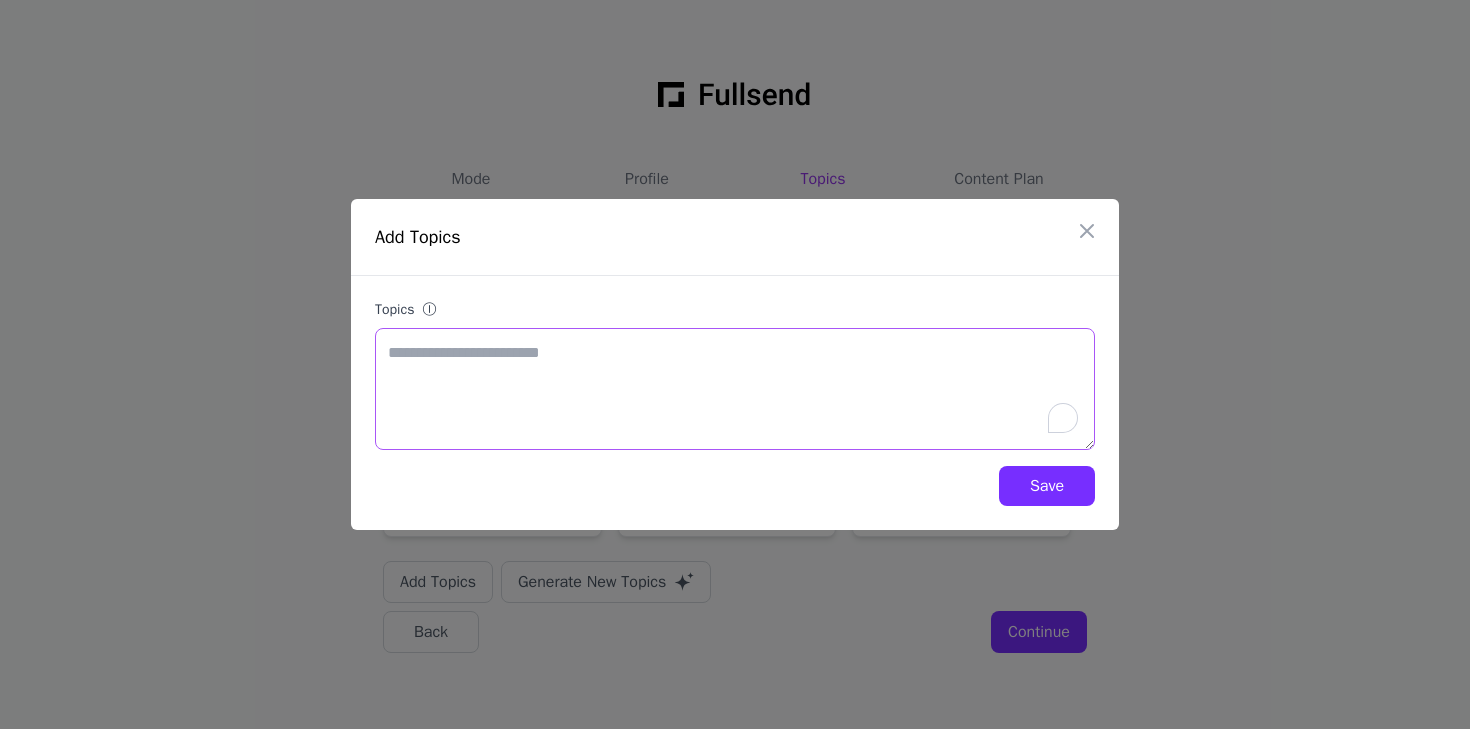 paste on "**********" 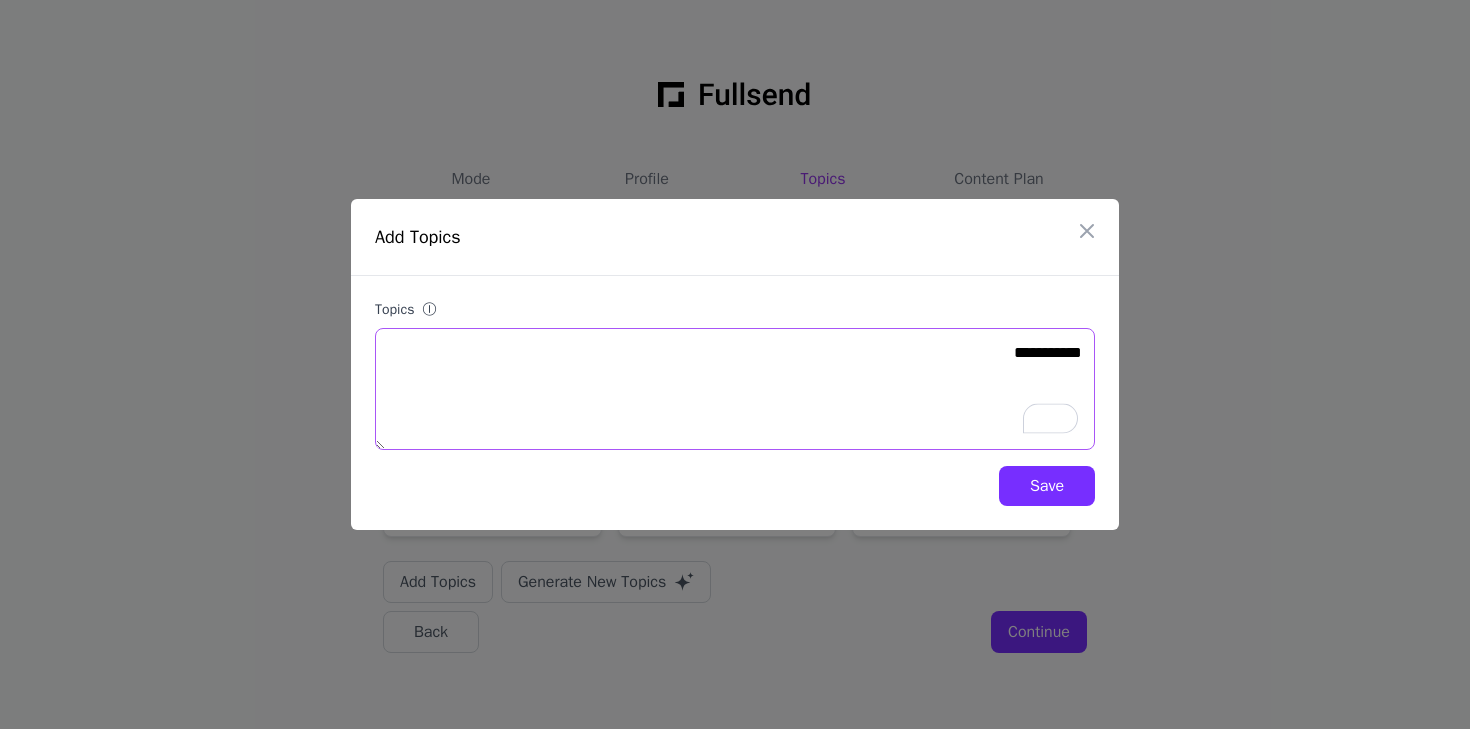 type on "**********" 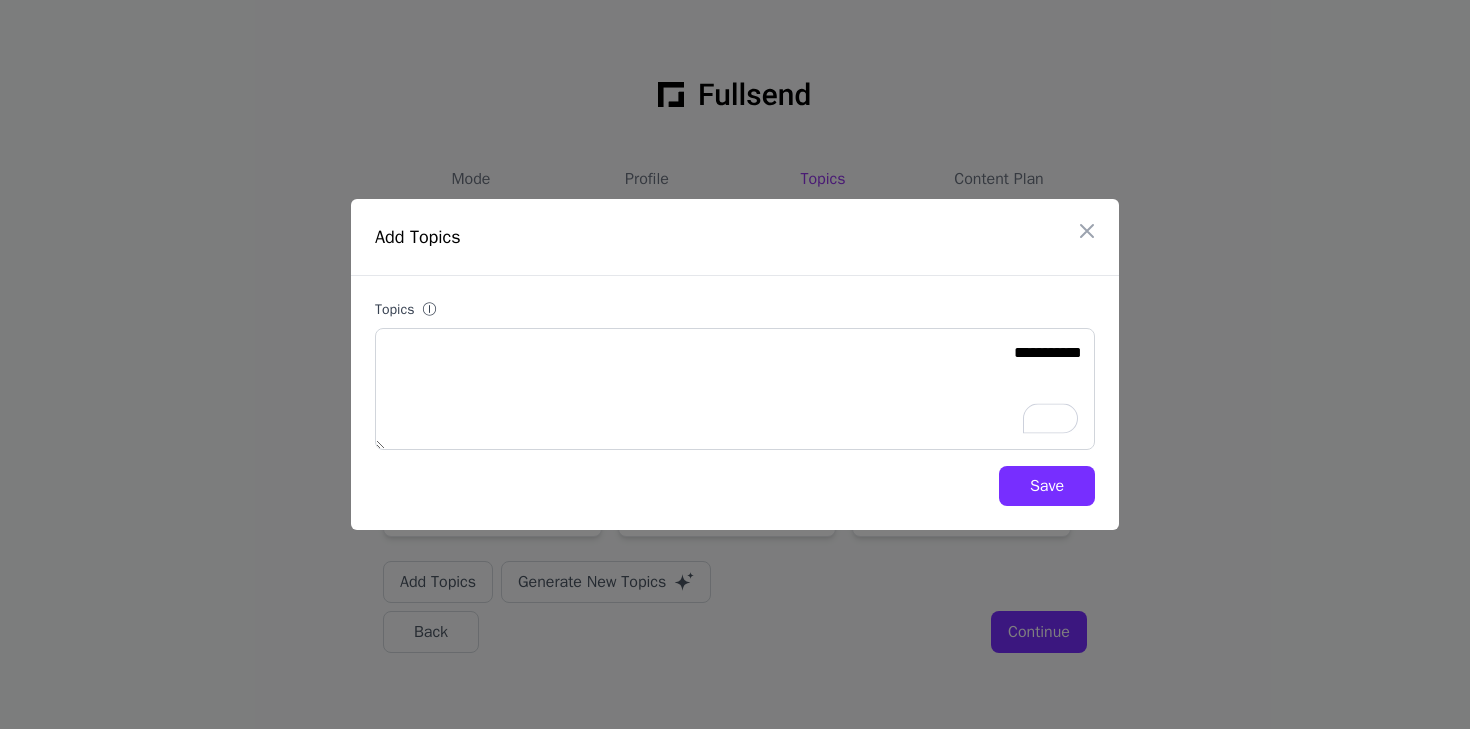 click on "Save" at bounding box center (1047, 486) 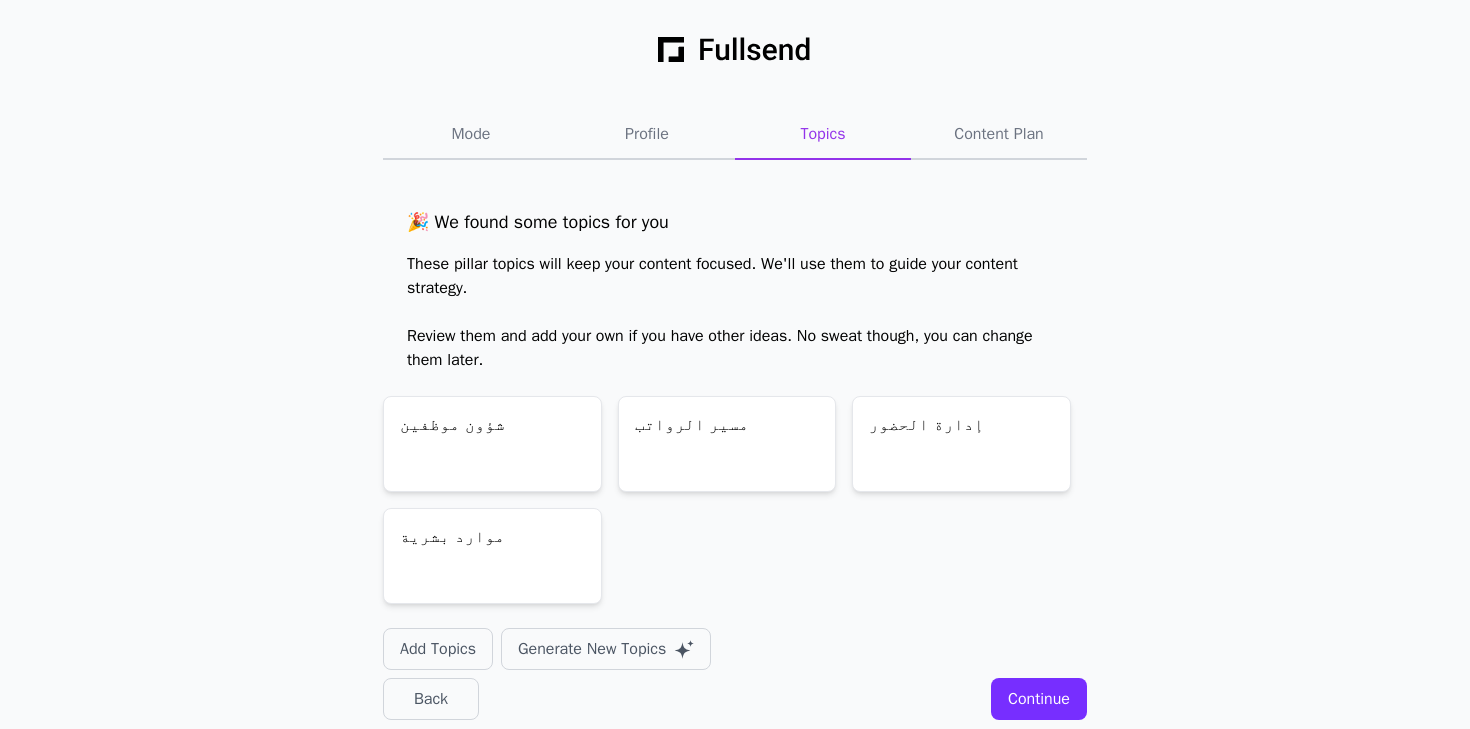 click on "Mode  Profile  Topics  Content Plan 🎉 We found some topics for you  These pillar topics will keep your content focused. We'll use them to guide your content strategy.   Review them and add your own if you have other ideas. No sweat though, you can change them later.  شؤون موظفين مسير رواتب إدارة الحضور موارد بشرية Add Topics Generate New Topics Back Continue" at bounding box center (735, 376) 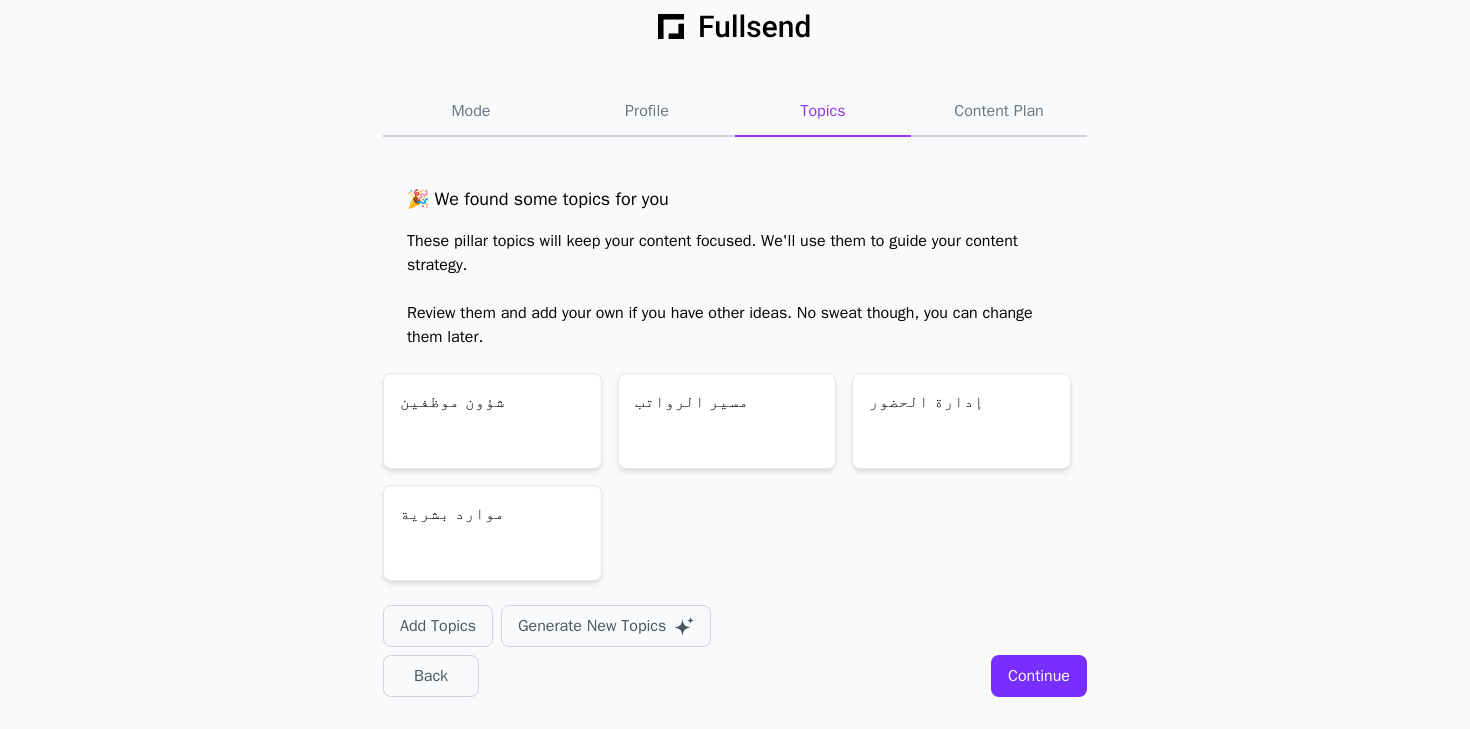 click on "Continue" at bounding box center (1039, 676) 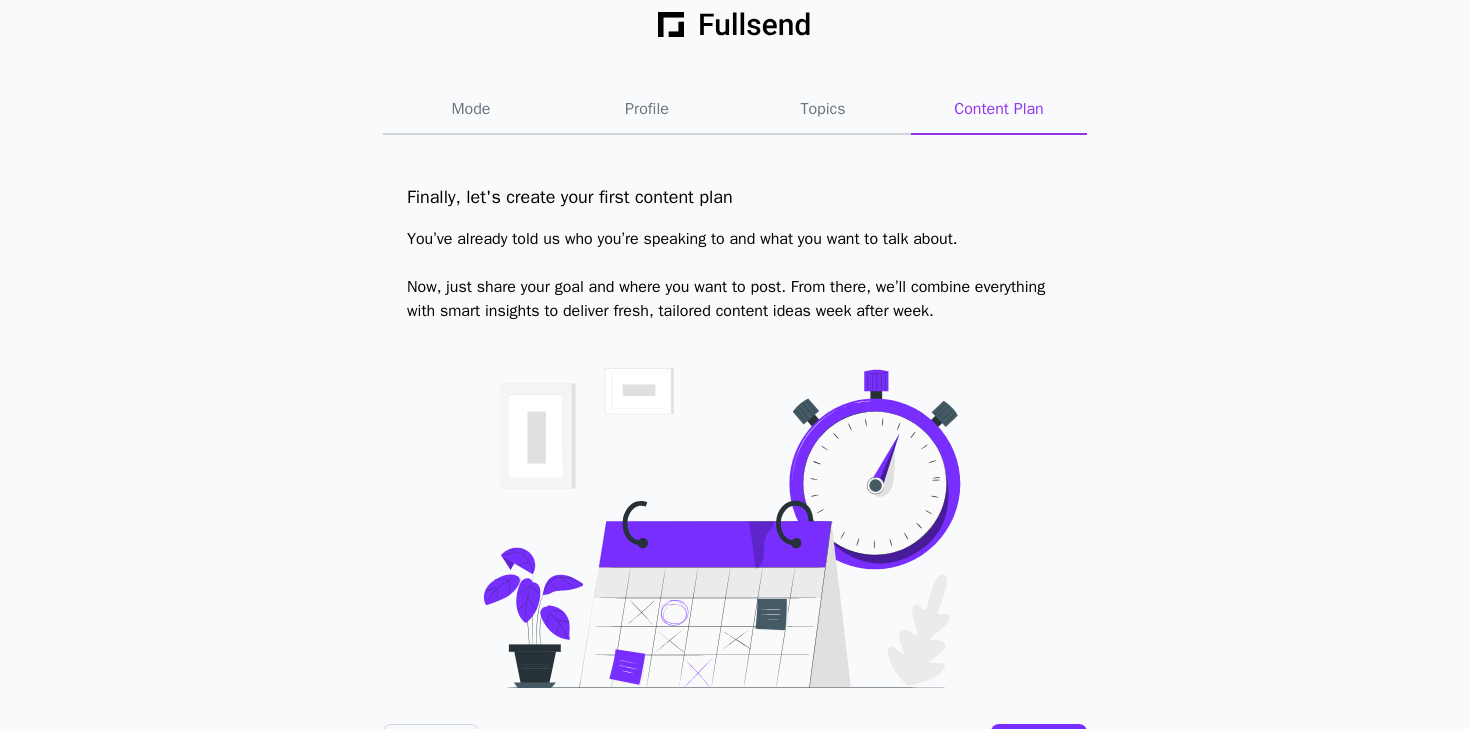 scroll, scrollTop: 94, scrollLeft: 0, axis: vertical 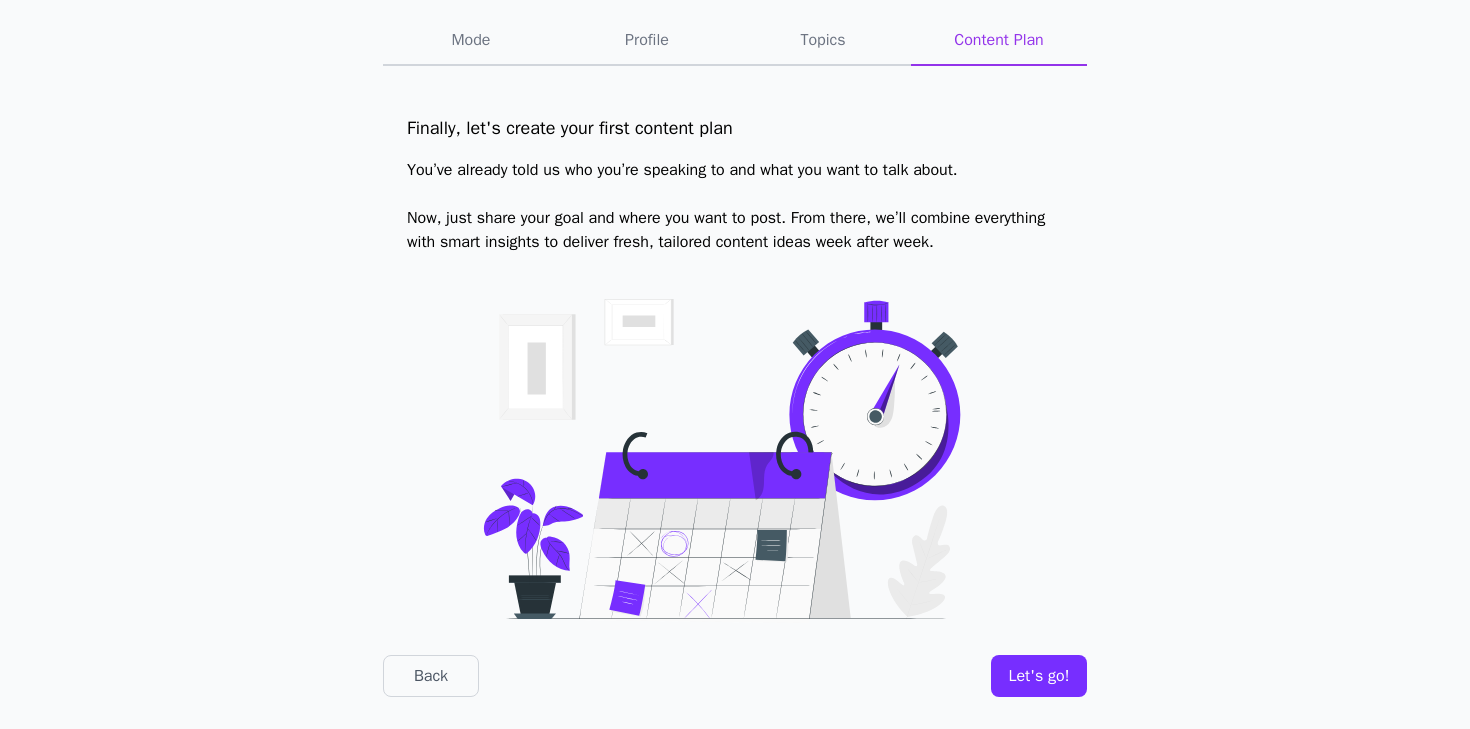 click on "Let's go!" at bounding box center [1039, 676] 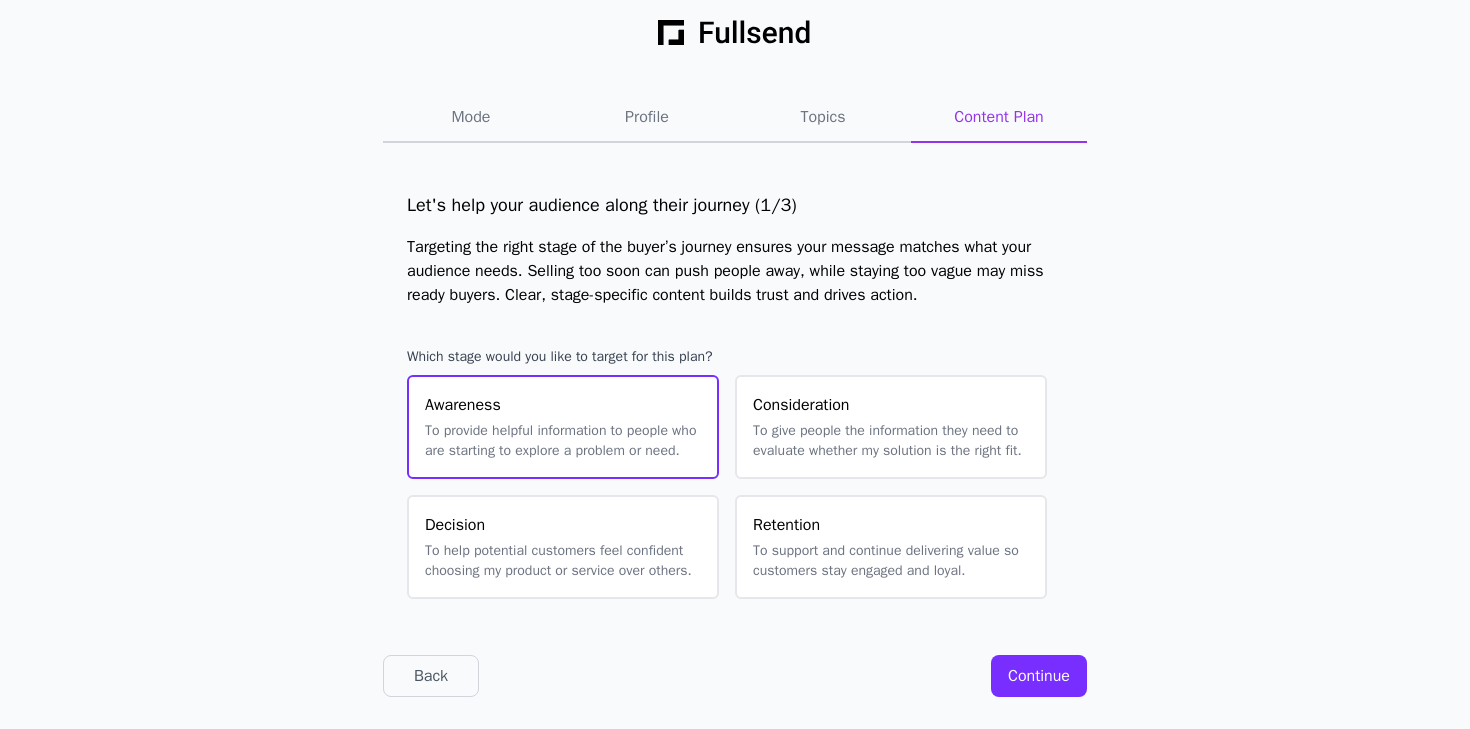 scroll, scrollTop: 57, scrollLeft: 0, axis: vertical 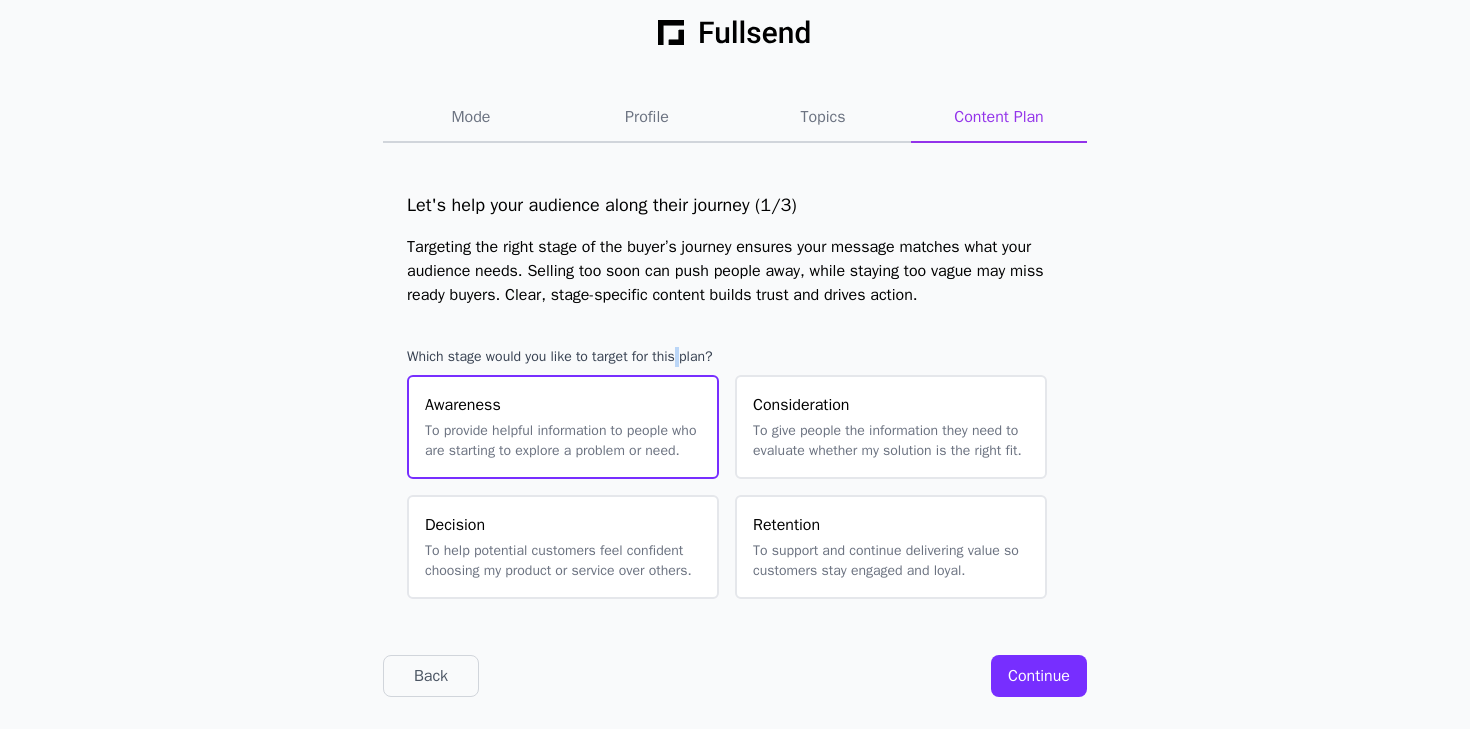 click on "Which stage would you like to target for this plan?" at bounding box center (560, 357) 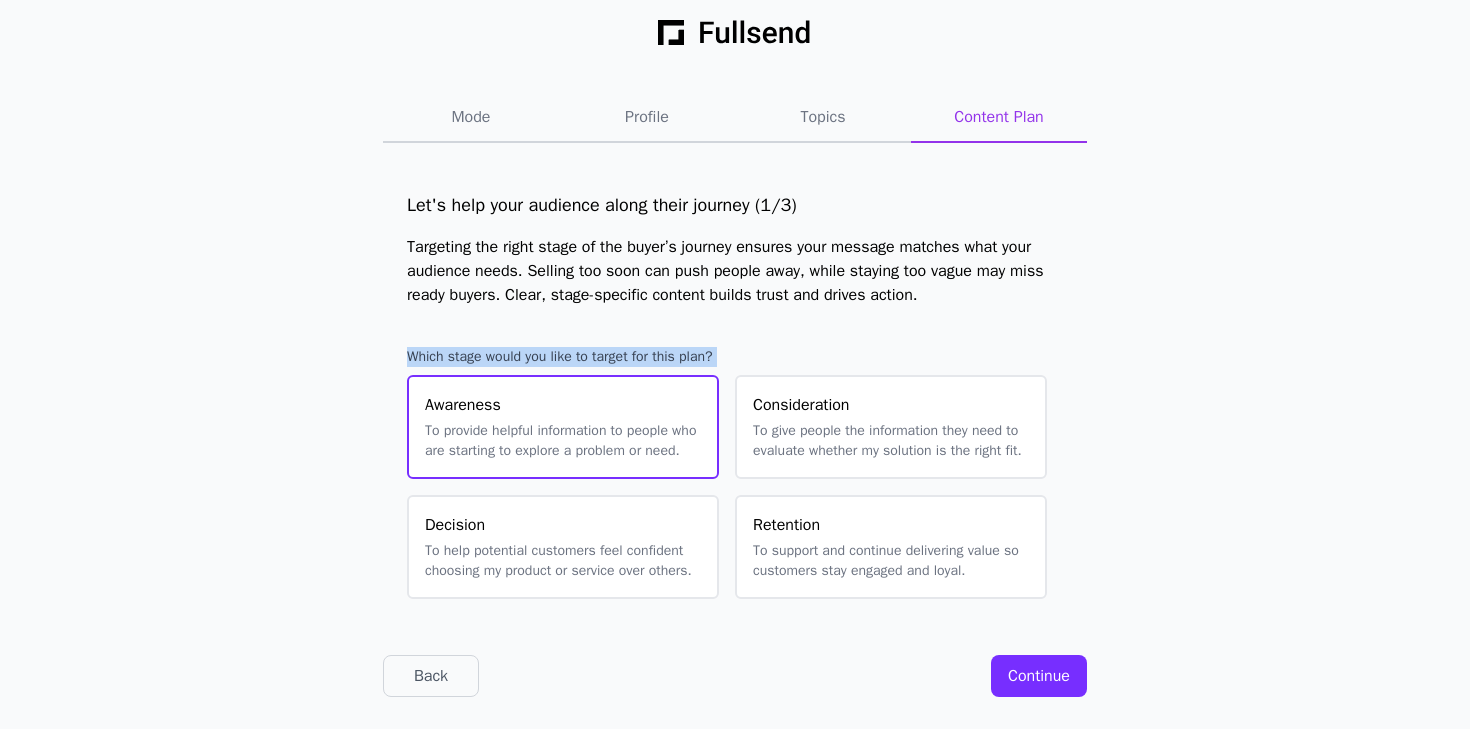 click on "Which stage would you like to target for this plan?" at bounding box center [560, 357] 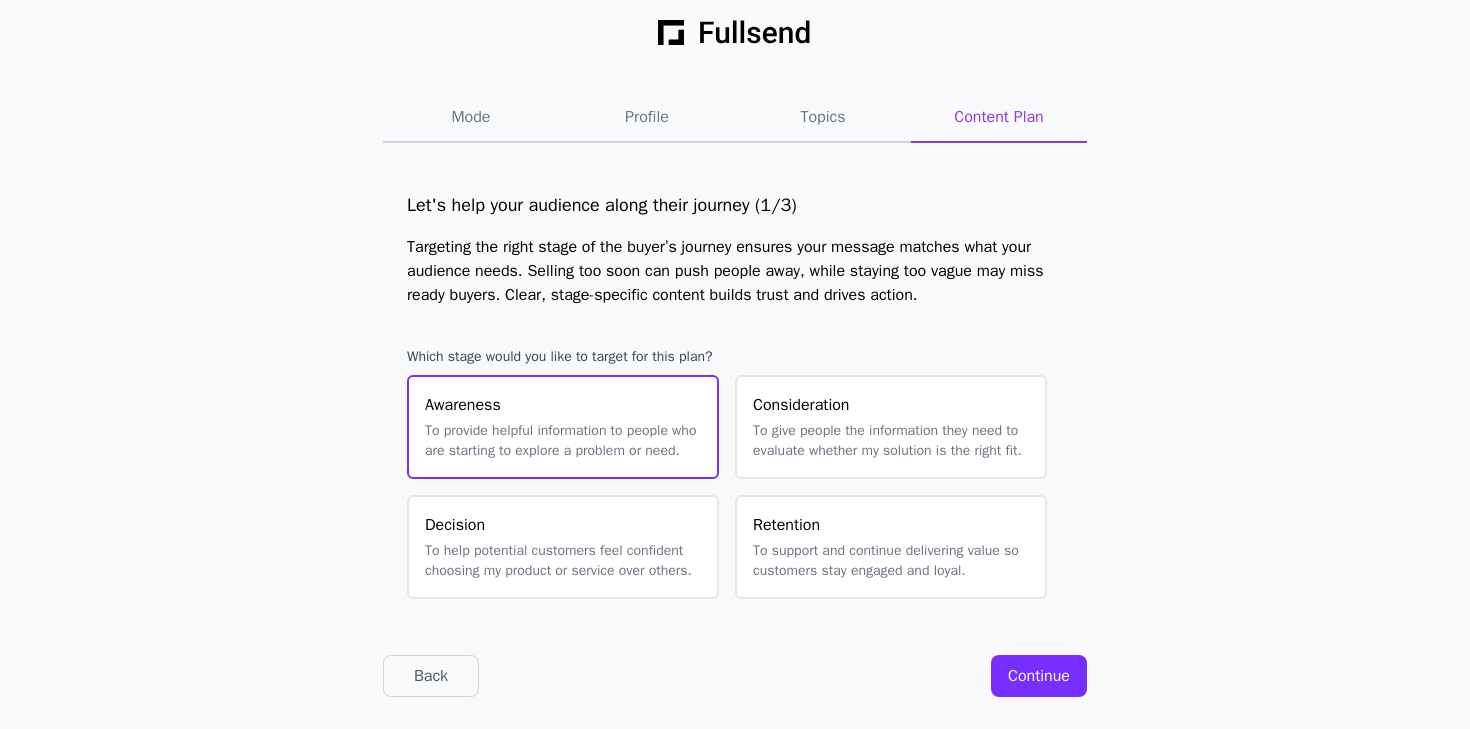 click on "Continue" at bounding box center [1039, 676] 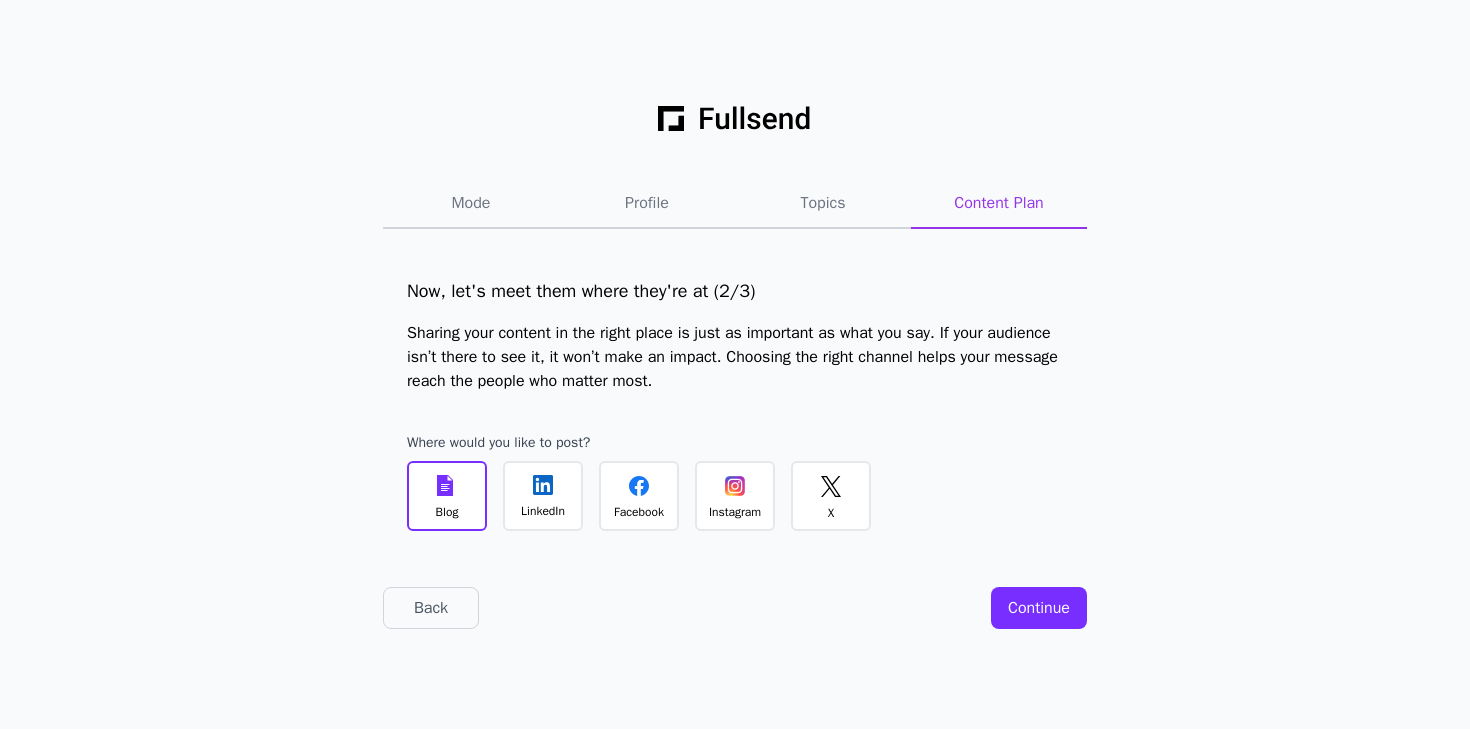 click on "LinkedIn" at bounding box center [543, 511] 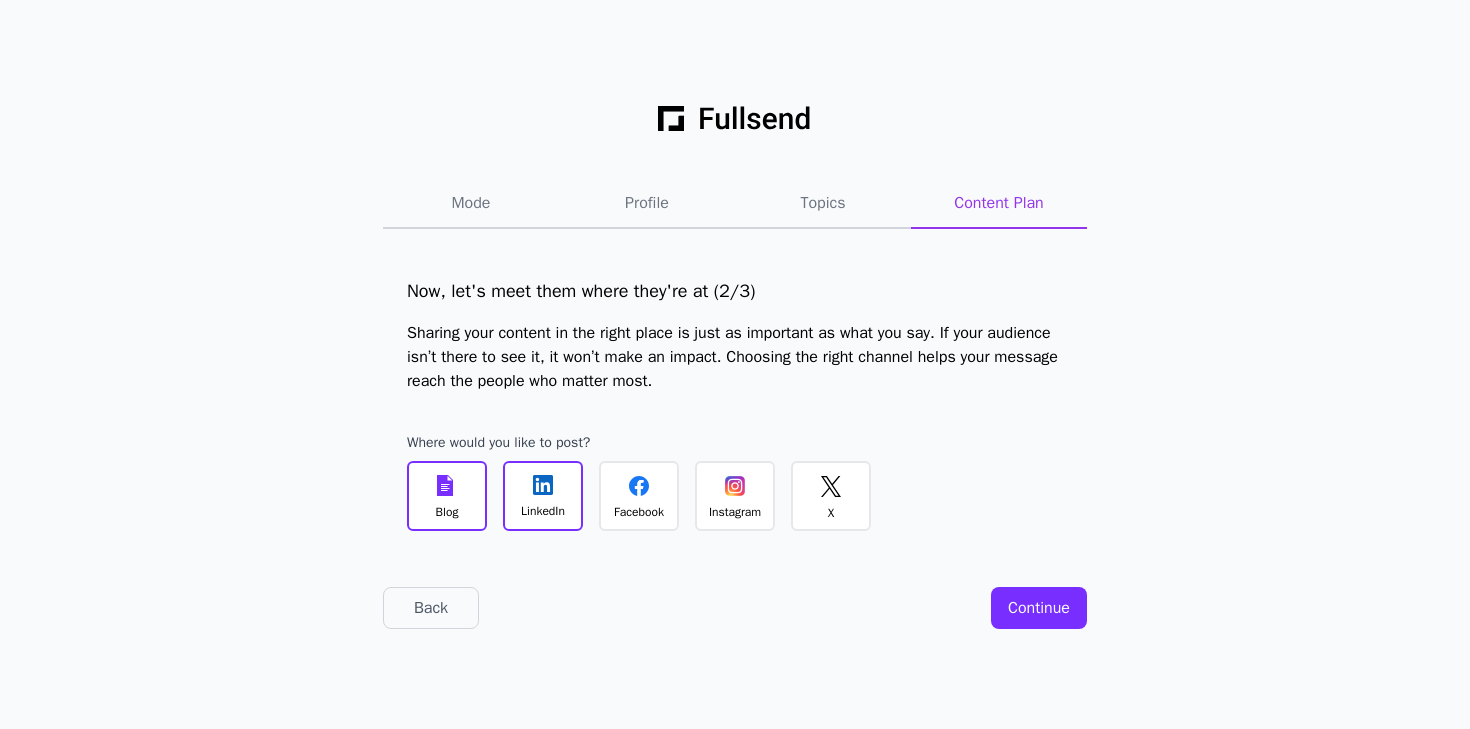 click on "Instagram" at bounding box center (735, 512) 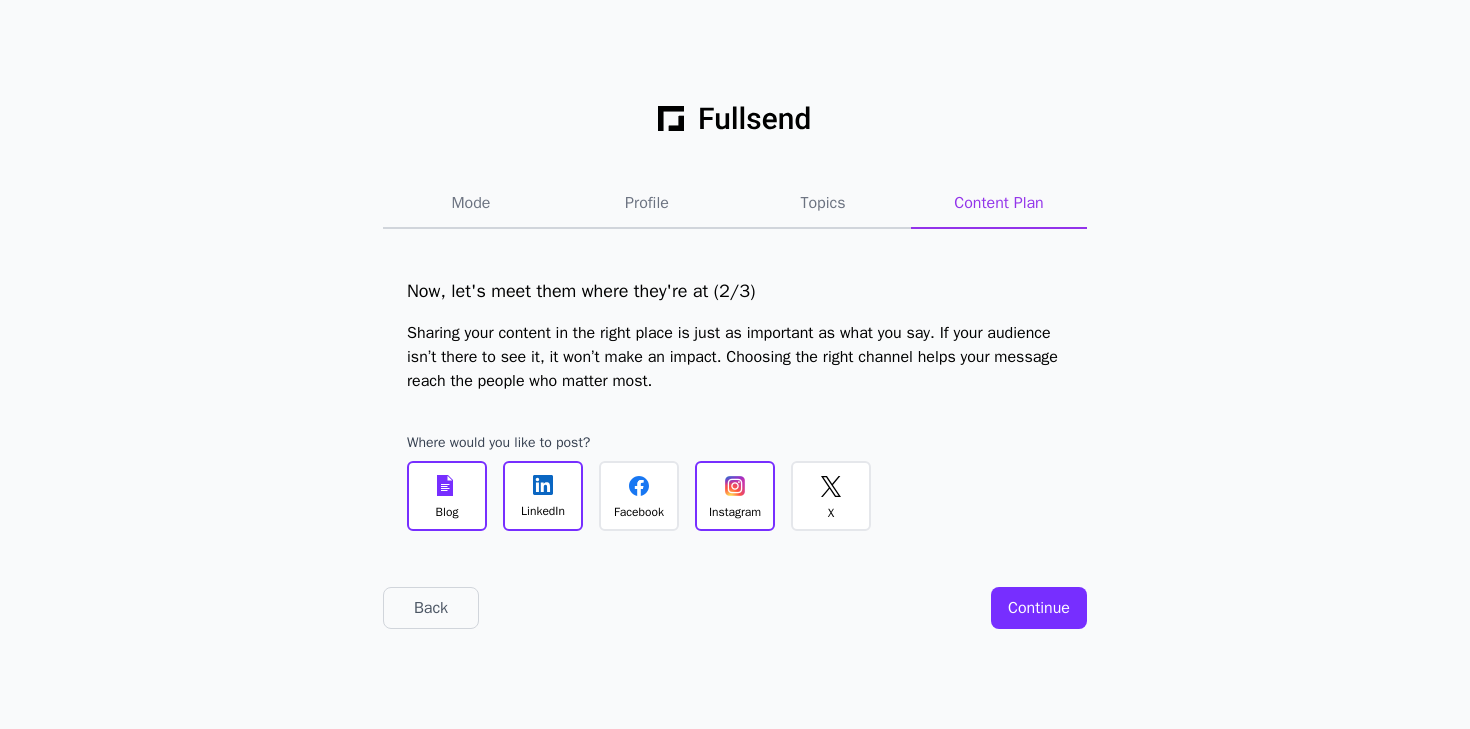 click on "X" 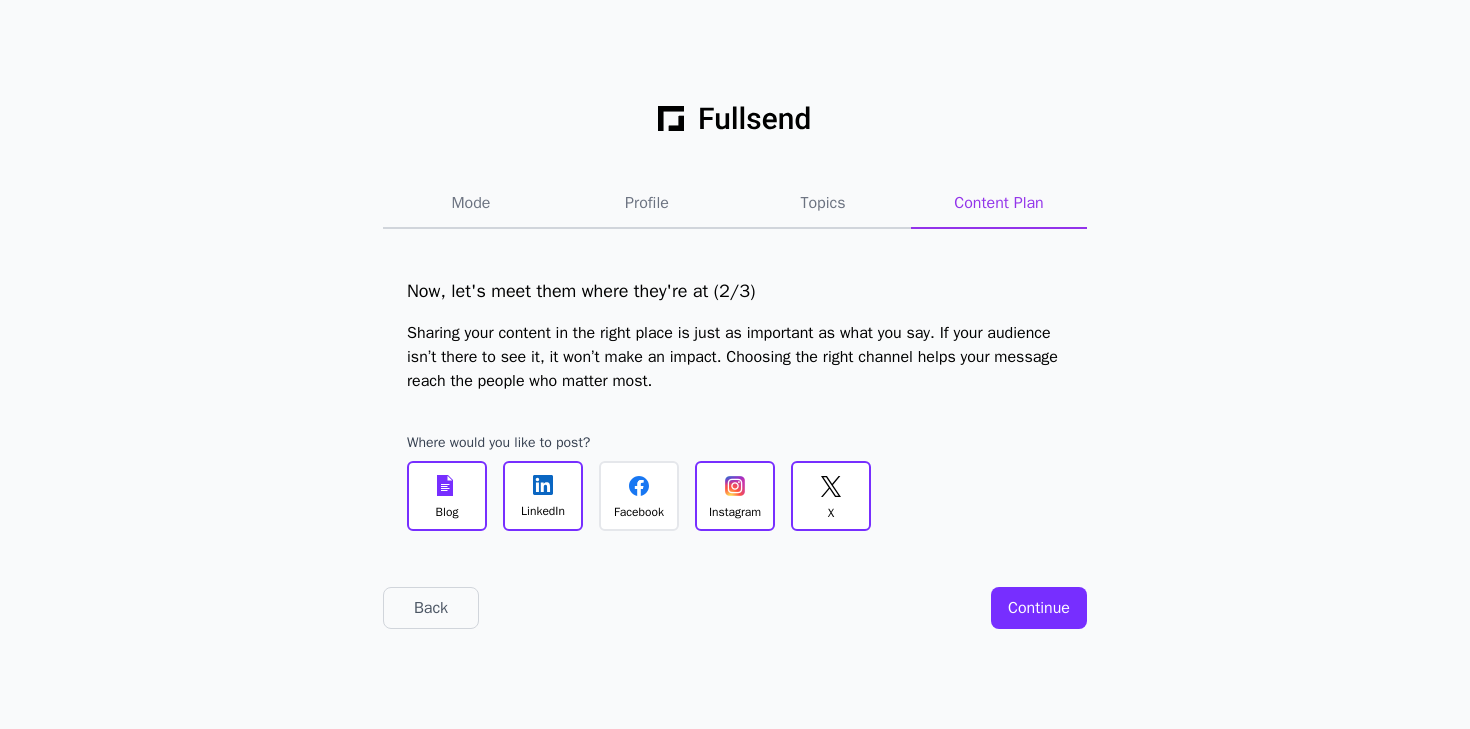 click on "Continue" at bounding box center (1039, 608) 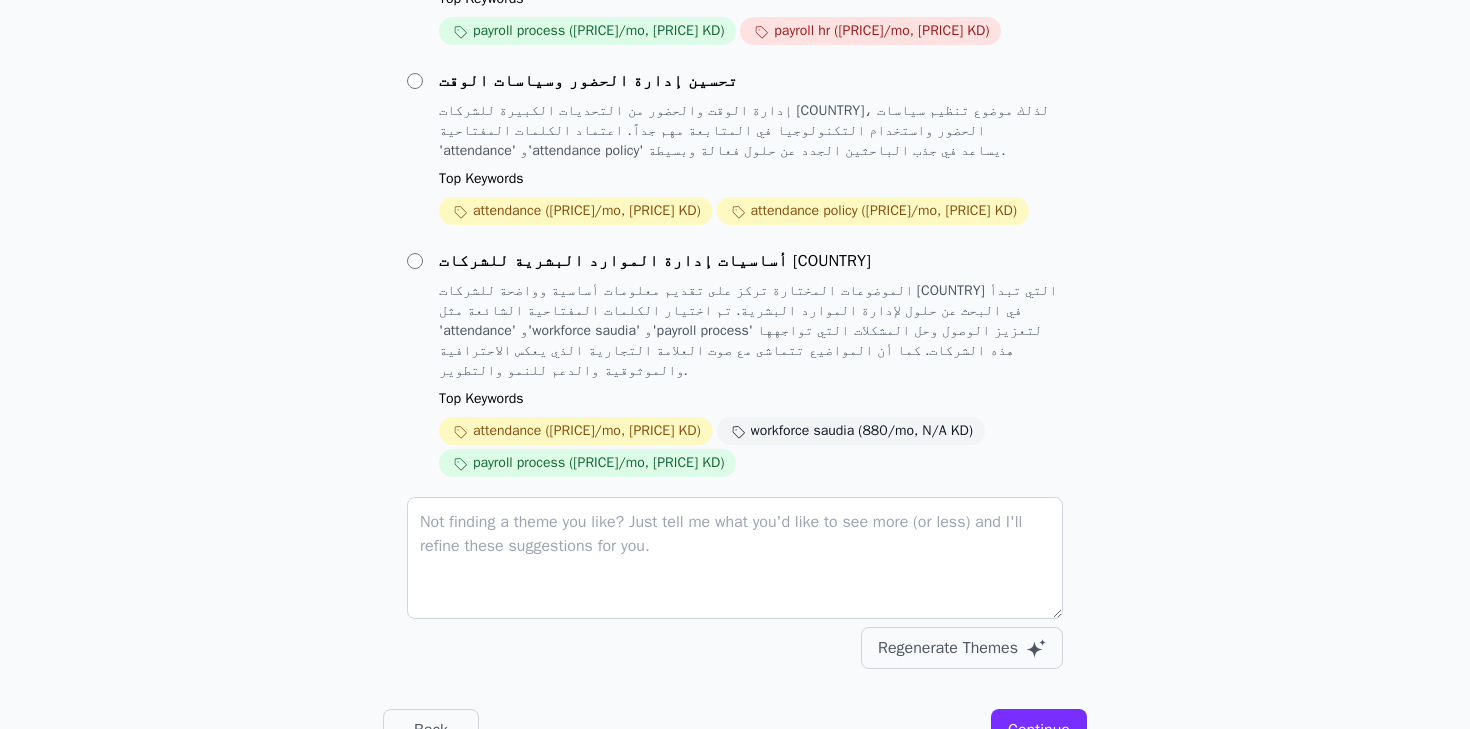 scroll, scrollTop: 485, scrollLeft: 0, axis: vertical 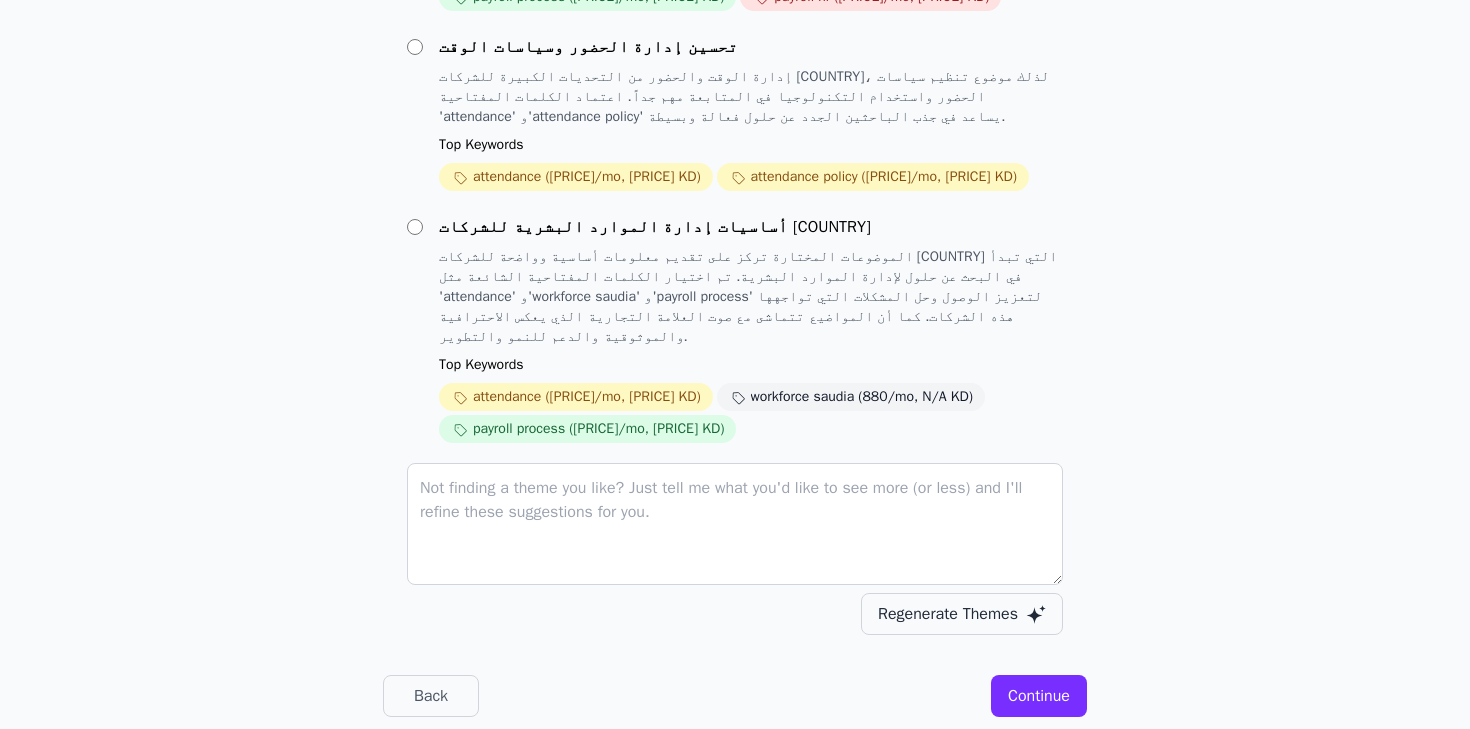 click on "Regenerate Themes" at bounding box center (948, 614) 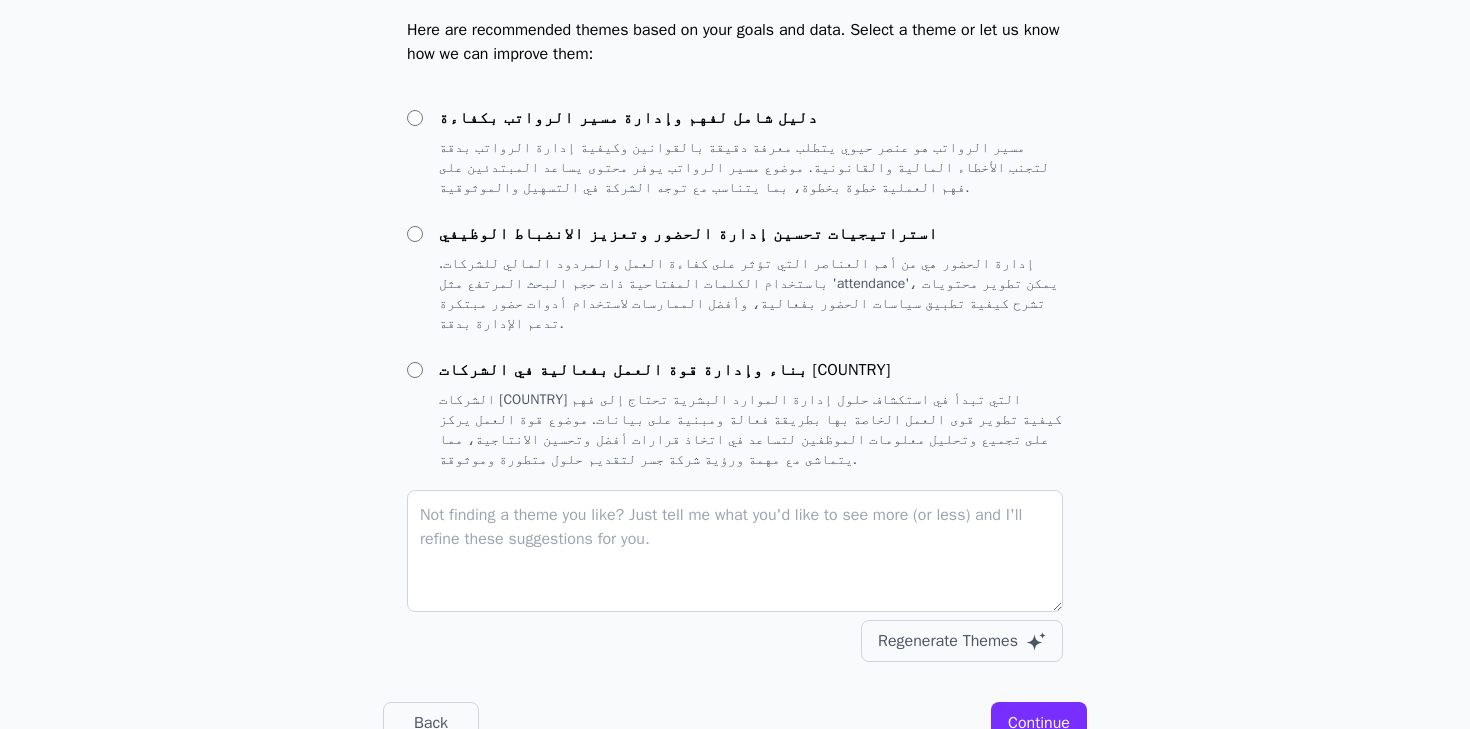 scroll, scrollTop: 241, scrollLeft: 0, axis: vertical 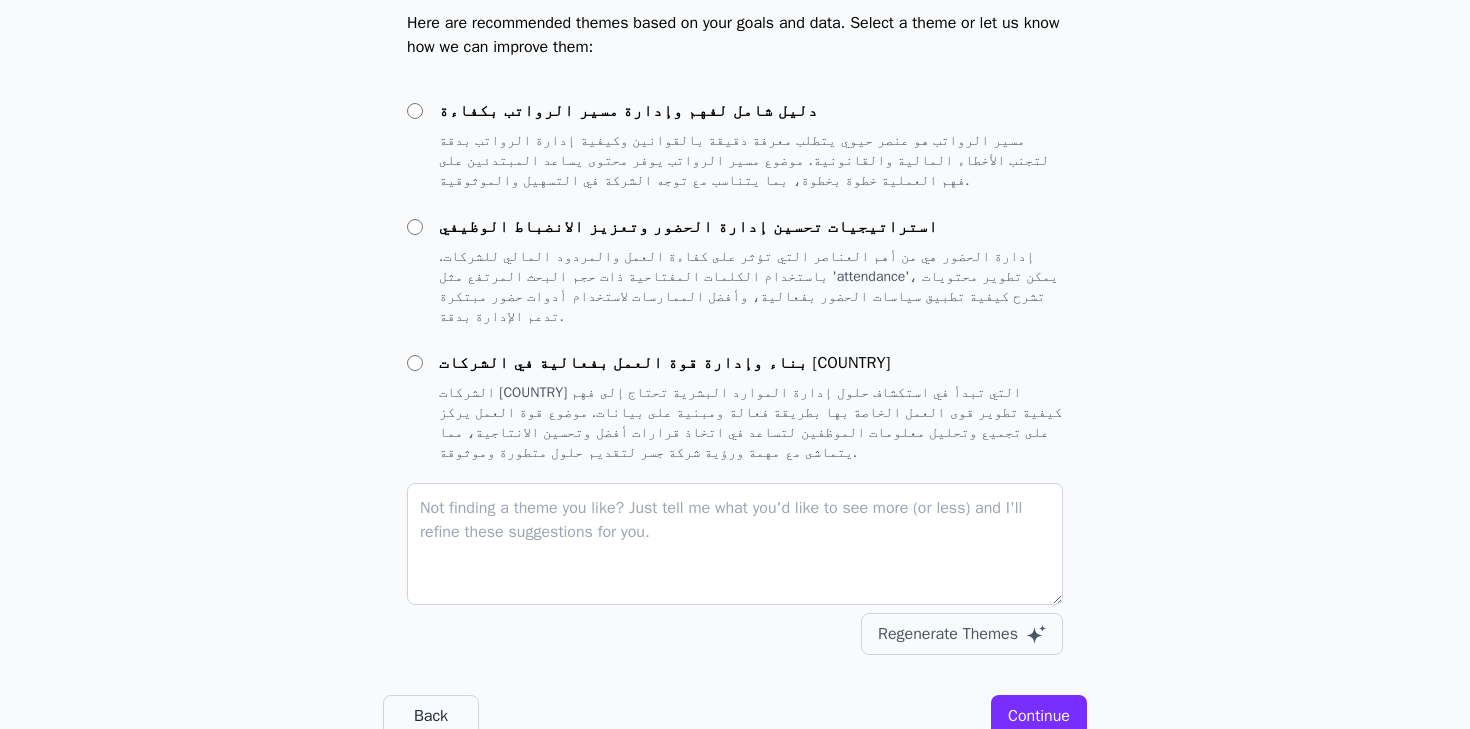 click on "Back" at bounding box center [431, 716] 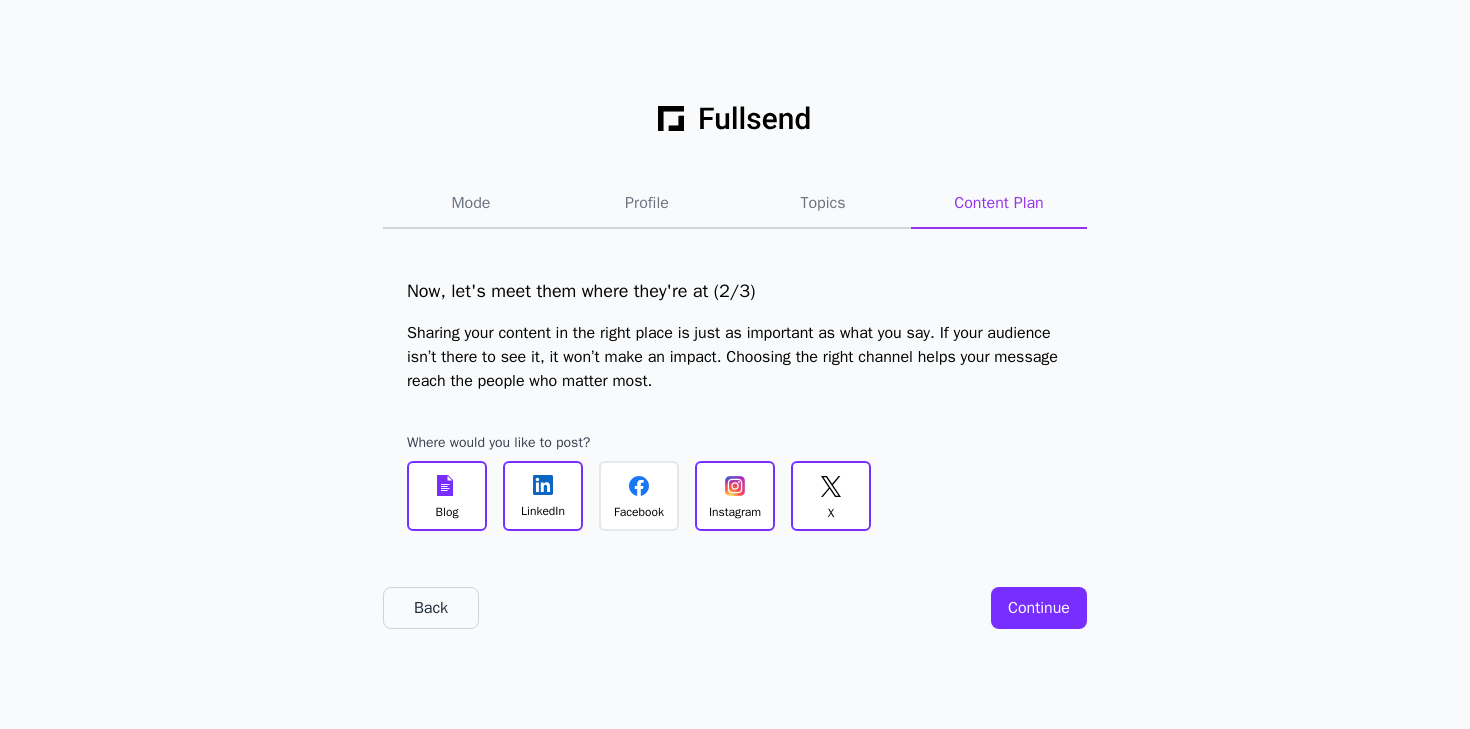 click on "Back" 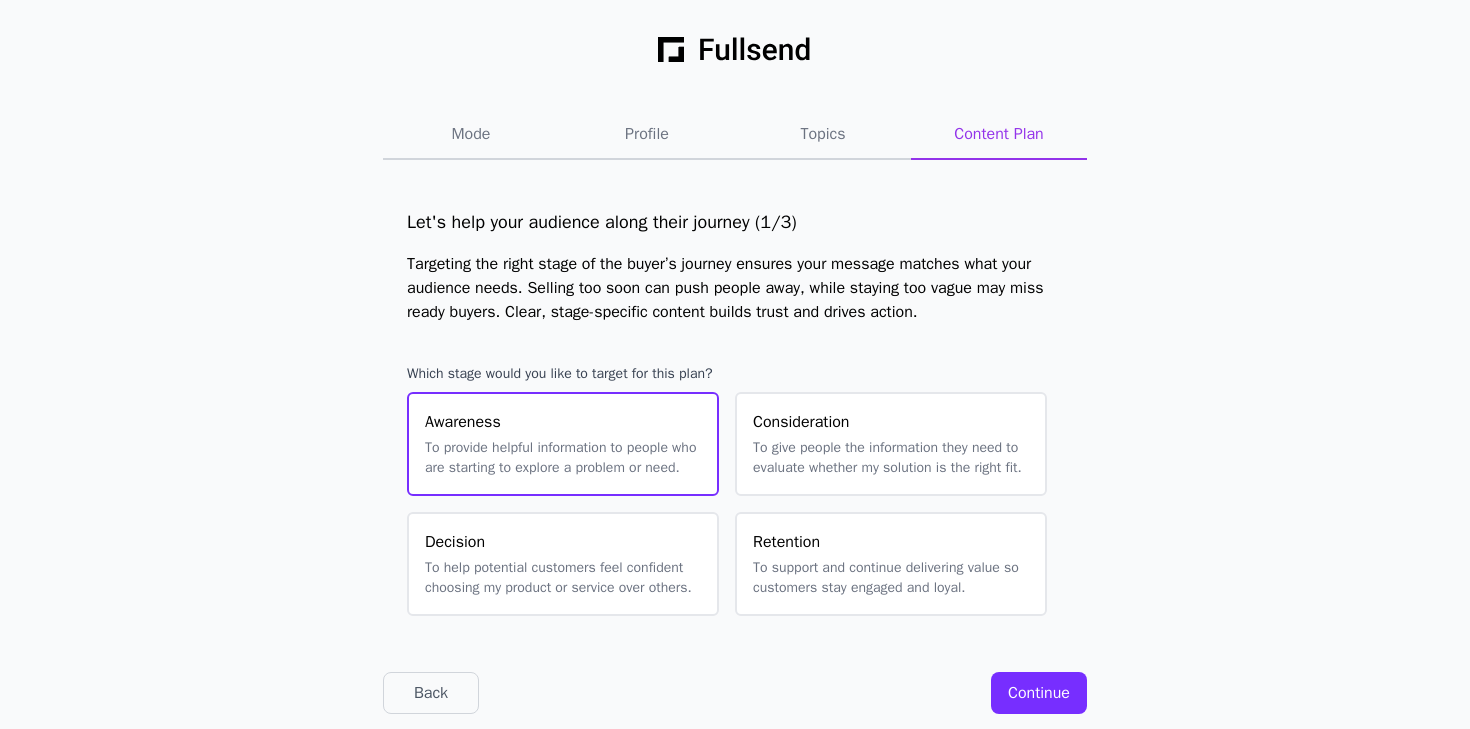click on "To give people the information they need to evaluate whether my solution is the right fit." at bounding box center (891, 458) 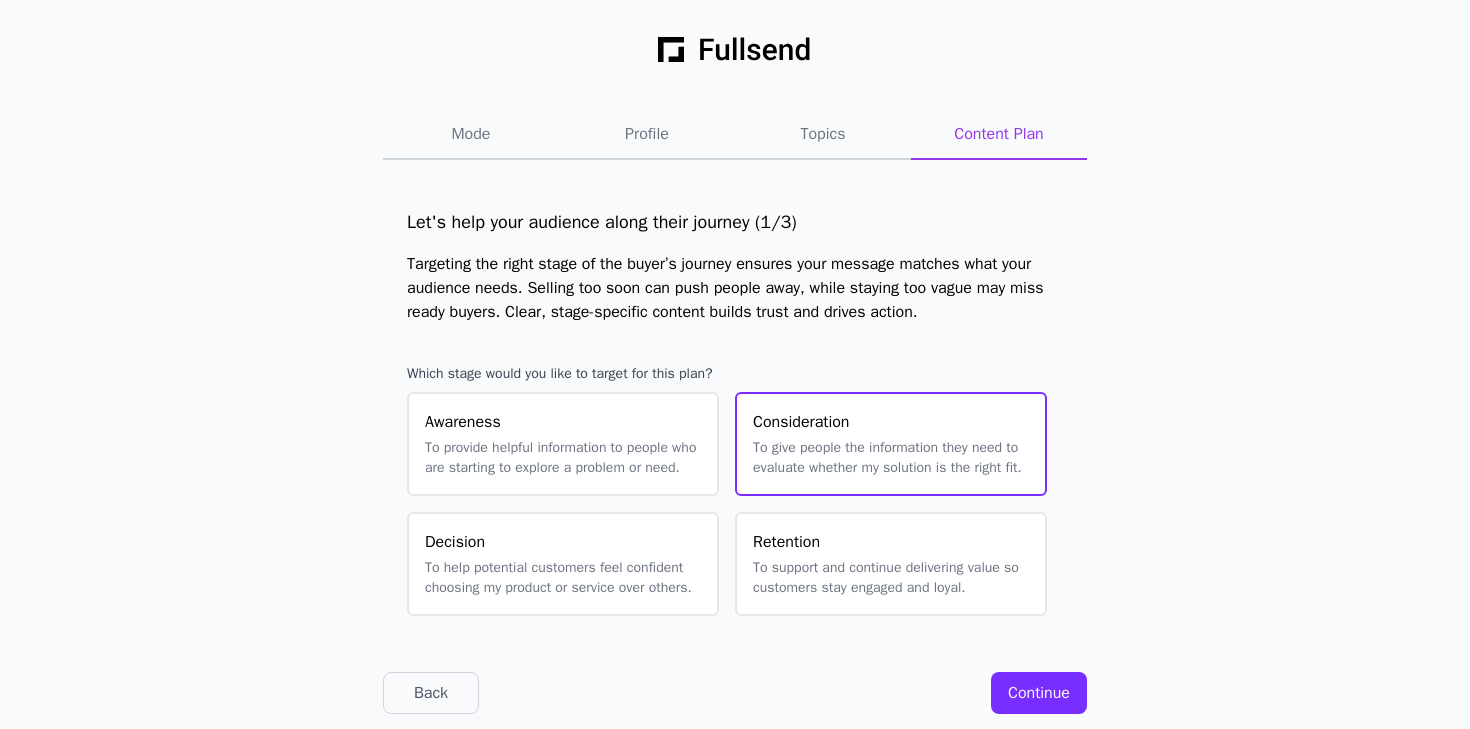 click on "To help potential customers feel confident choosing my product or service over others." at bounding box center (563, 578) 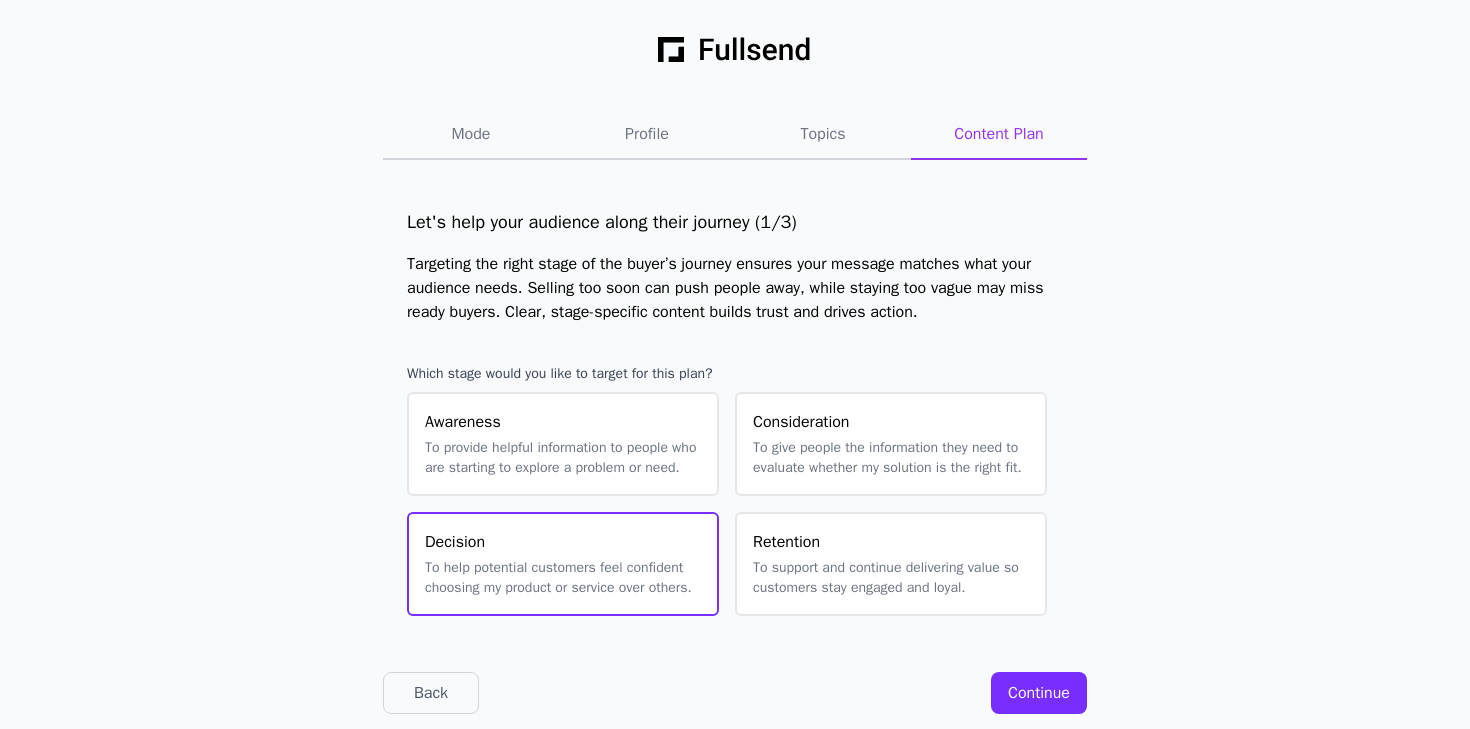 scroll, scrollTop: 57, scrollLeft: 0, axis: vertical 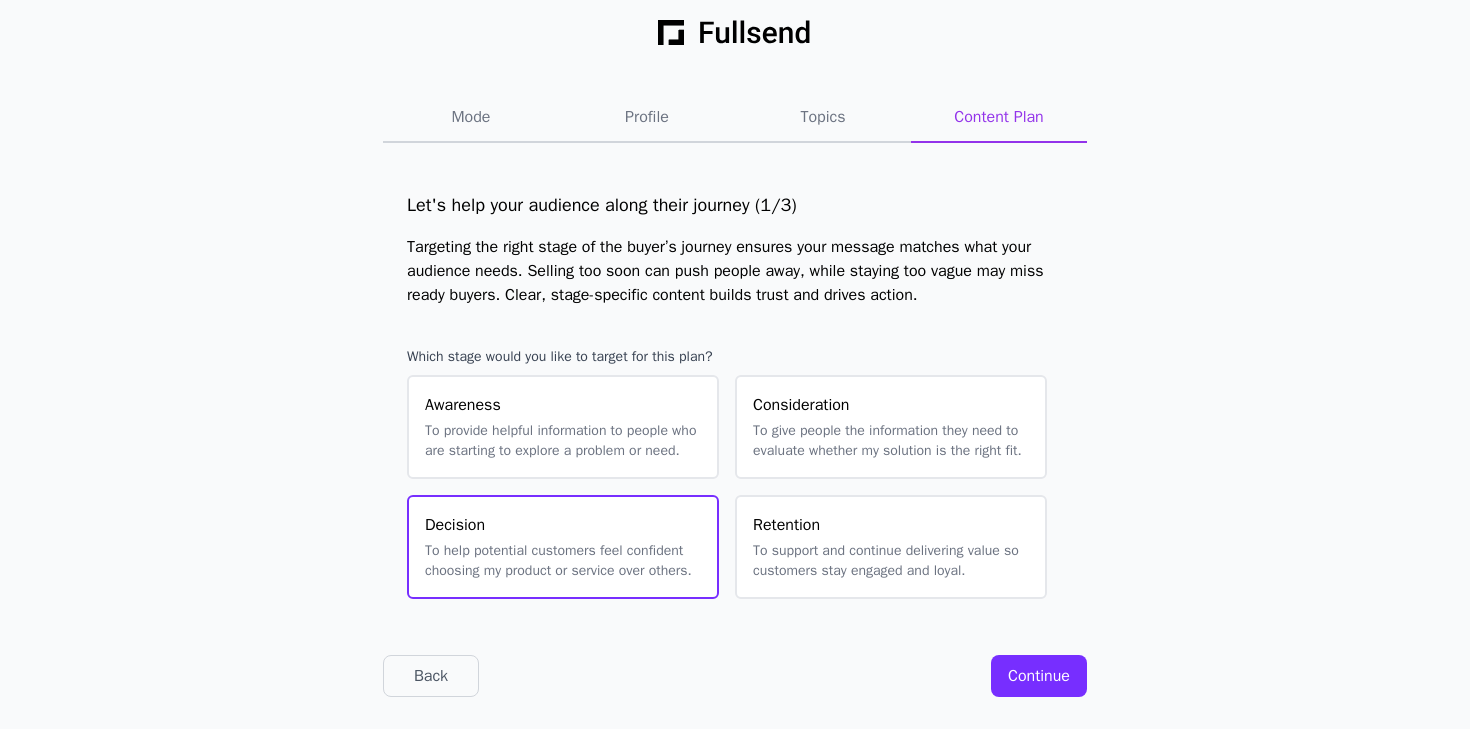 click on "Continue" at bounding box center [1039, 676] 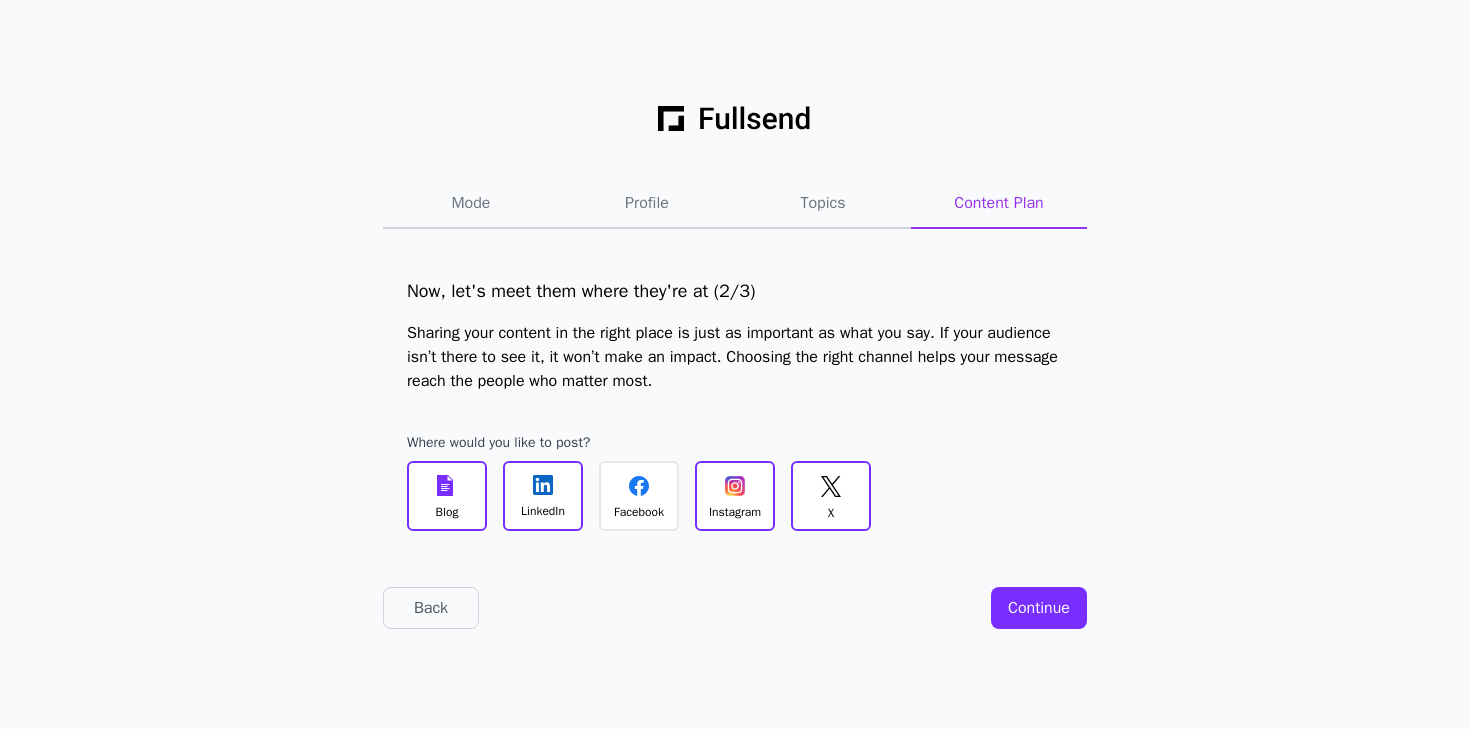 scroll, scrollTop: 0, scrollLeft: 0, axis: both 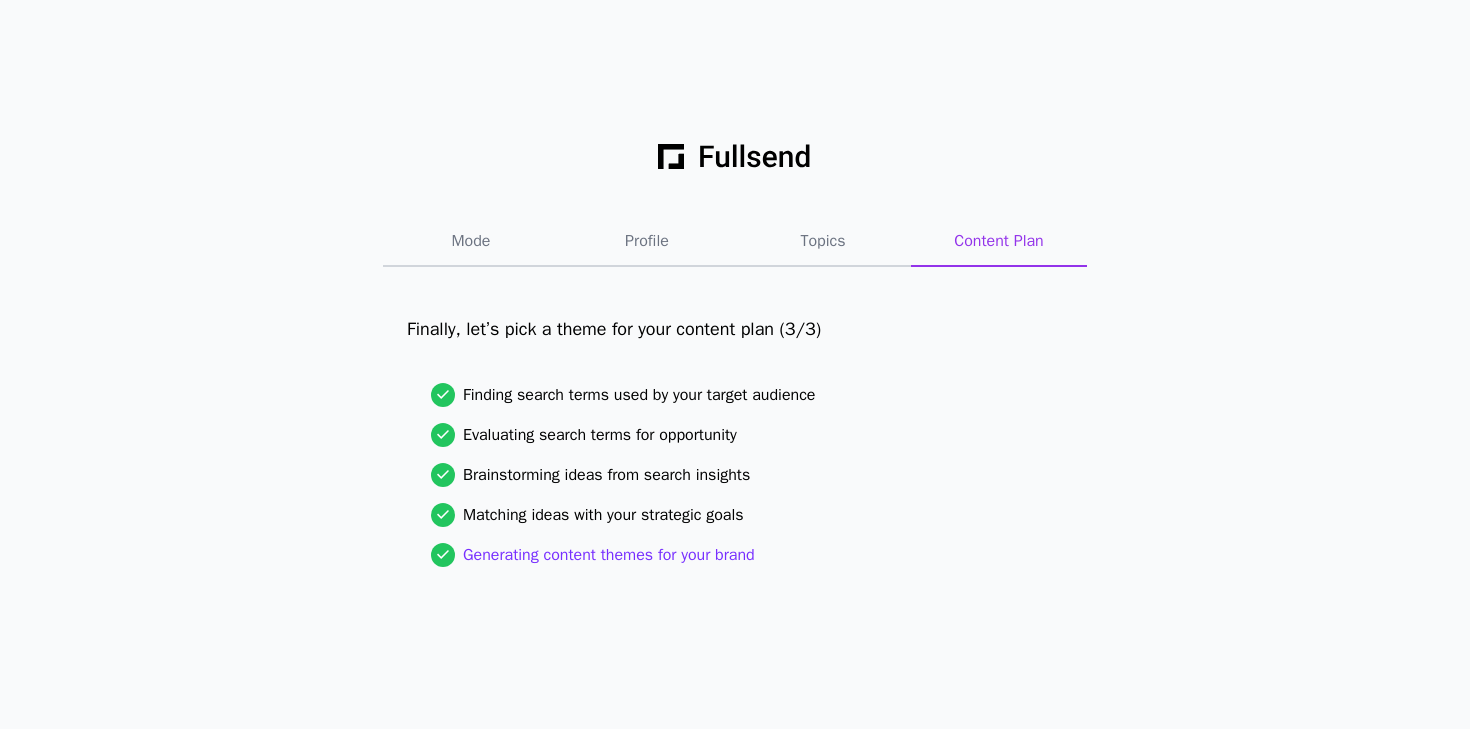 click on "Generating content themes for your brand" at bounding box center [609, 555] 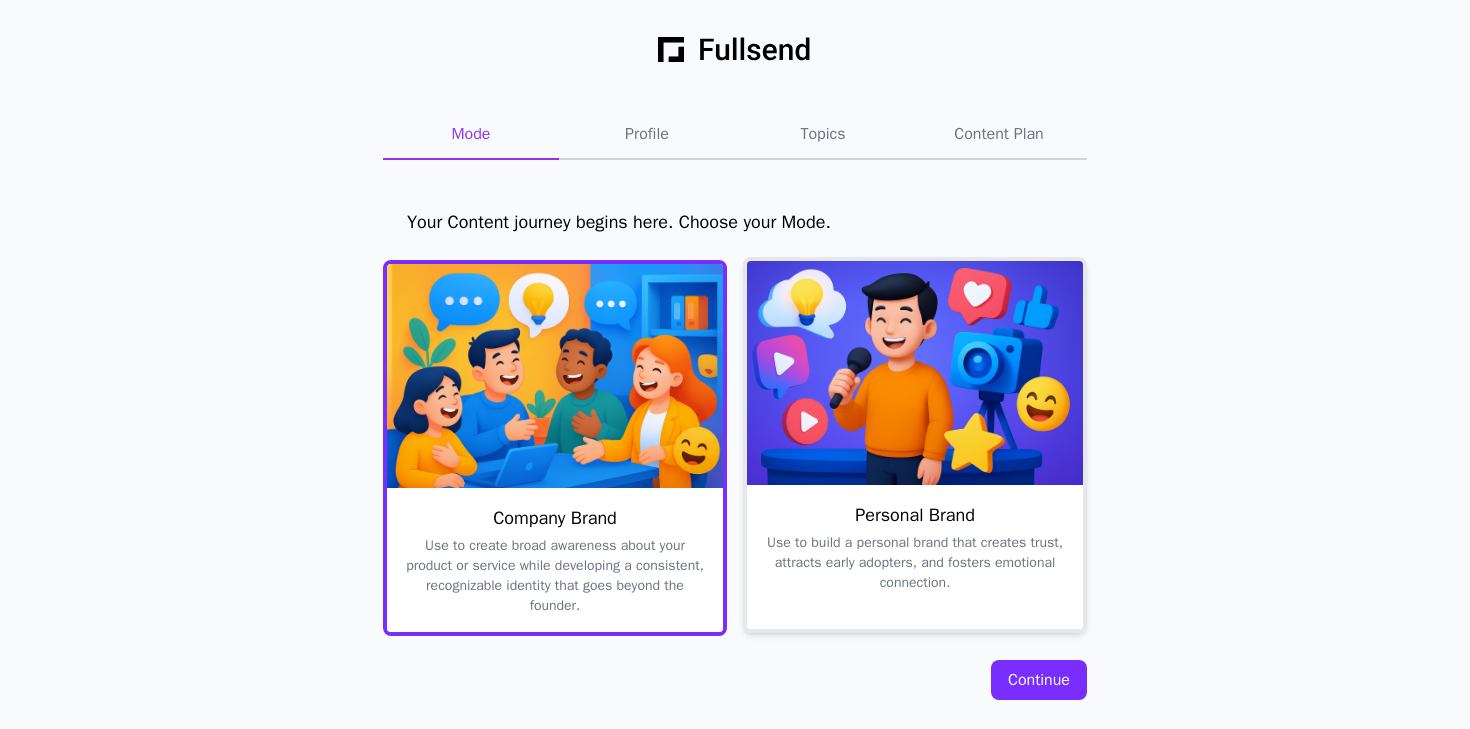 scroll, scrollTop: 3, scrollLeft: 0, axis: vertical 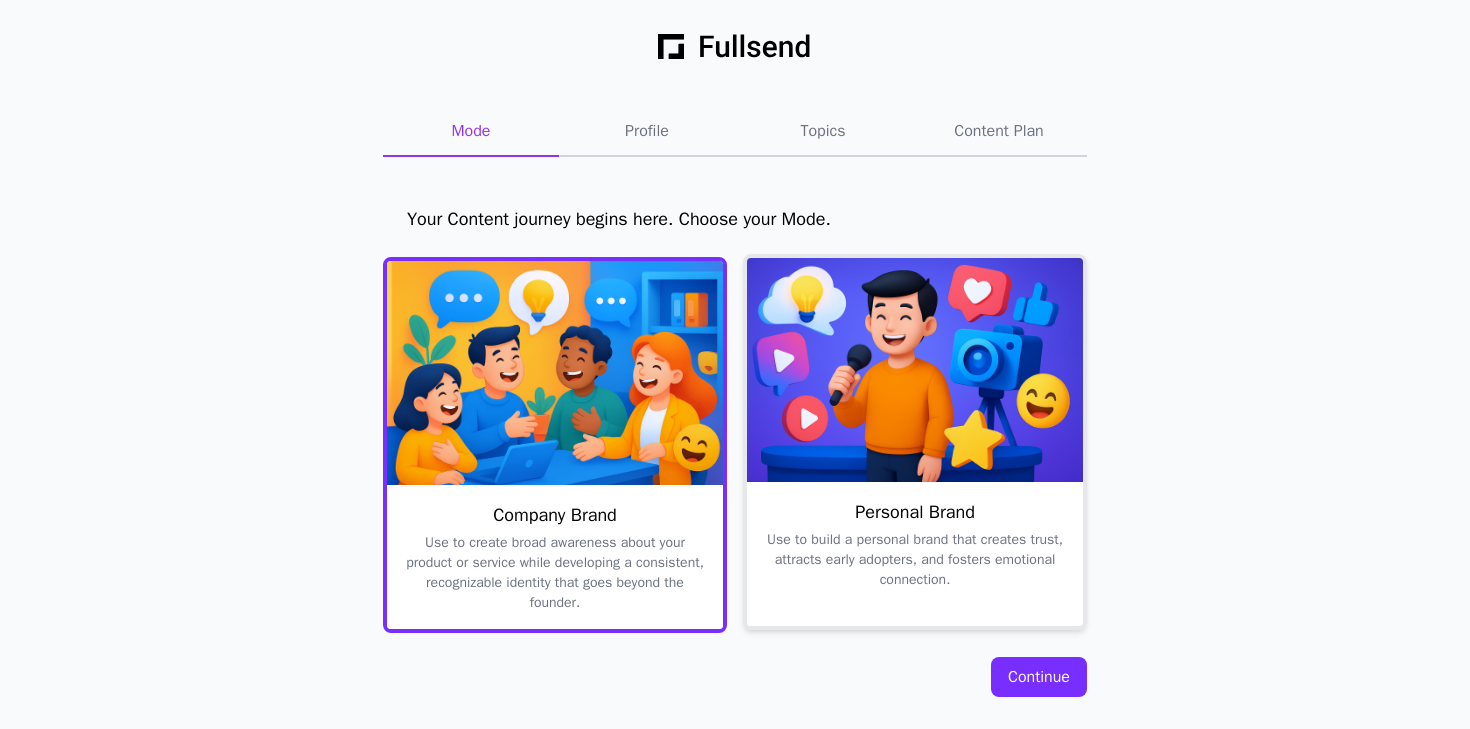 click at bounding box center [915, 370] 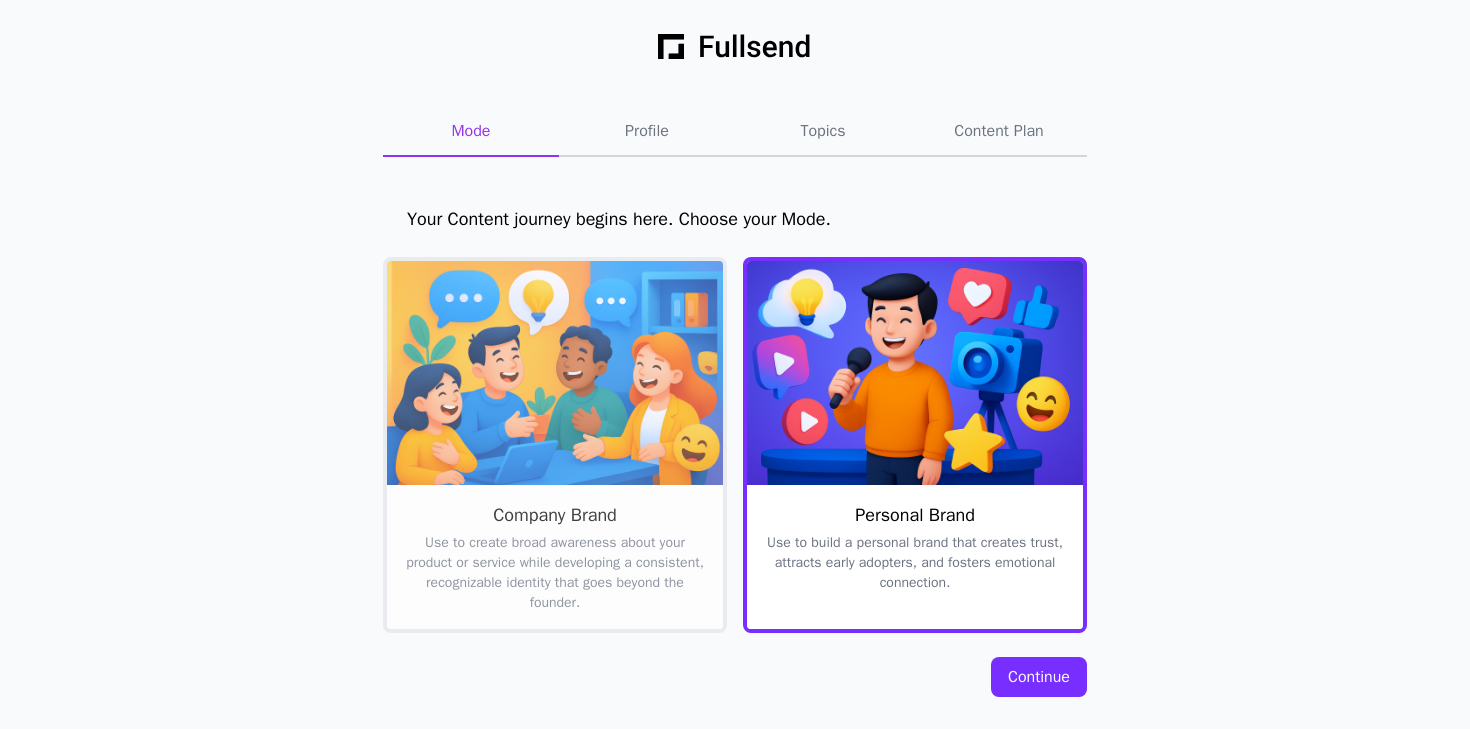 click on "Continue" at bounding box center (1039, 677) 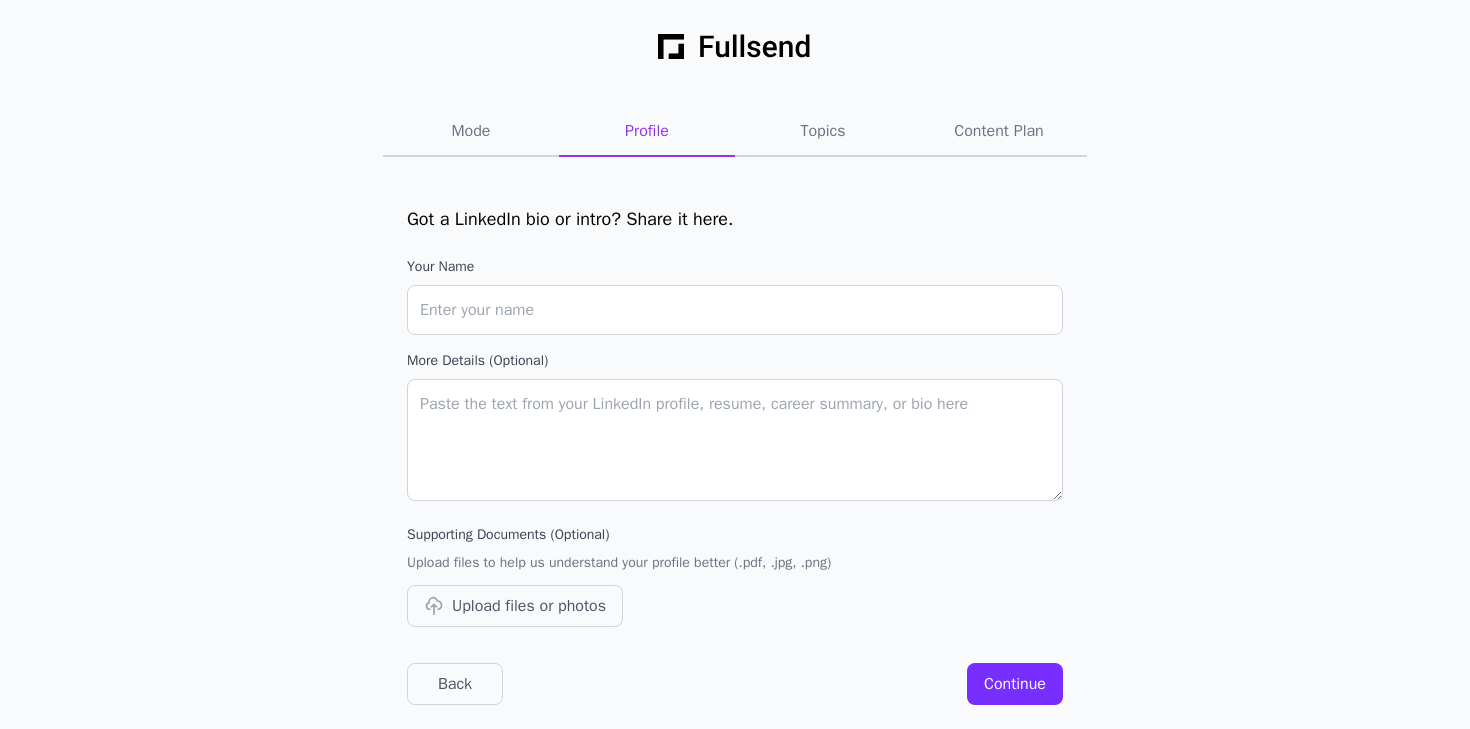 scroll, scrollTop: 0, scrollLeft: 0, axis: both 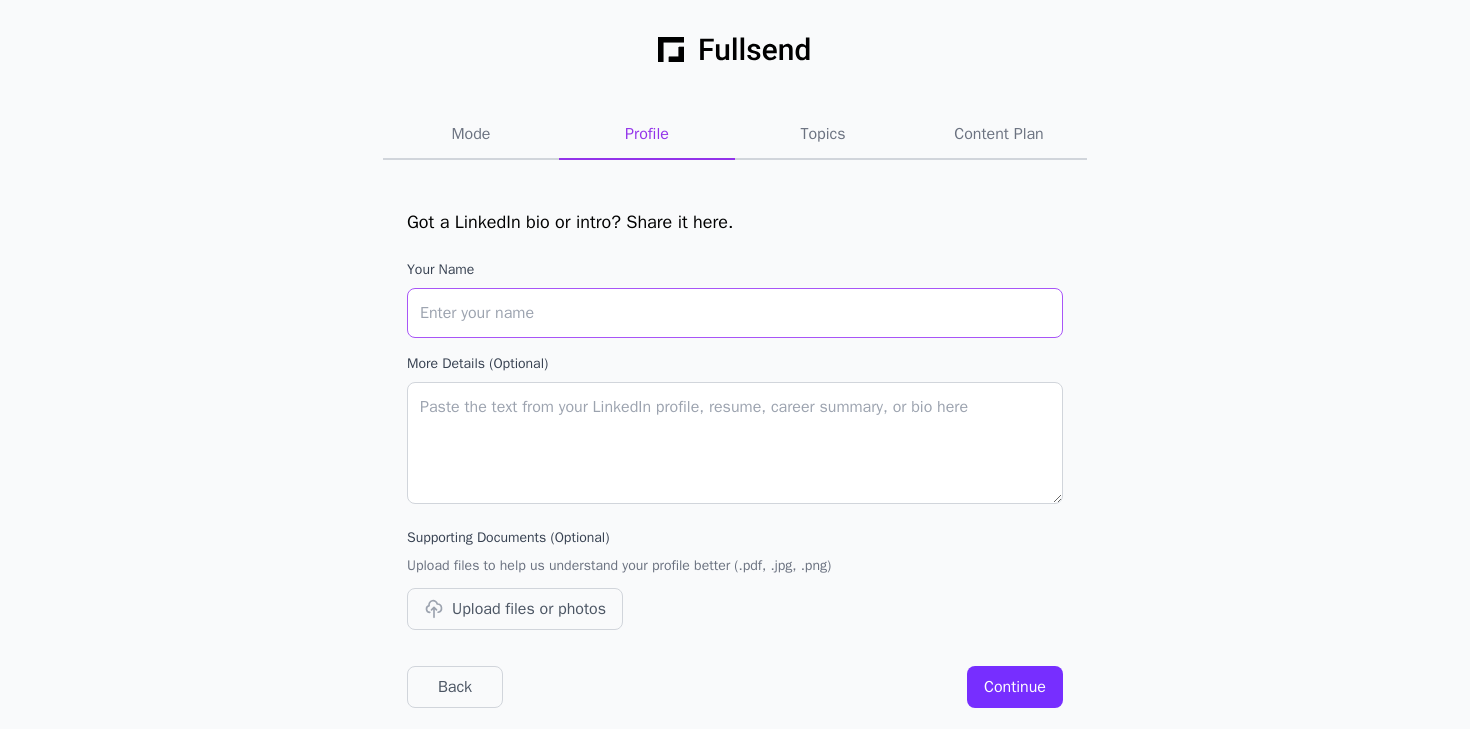 click on "Your Name" at bounding box center [735, 313] 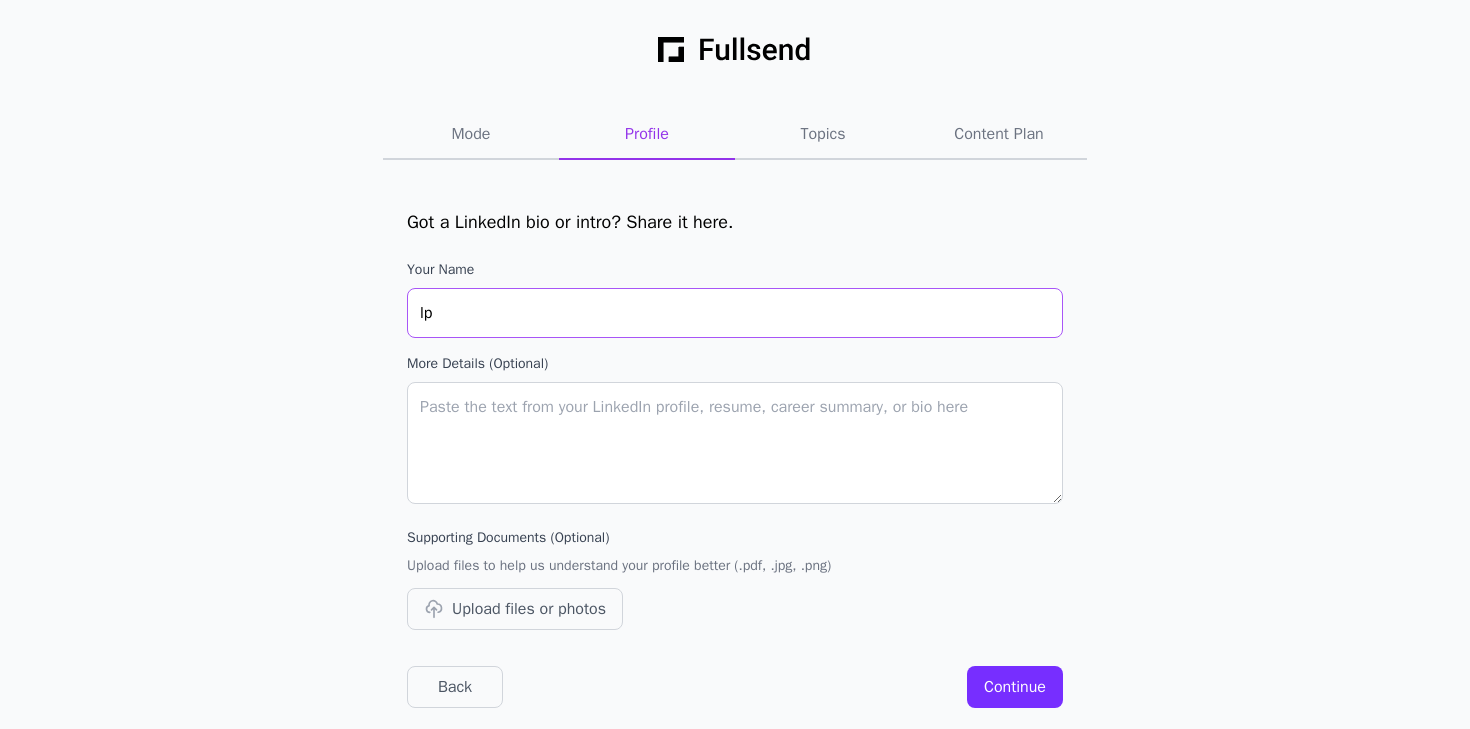 type on "l" 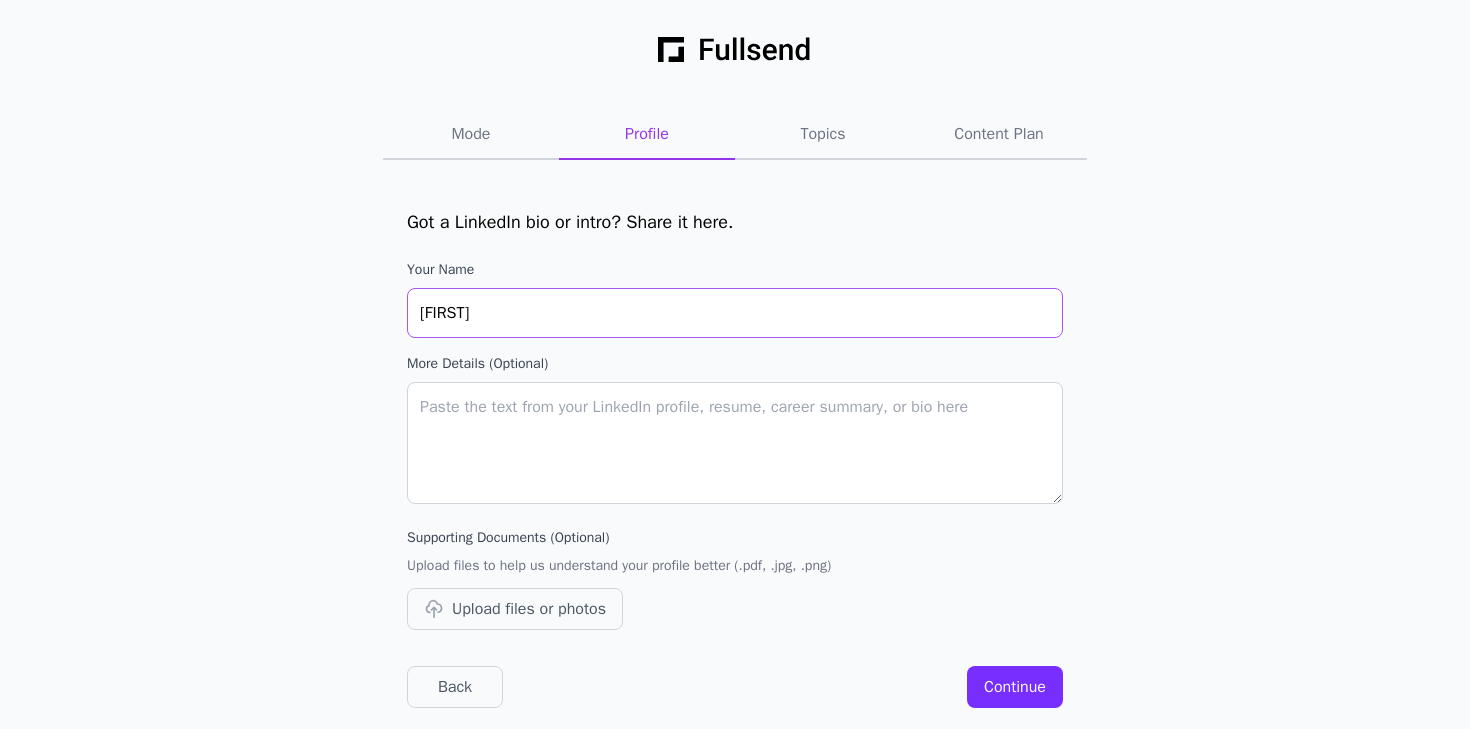 type on "محمد" 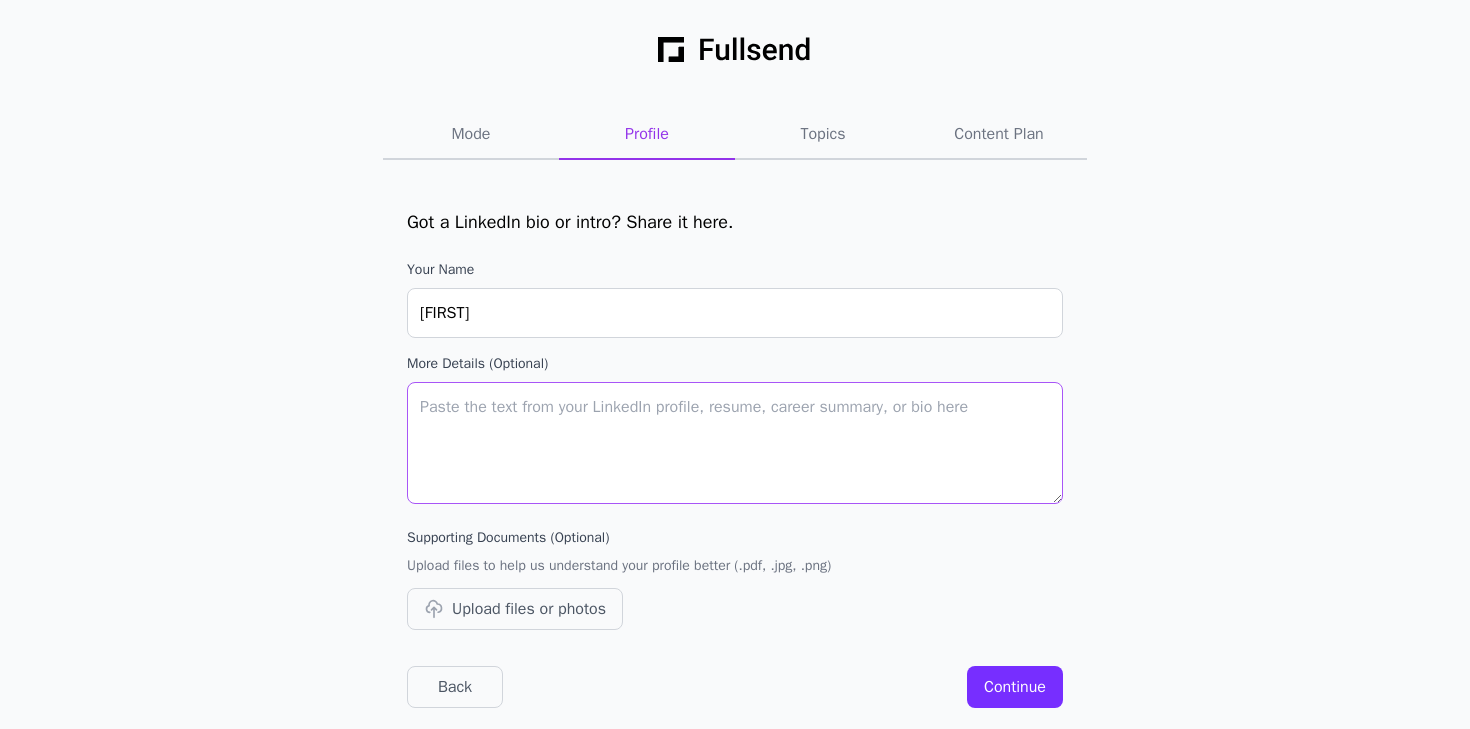 click on "More details (Optional)" at bounding box center (735, 443) 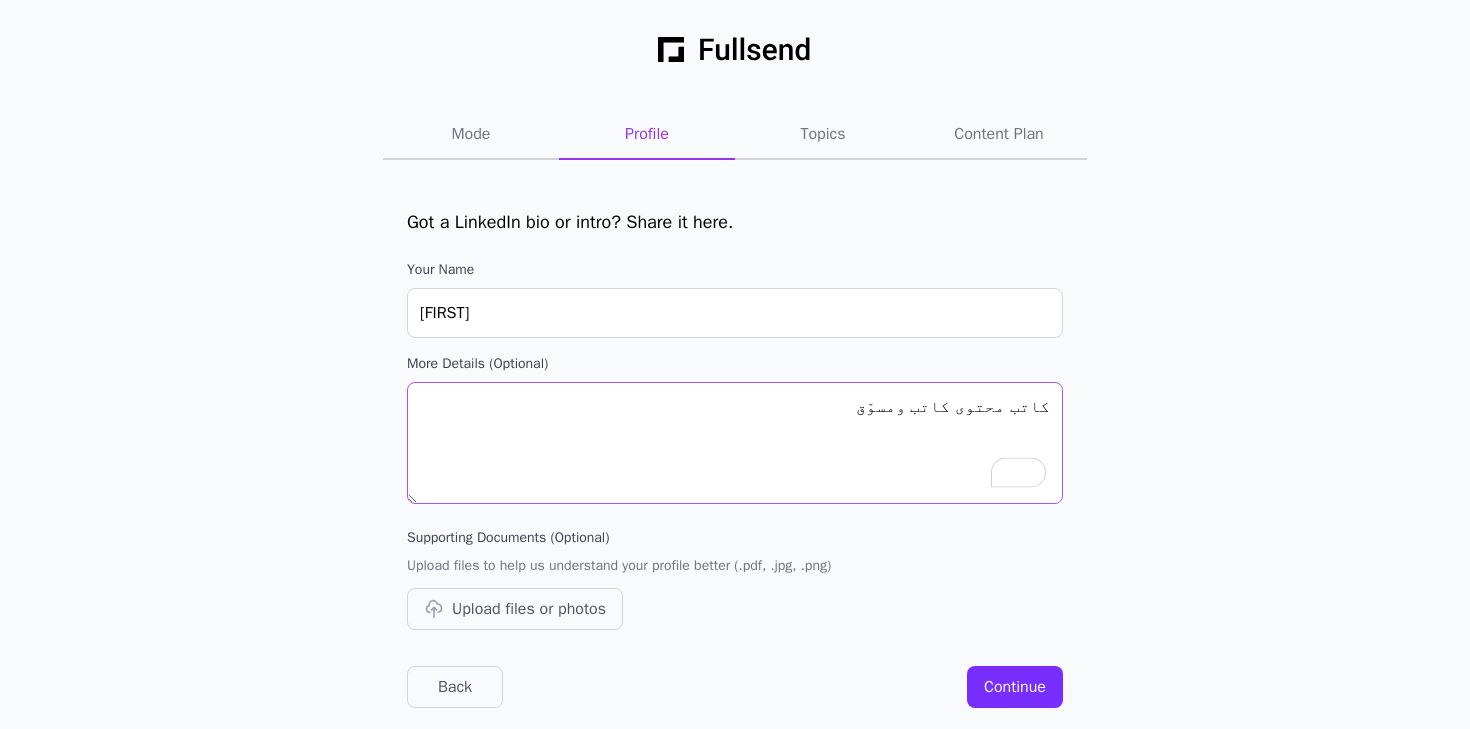 click on "كاتب محتوى كاتب ومسوّق" at bounding box center [735, 443] 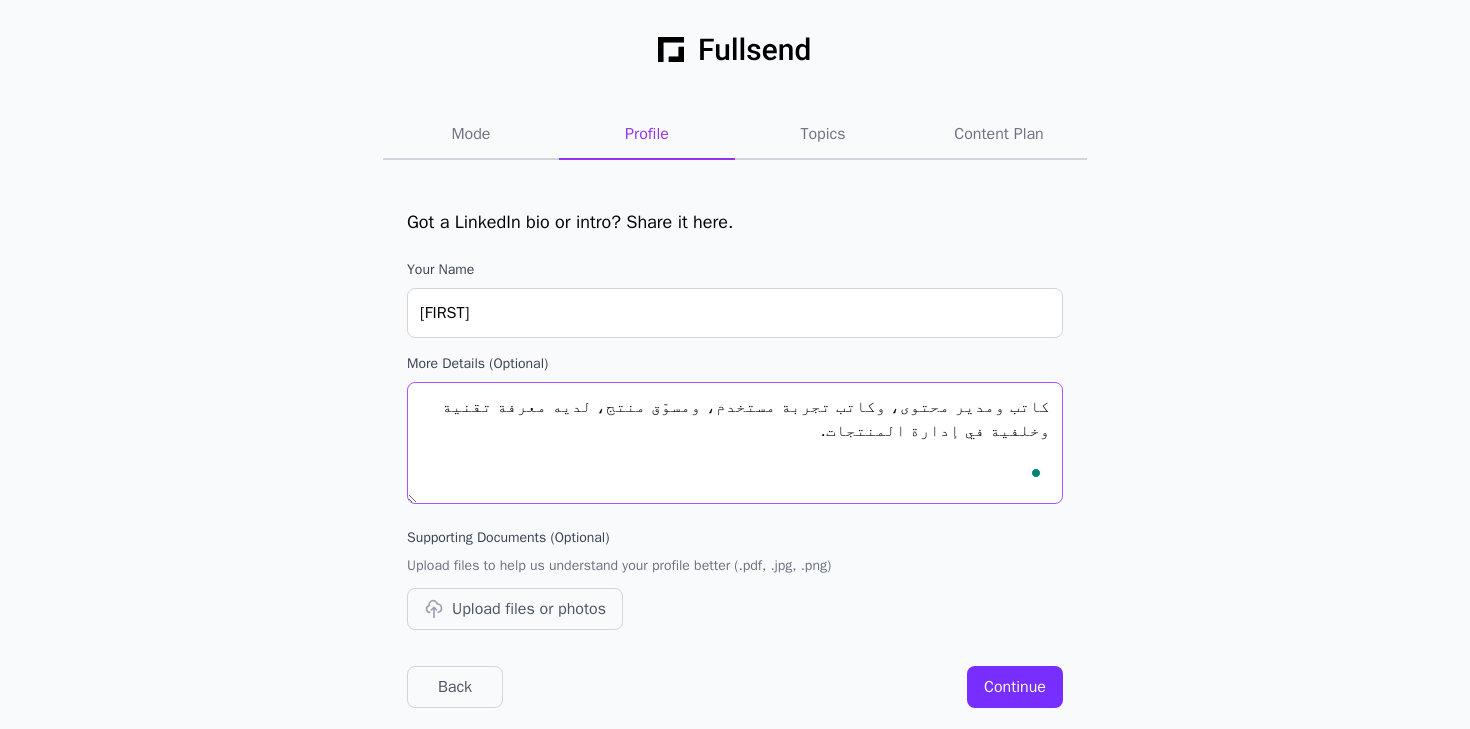 scroll, scrollTop: 11, scrollLeft: 0, axis: vertical 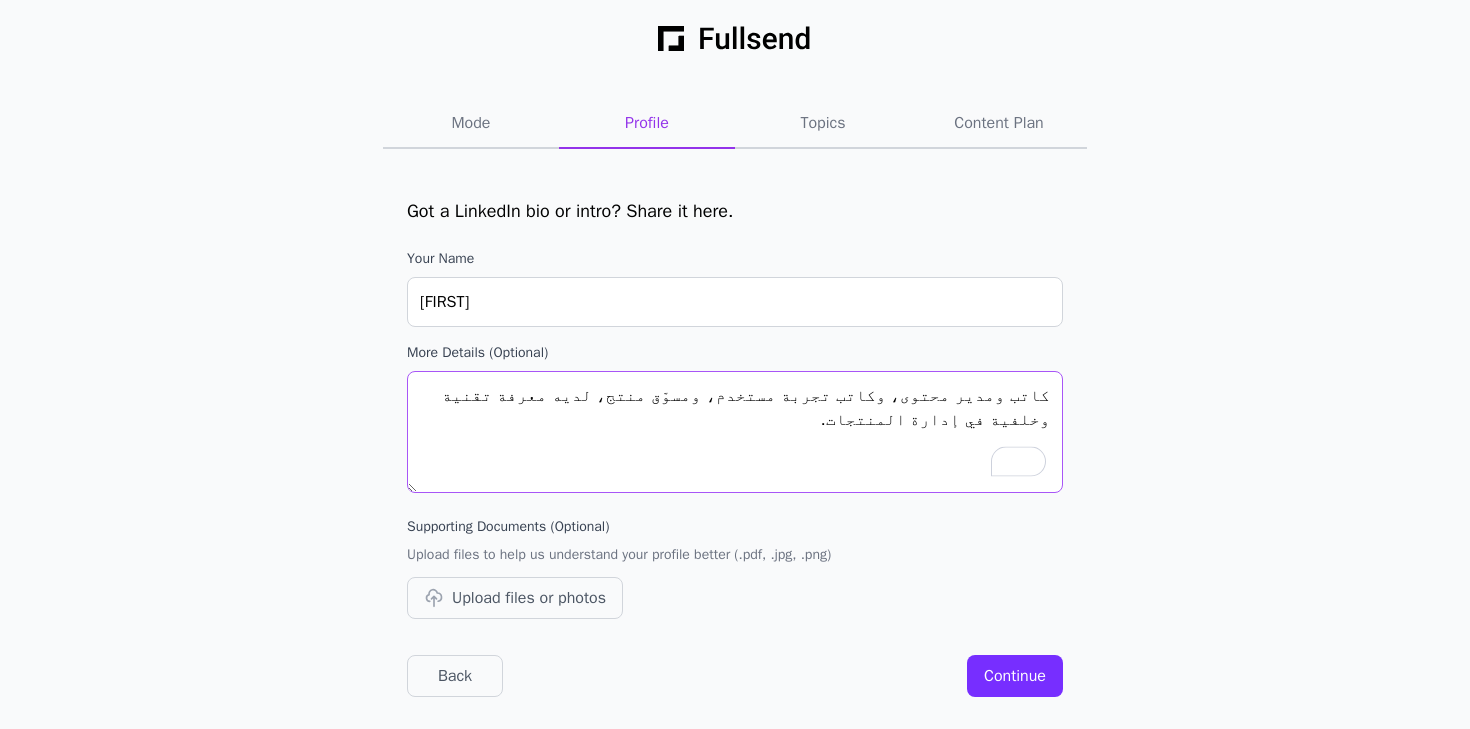 type on "كاتب ومدير محتوى، وكاتب تجربة مستخدم، ومسوّق منتج، لديه معرفة تقنية وخلفية في إدارة المنتجات." 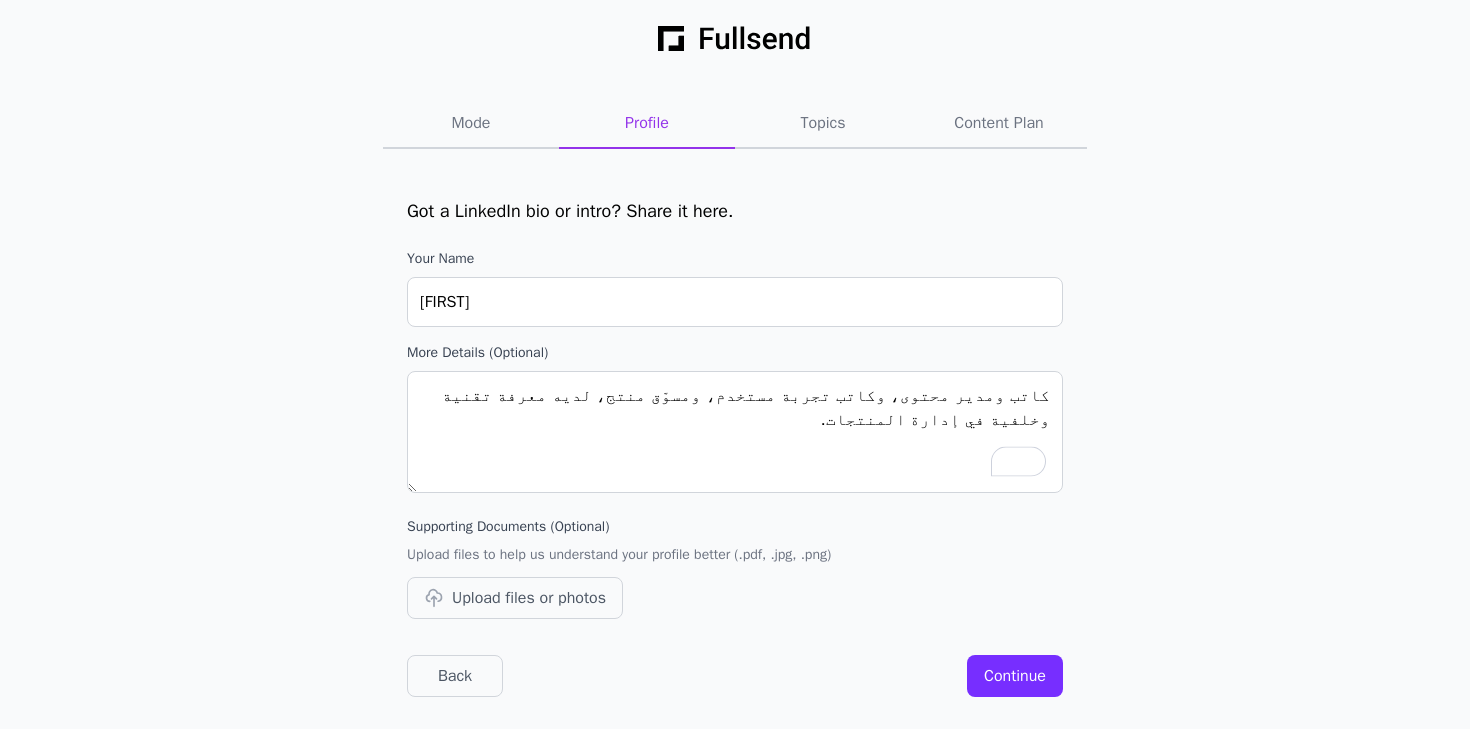 click on "Continue" at bounding box center (1015, 676) 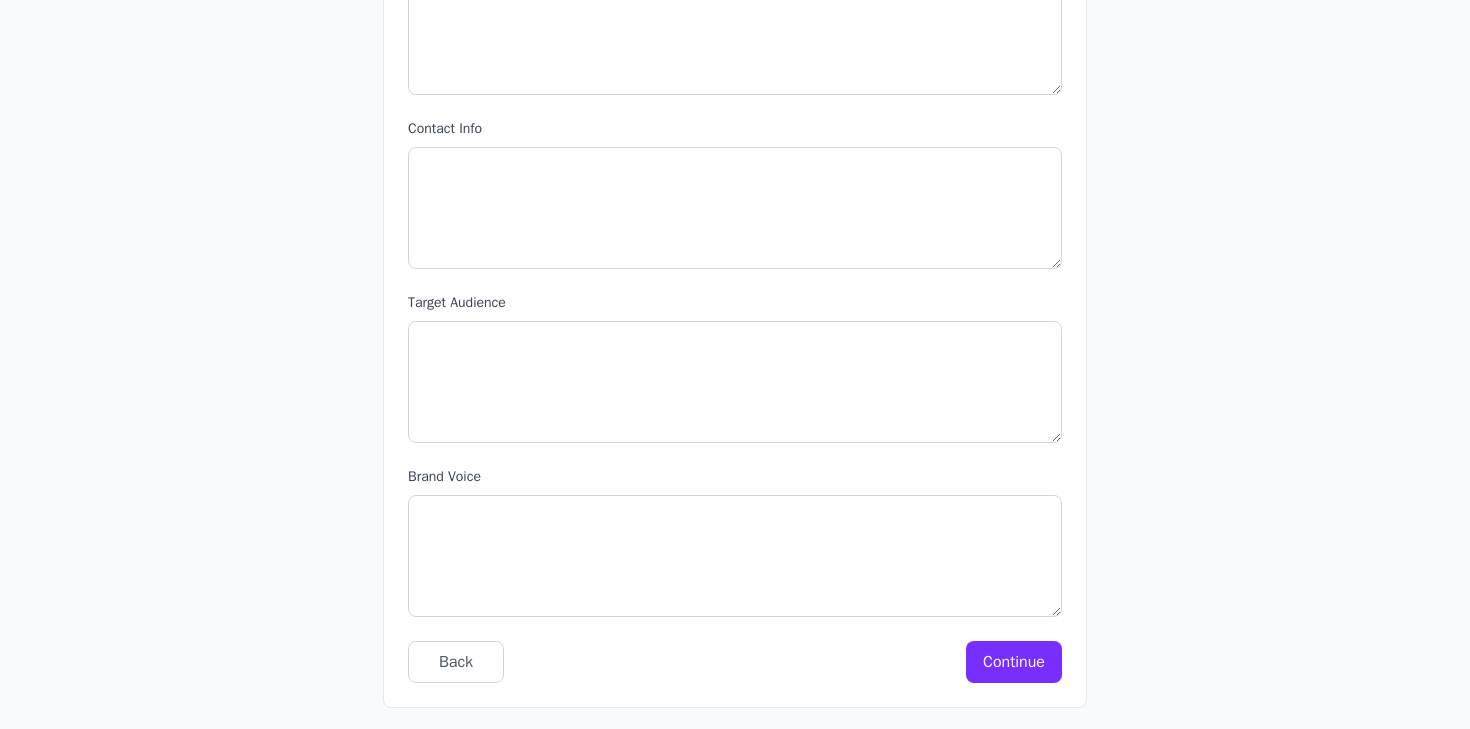 scroll, scrollTop: 1957, scrollLeft: 0, axis: vertical 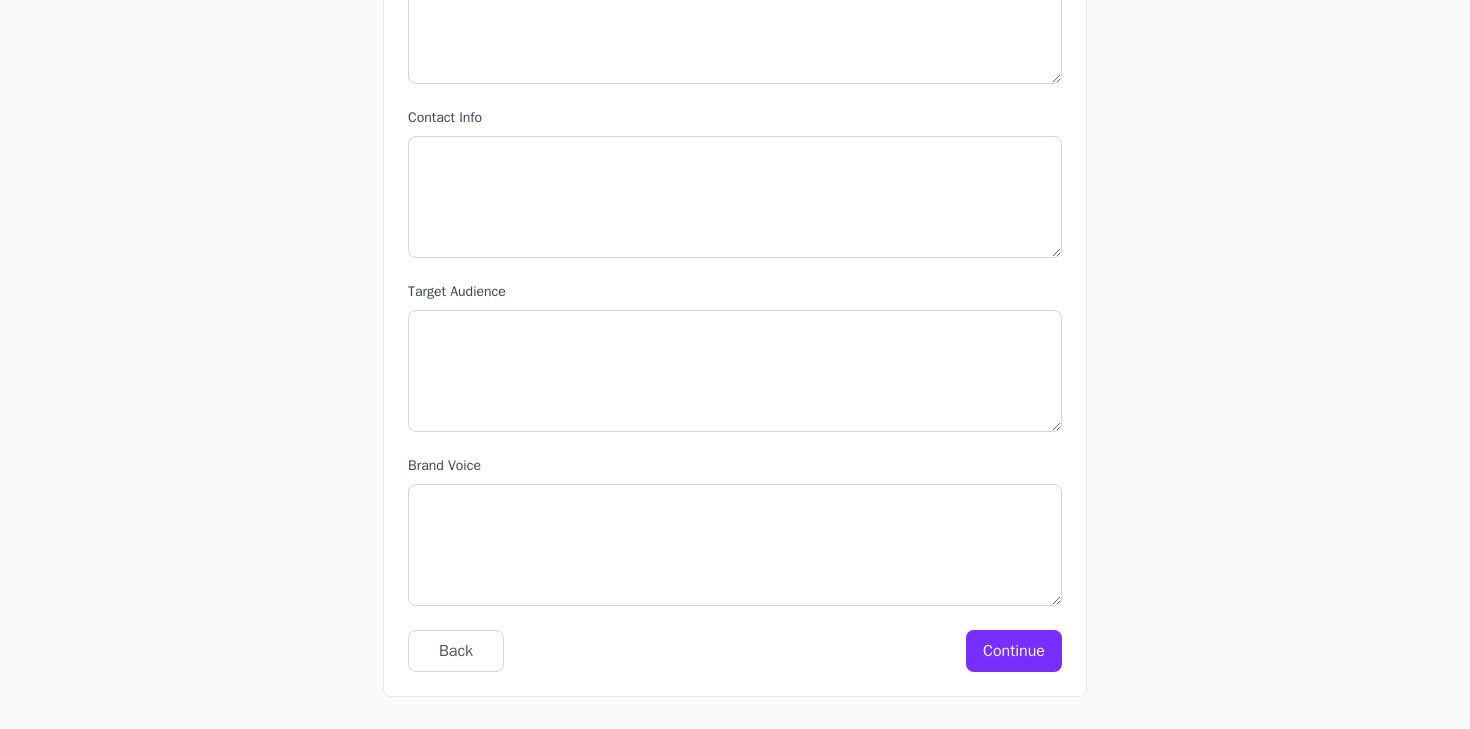 click on "Continue" 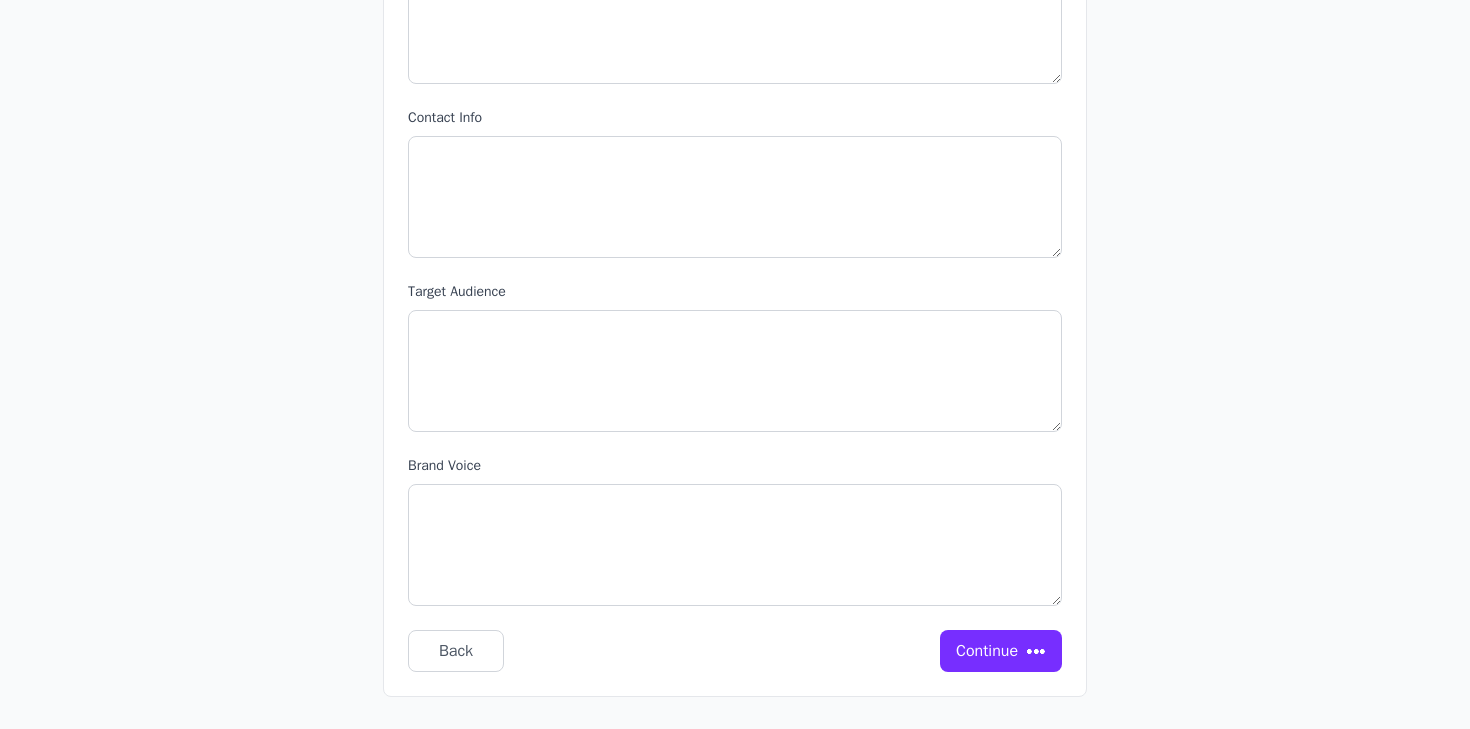 scroll, scrollTop: 0, scrollLeft: 0, axis: both 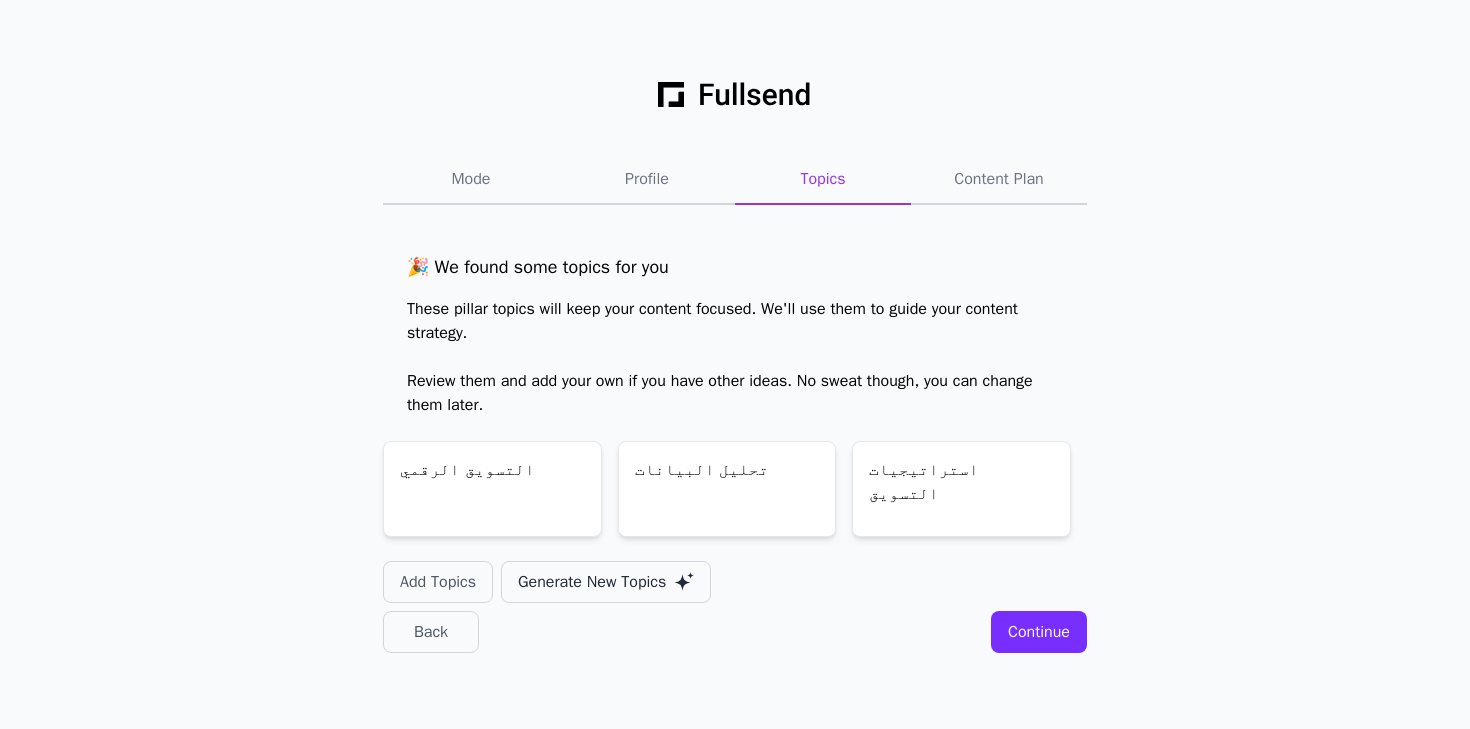 click on "Generate New Topics" at bounding box center (592, 582) 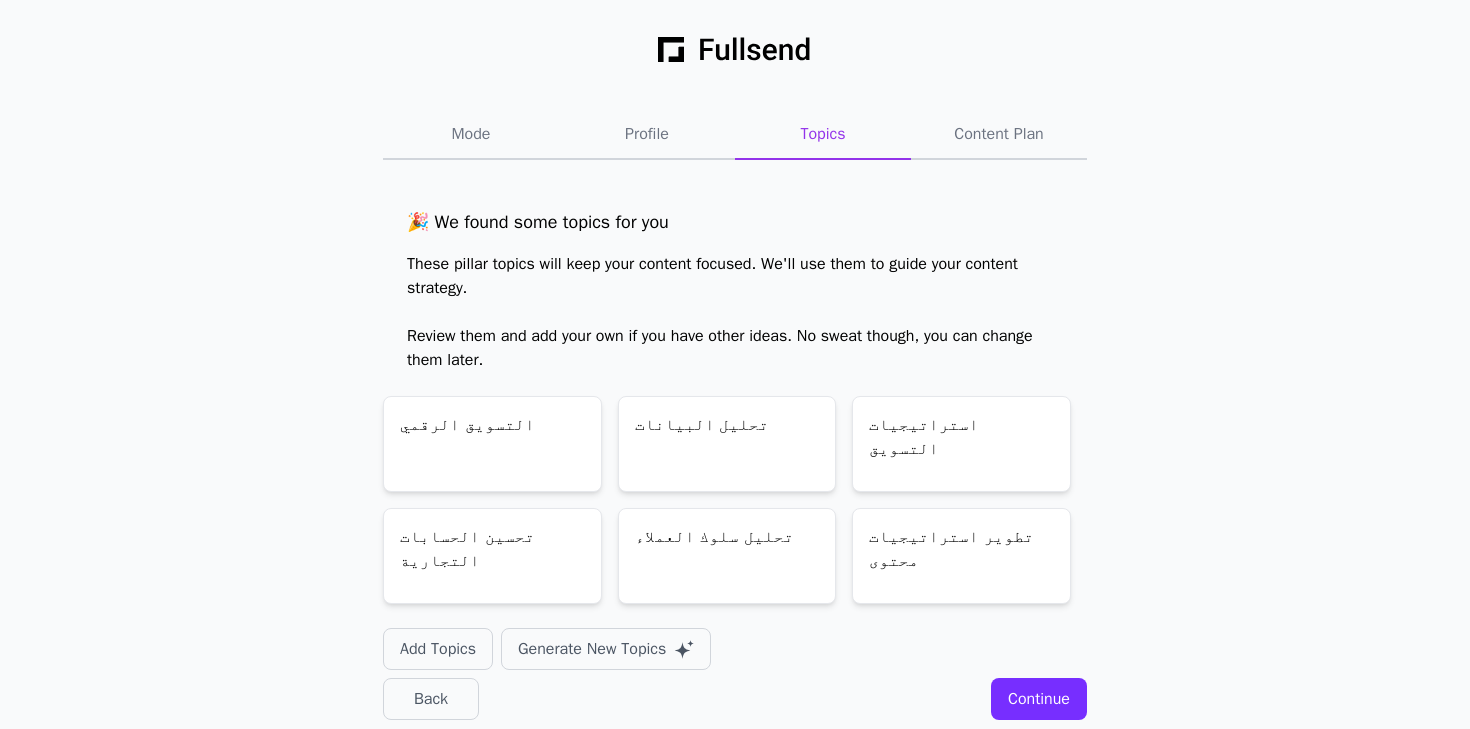 scroll, scrollTop: 23, scrollLeft: 0, axis: vertical 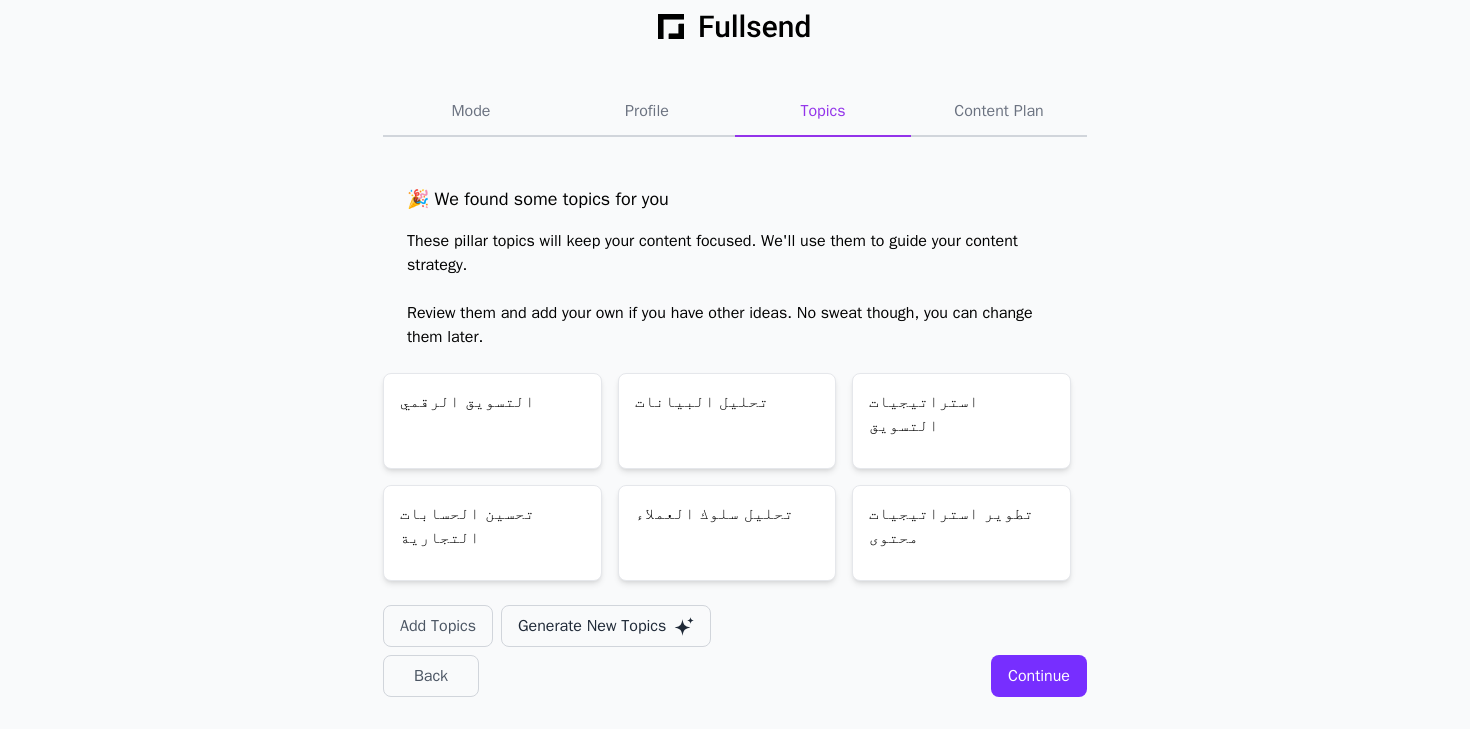 click on "Generate New Topics" at bounding box center (592, 626) 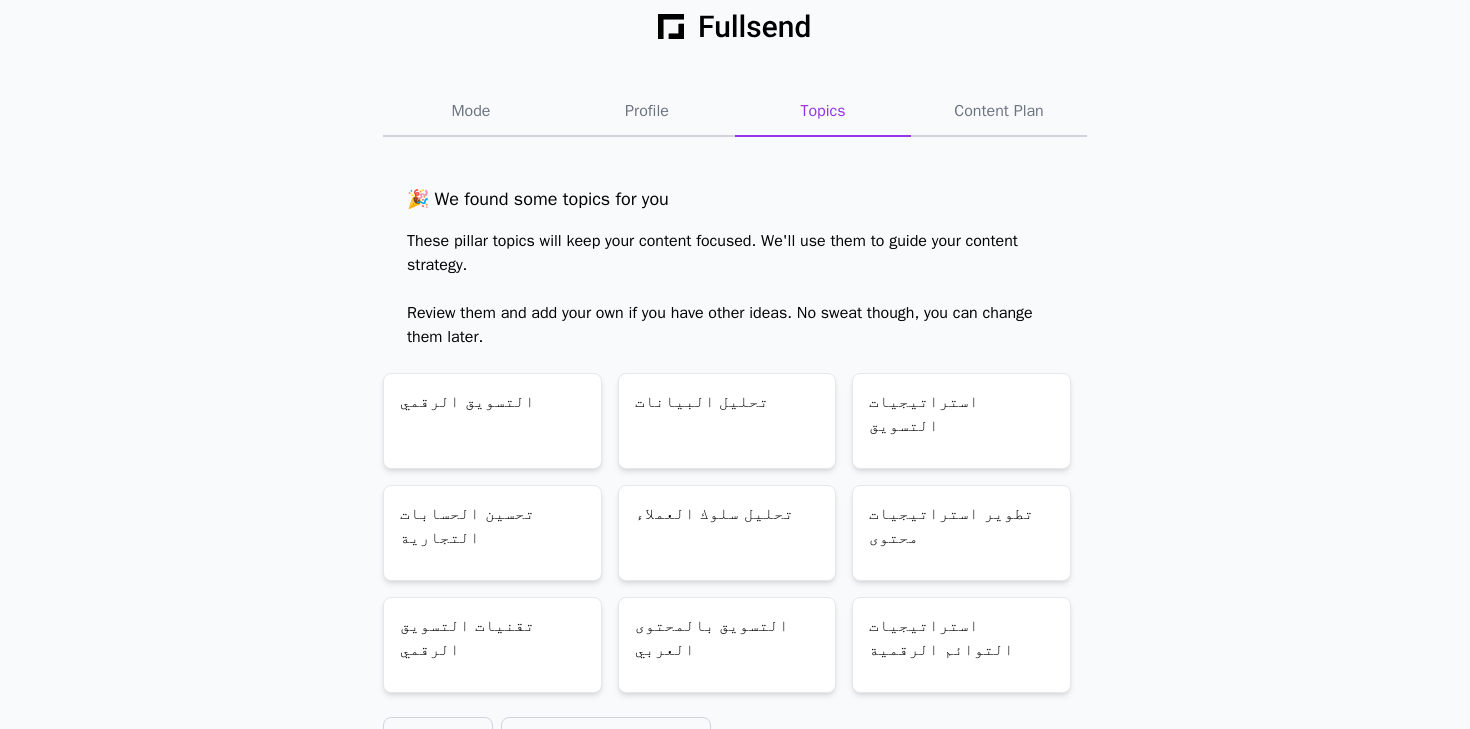 scroll, scrollTop: 135, scrollLeft: 0, axis: vertical 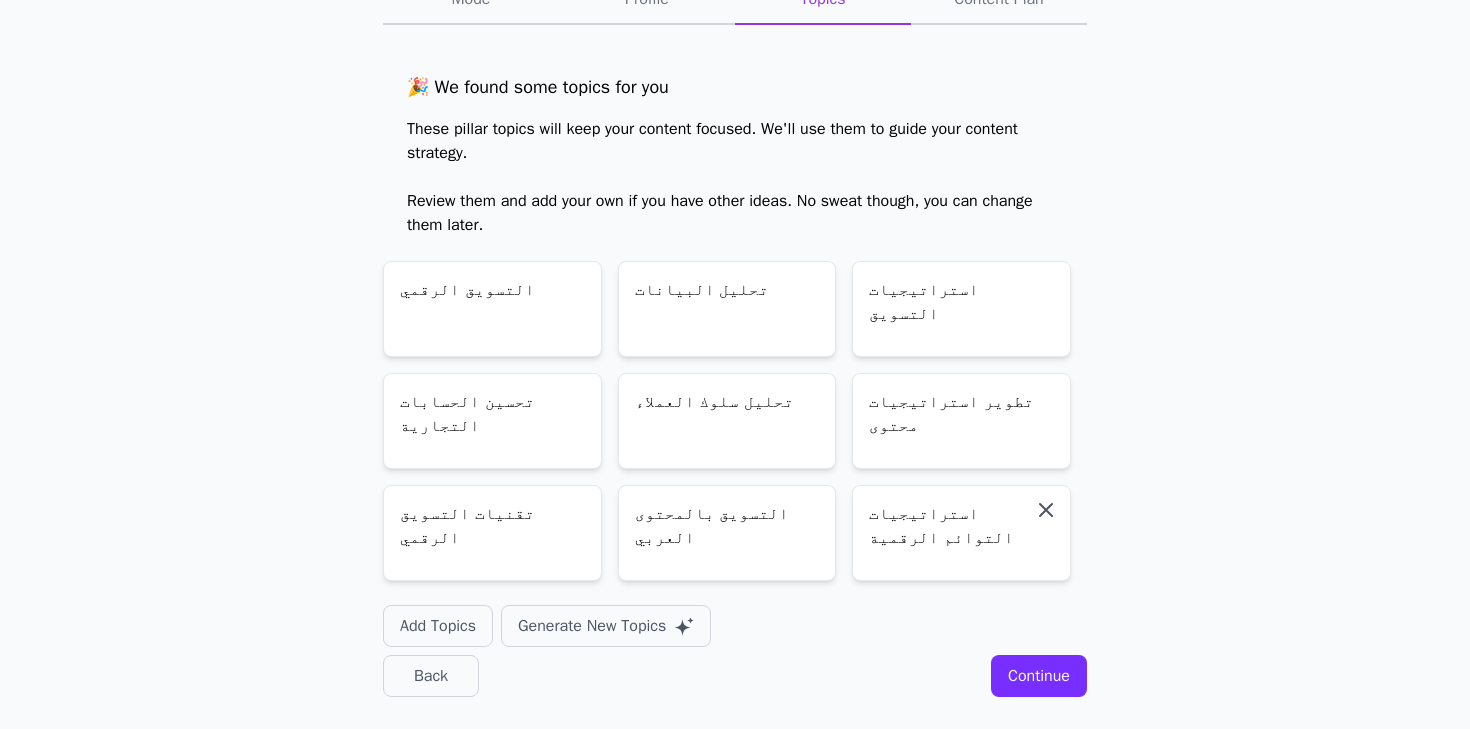 click 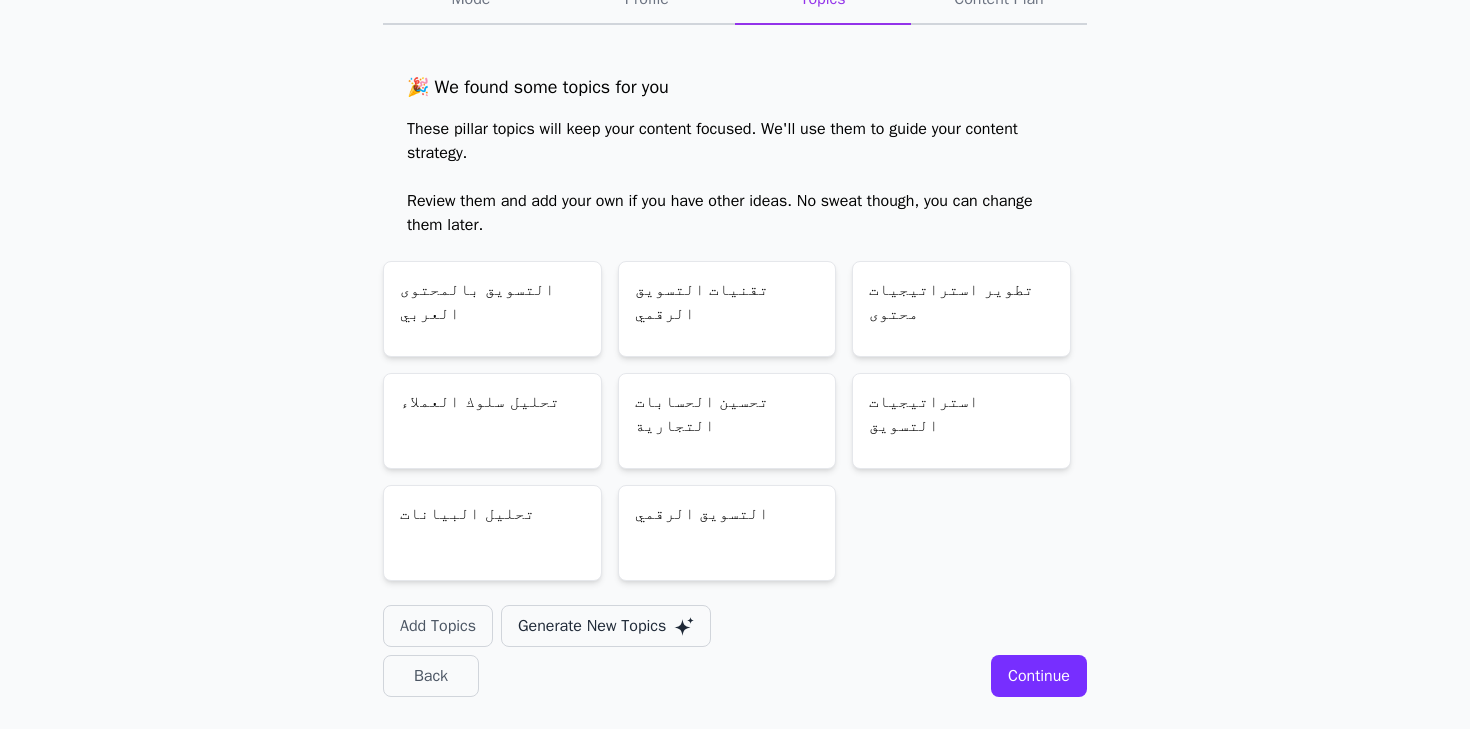 click on "Generate New Topics" at bounding box center (592, 626) 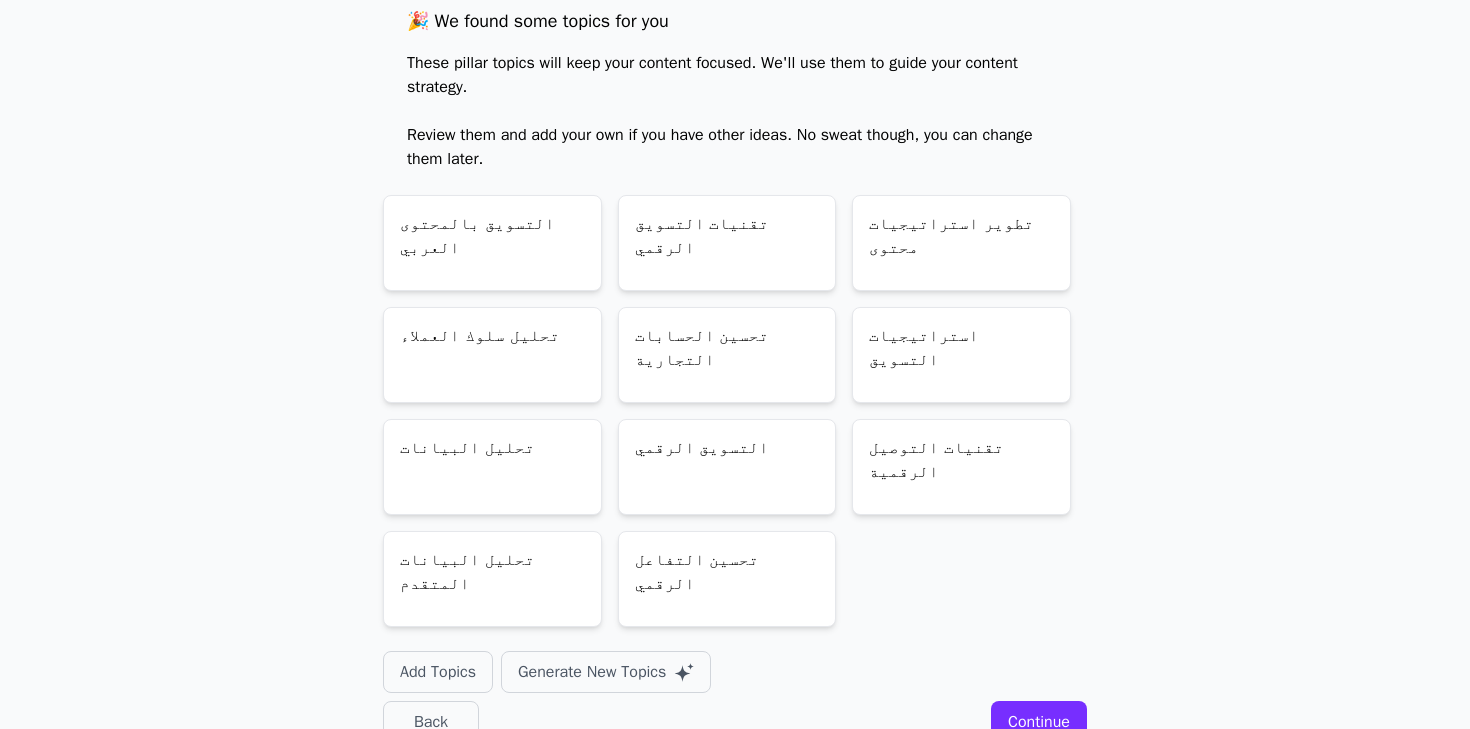 scroll, scrollTop: 247, scrollLeft: 0, axis: vertical 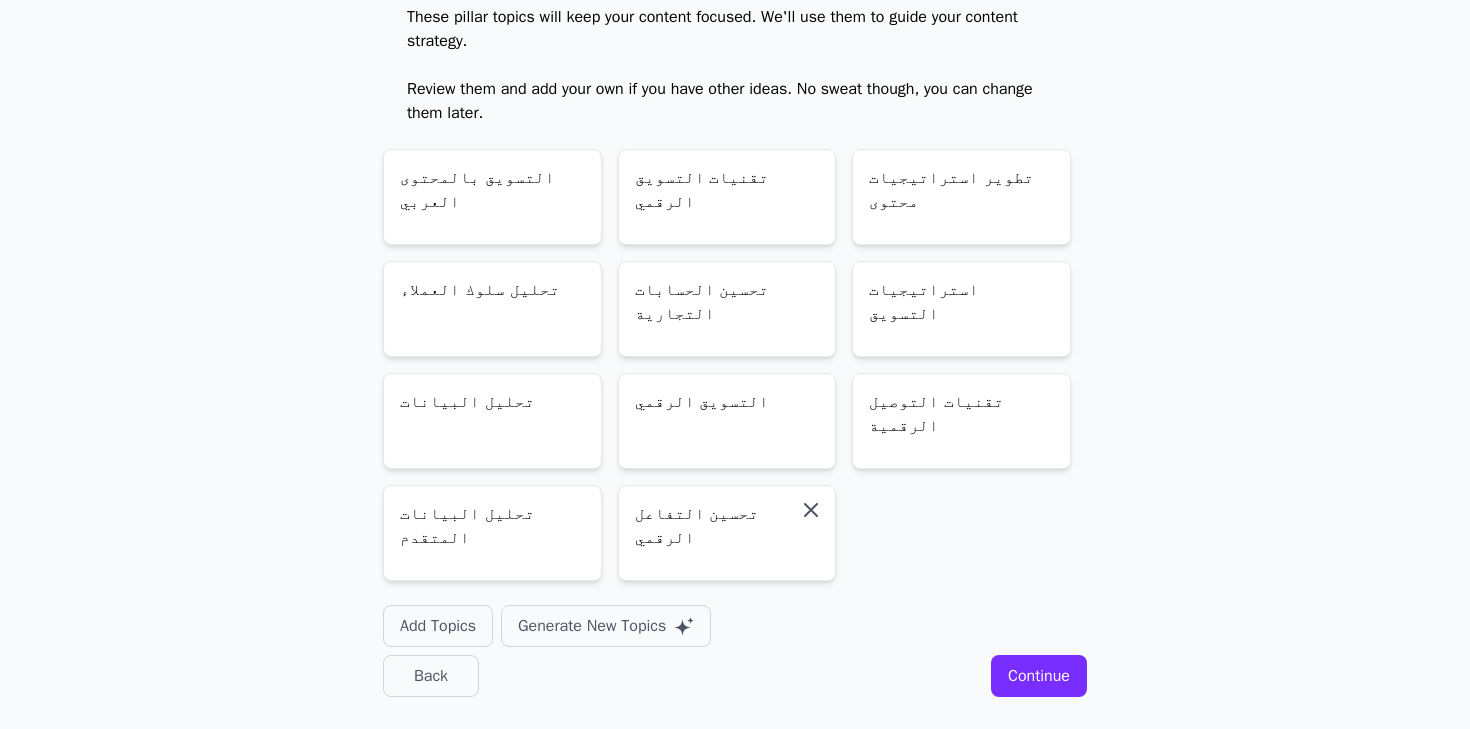 click 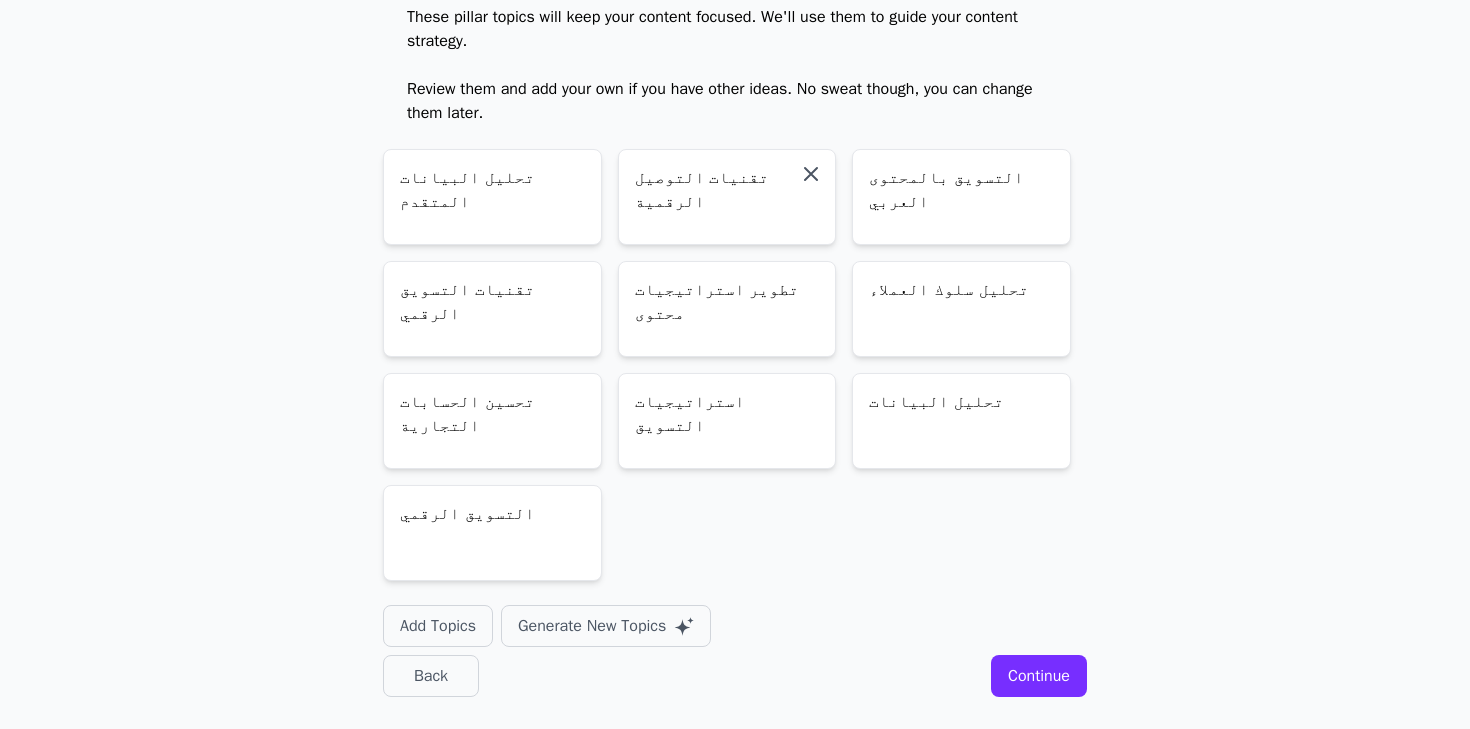 click 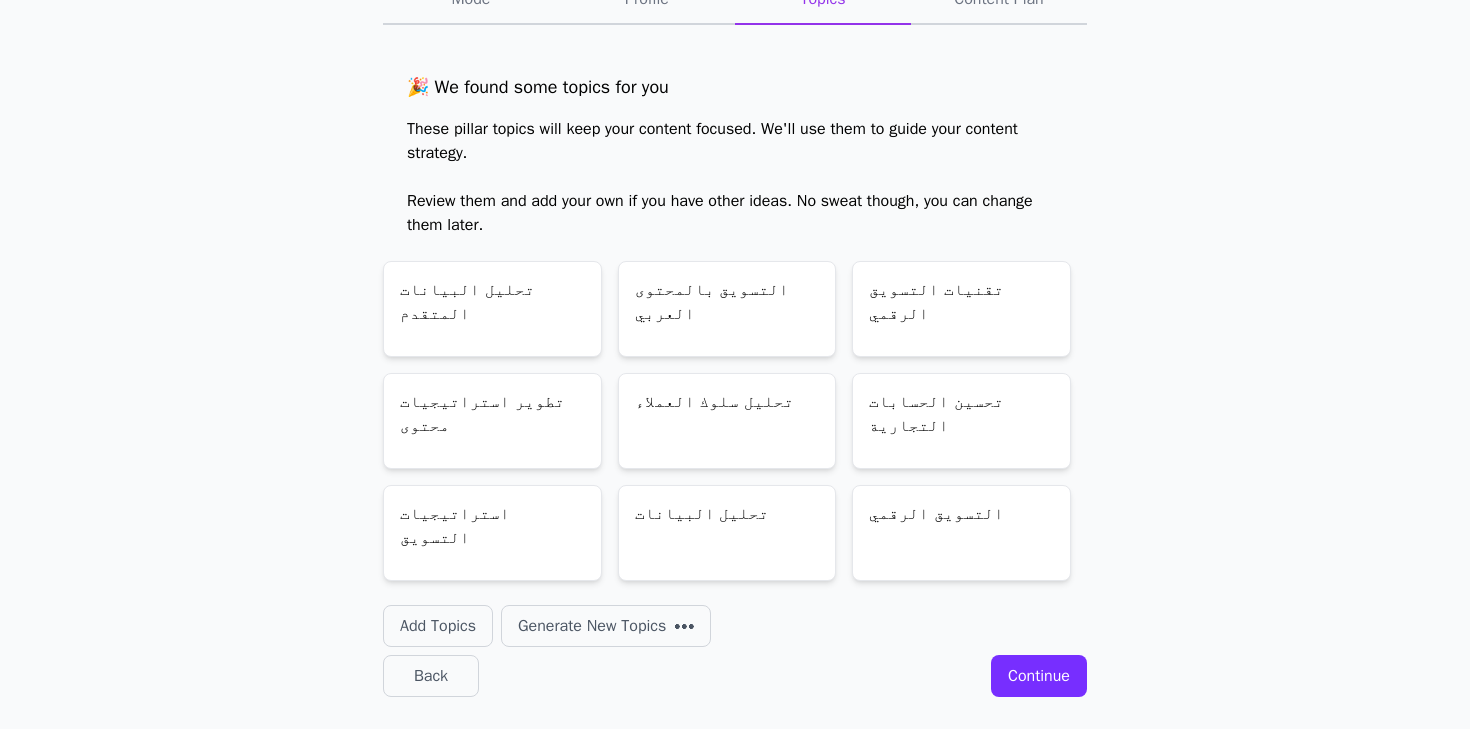 scroll, scrollTop: 135, scrollLeft: 0, axis: vertical 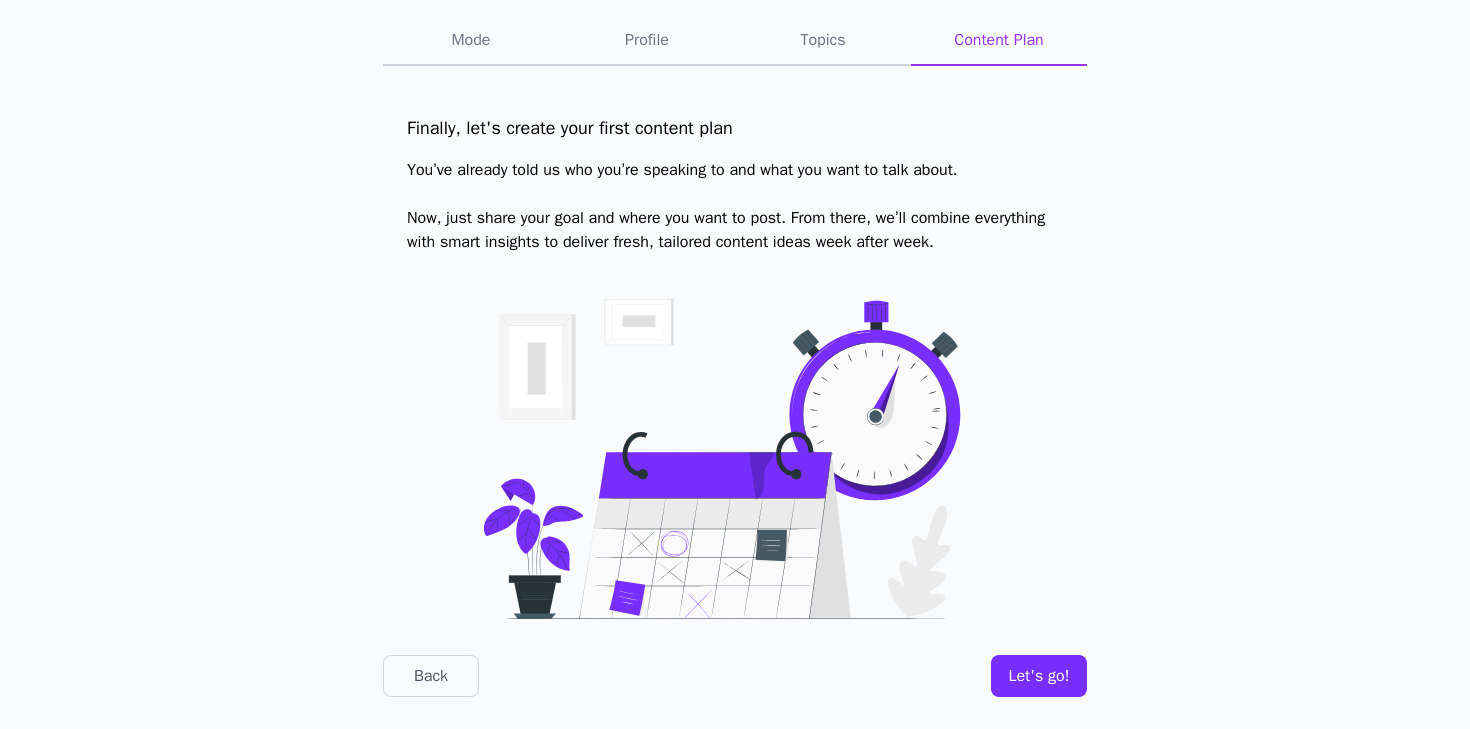click on "Let's go!" at bounding box center (1039, 676) 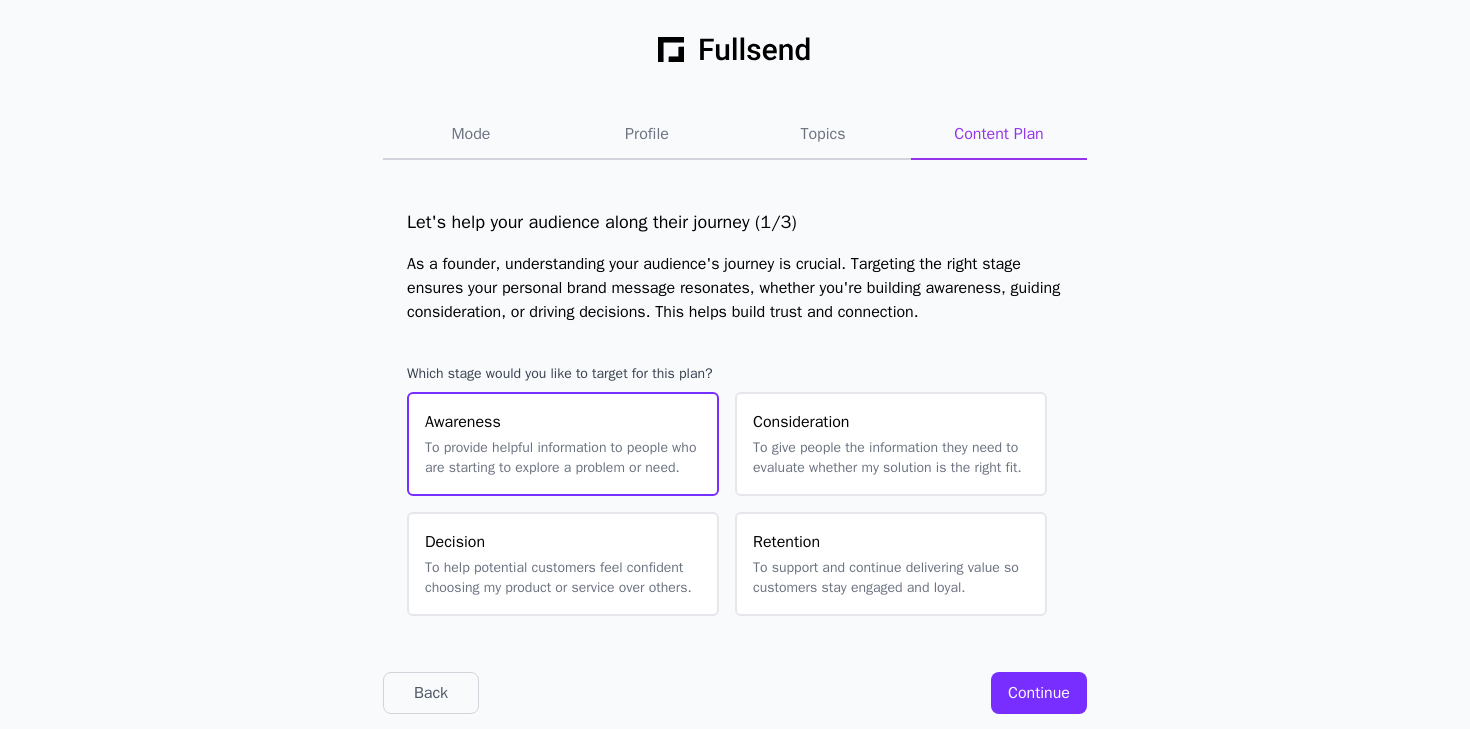 scroll, scrollTop: 57, scrollLeft: 0, axis: vertical 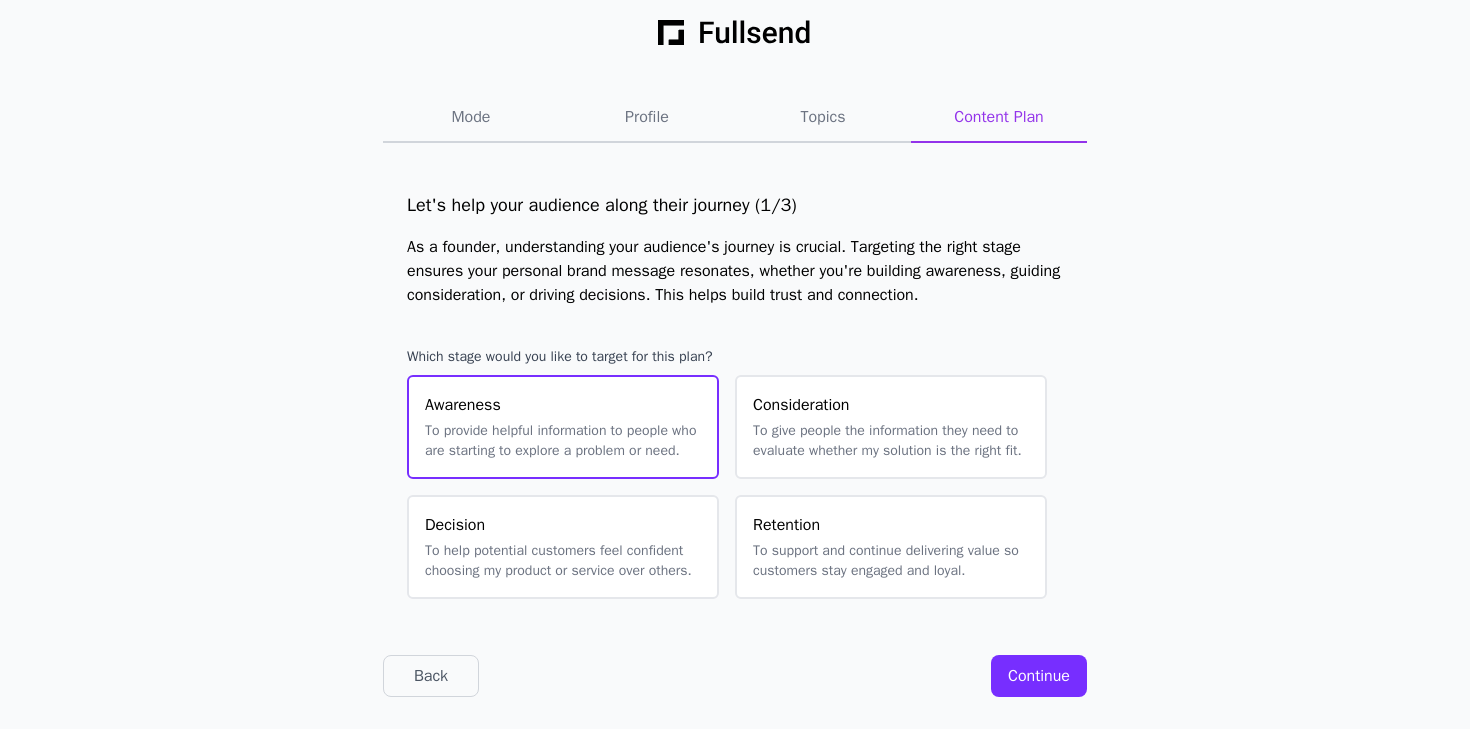 click on "Continue" at bounding box center (1039, 676) 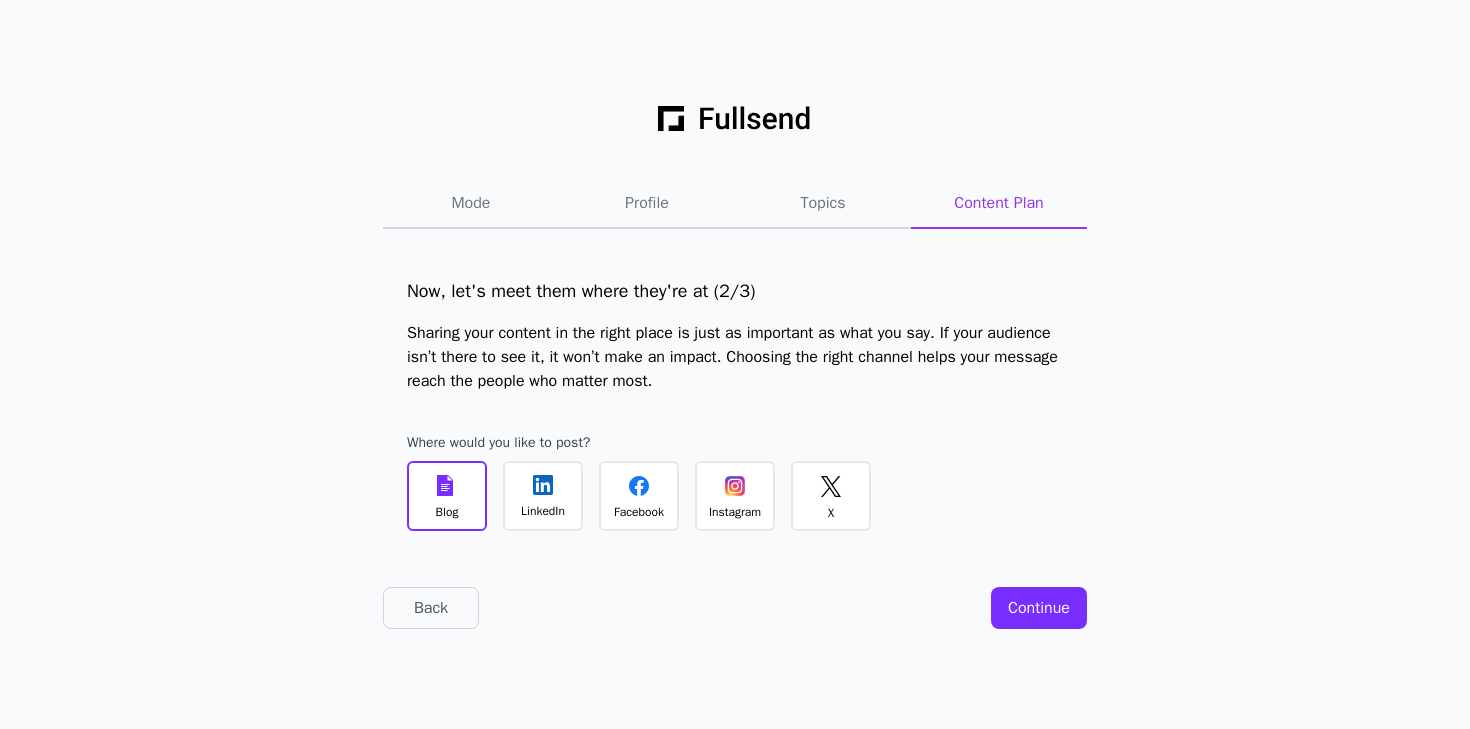 click on "Blog" 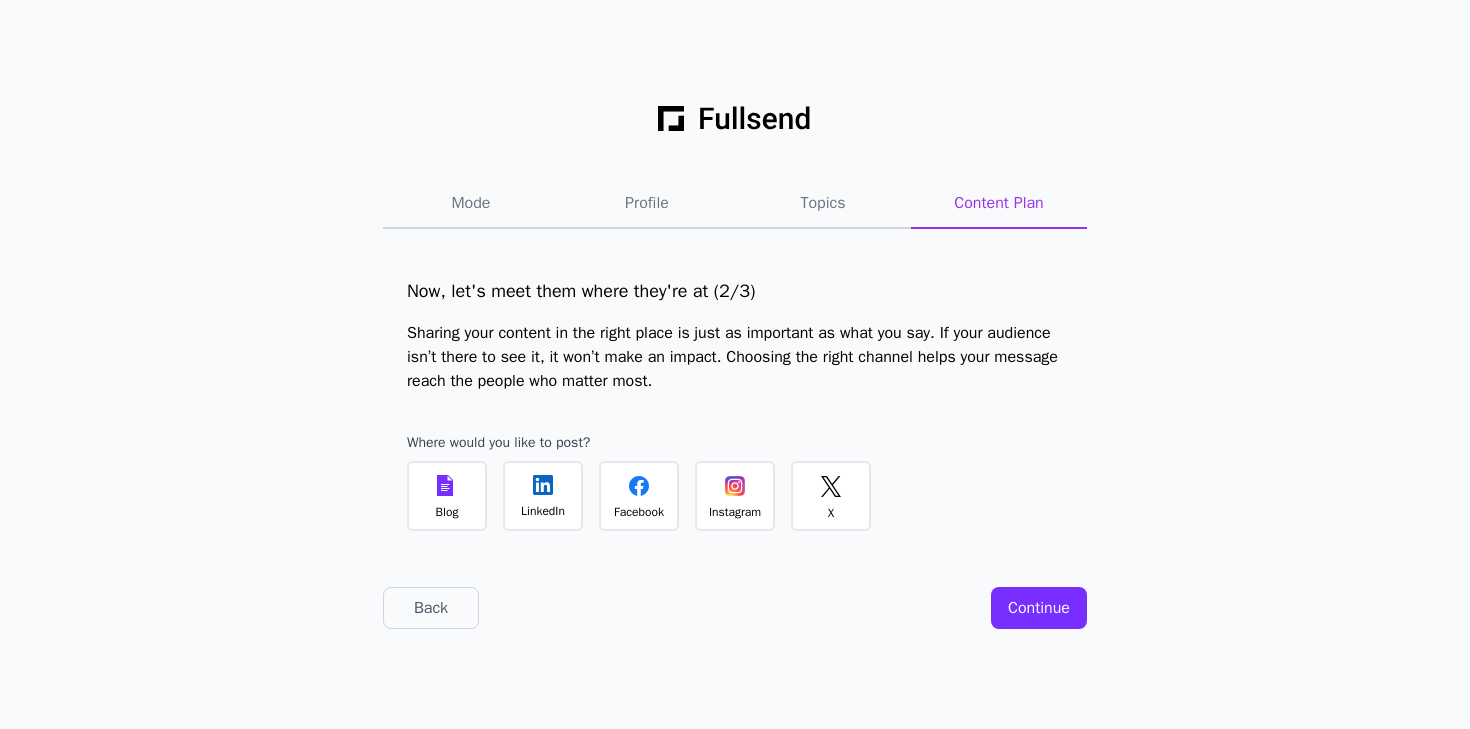 click on "LinkedIn" at bounding box center (543, 511) 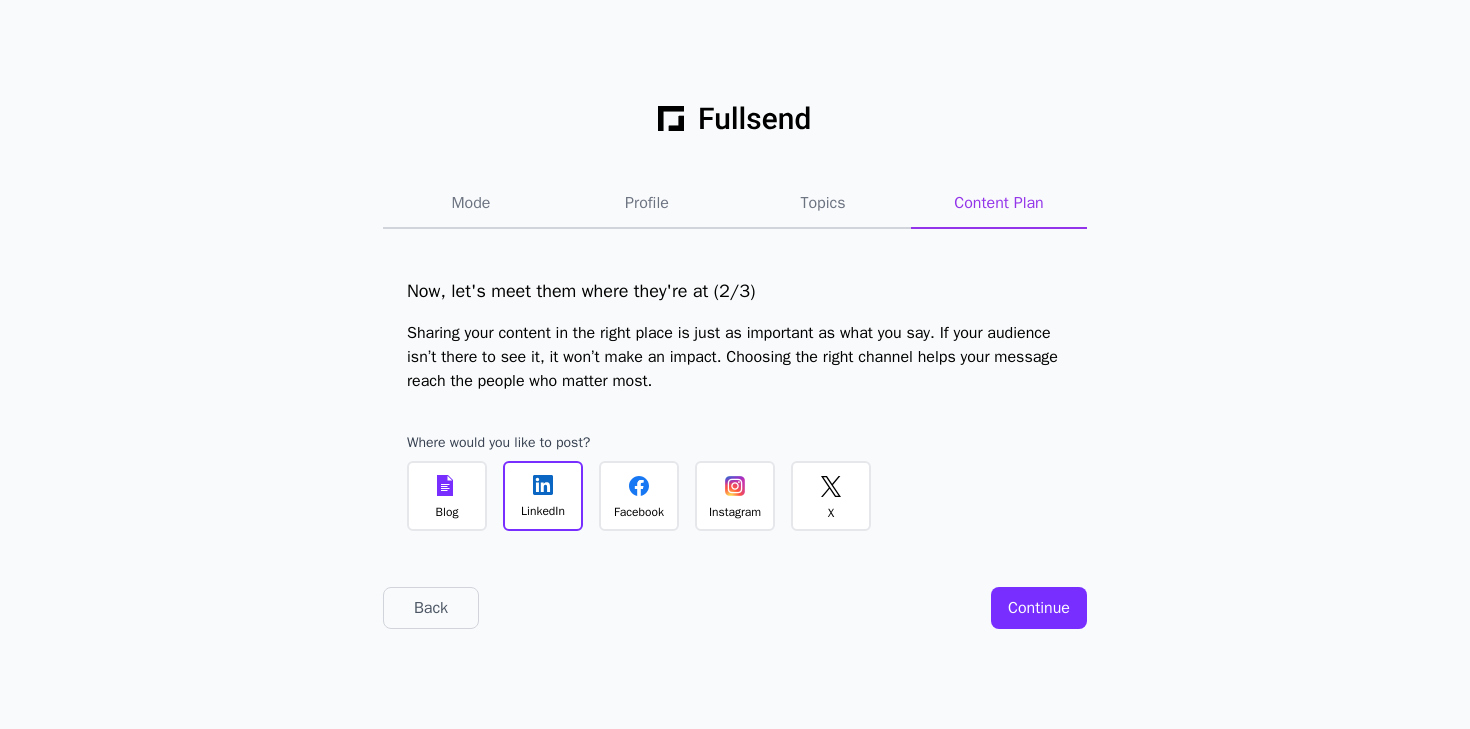 click on "Instagram" 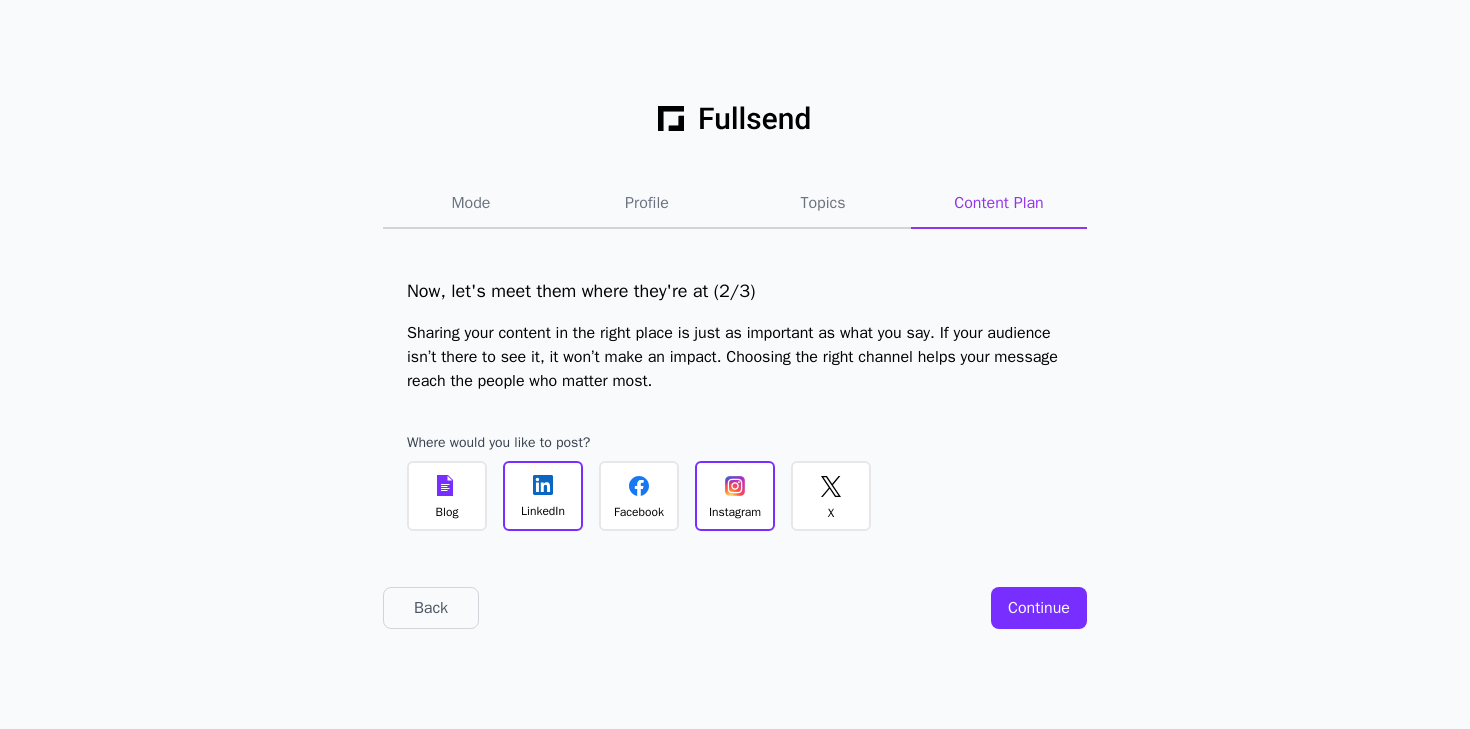 click on "X" 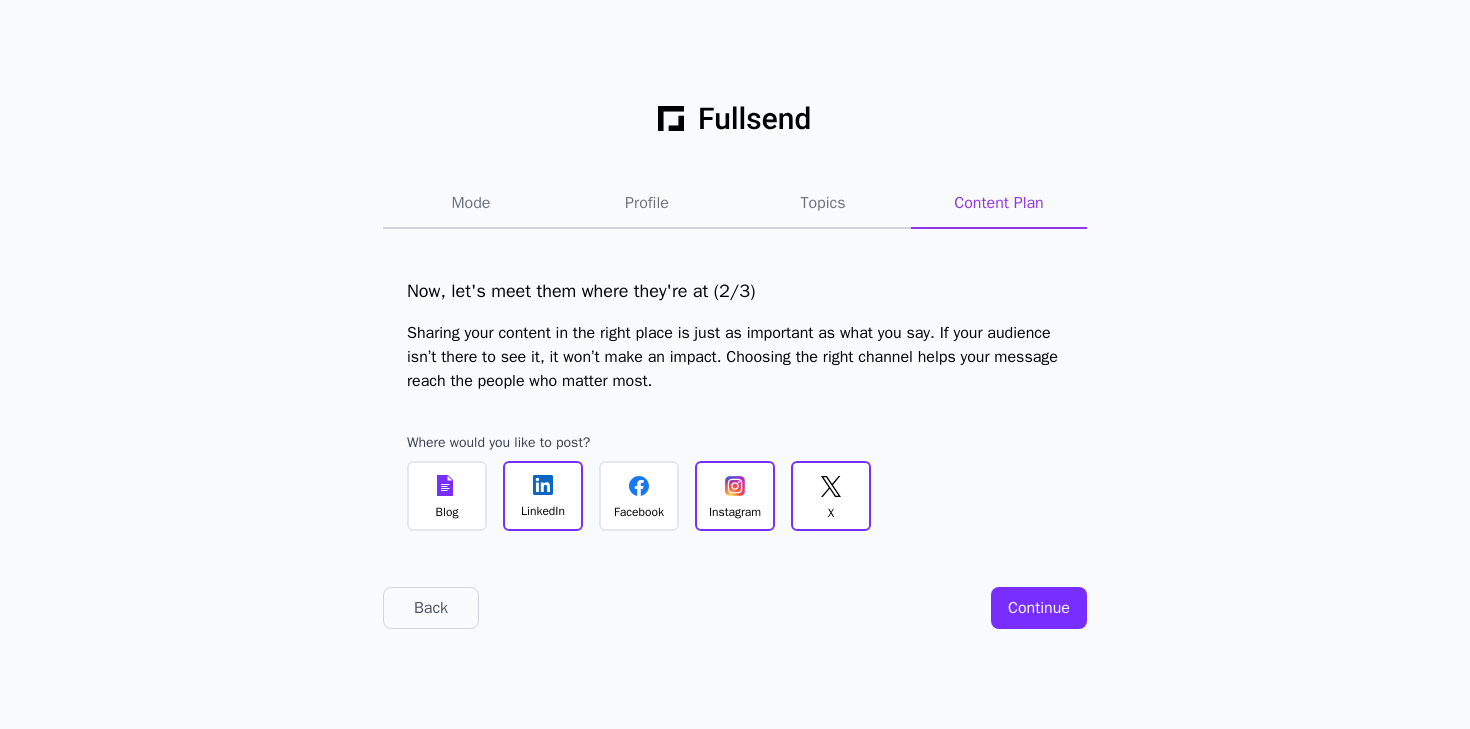 click on "Instagram" 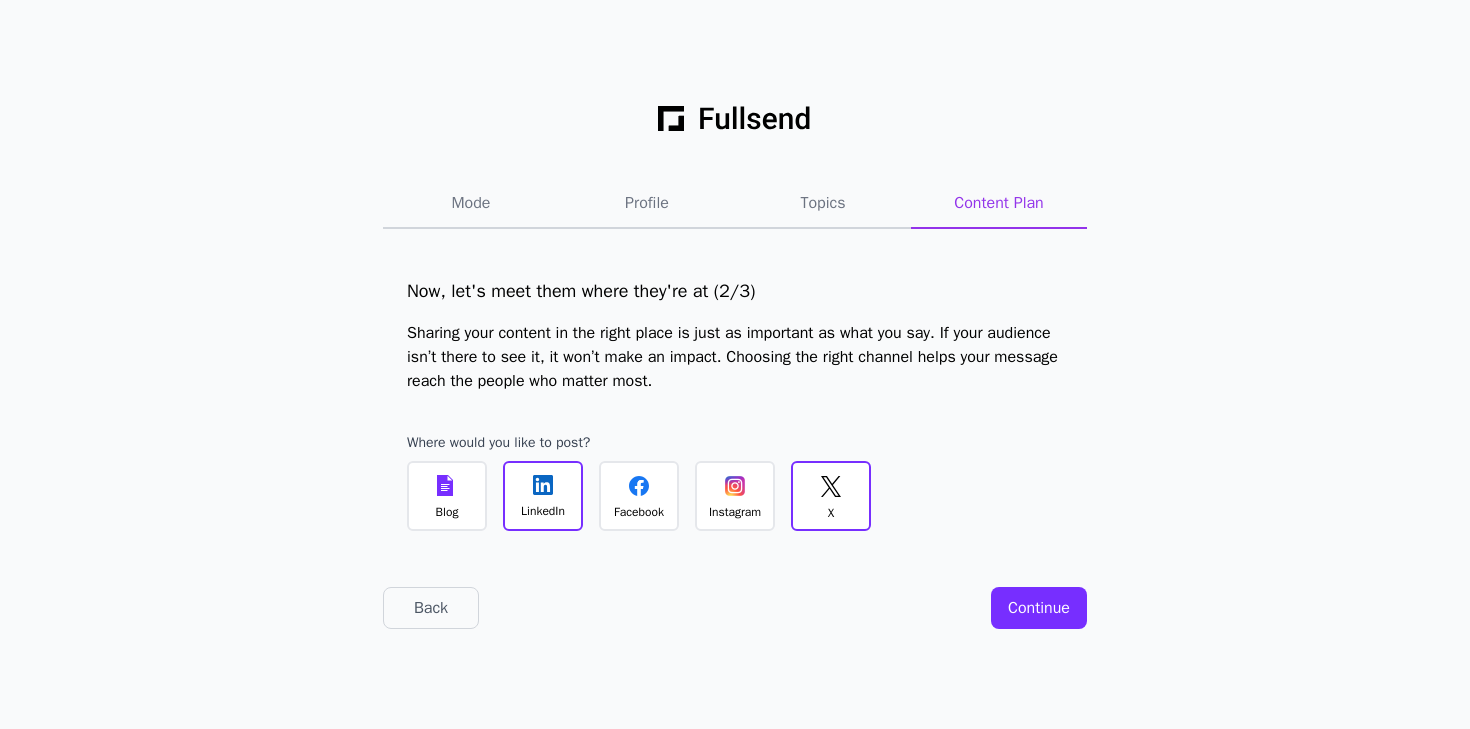 click on "Continue" at bounding box center (1039, 608) 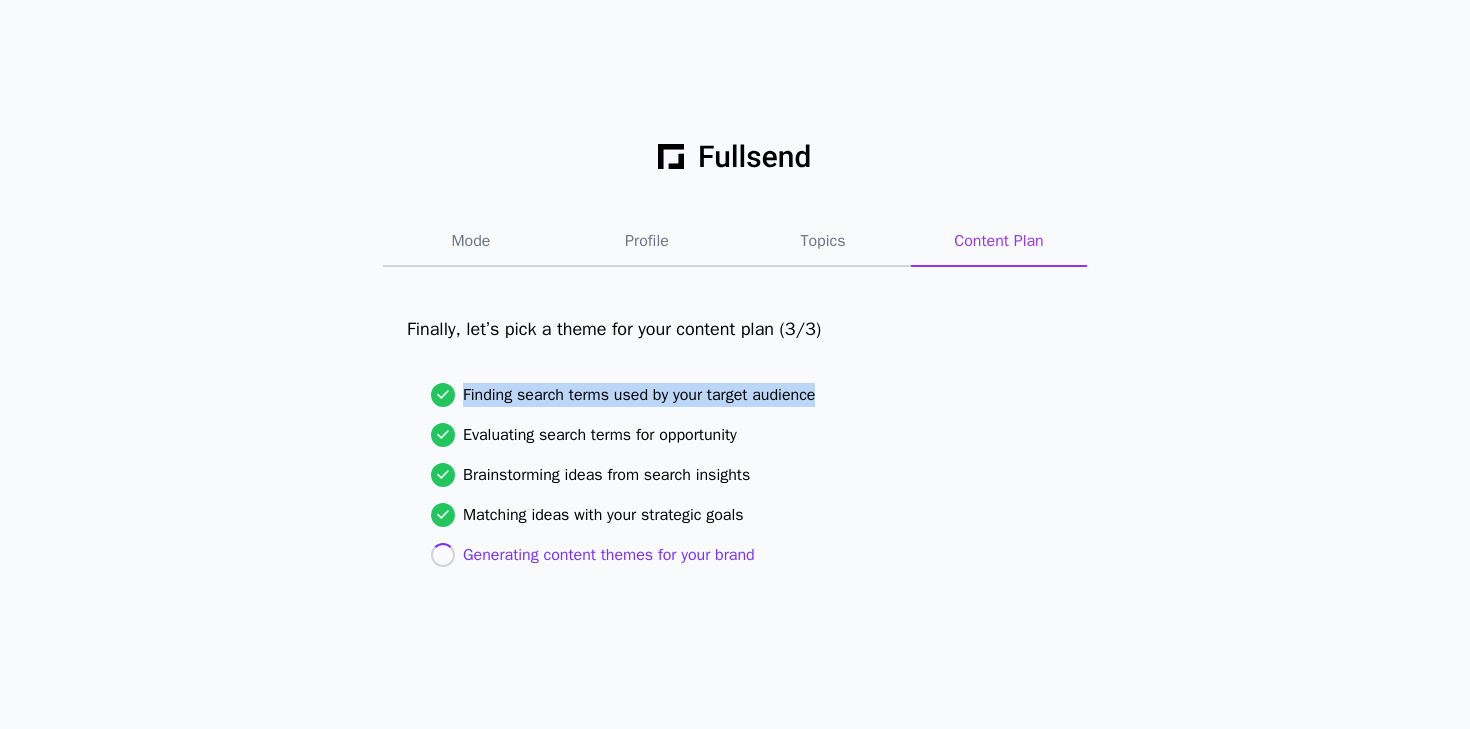 drag, startPoint x: 833, startPoint y: 392, endPoint x: 460, endPoint y: 402, distance: 373.13403 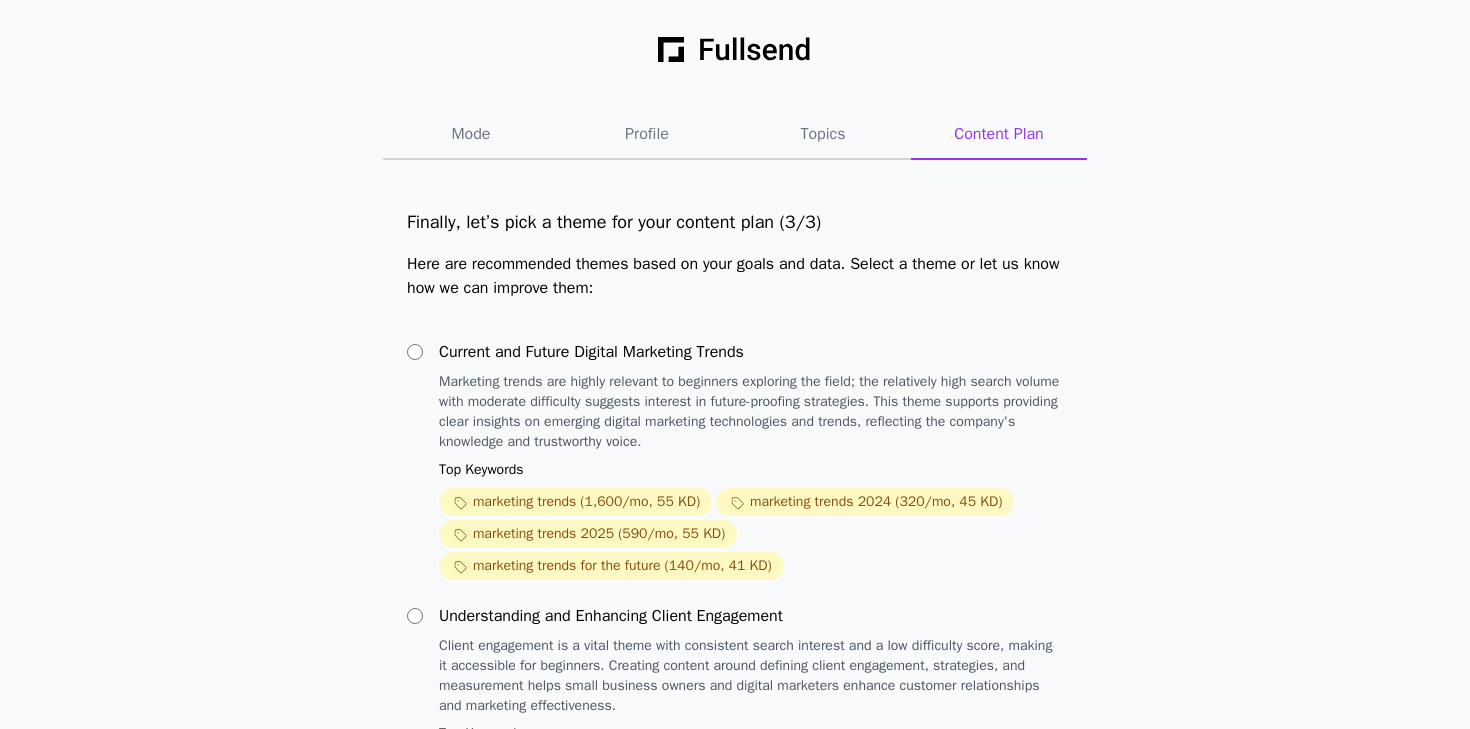 click on "Marketing trends are highly relevant to beginners exploring the field; the relatively high search volume with moderate difficulty suggests interest in future-proofing strategies. This theme supports providing clear insights on emerging digital marketing technologies and trends, reflecting the company's knowledge and trustworthy voice." at bounding box center (751, 412) 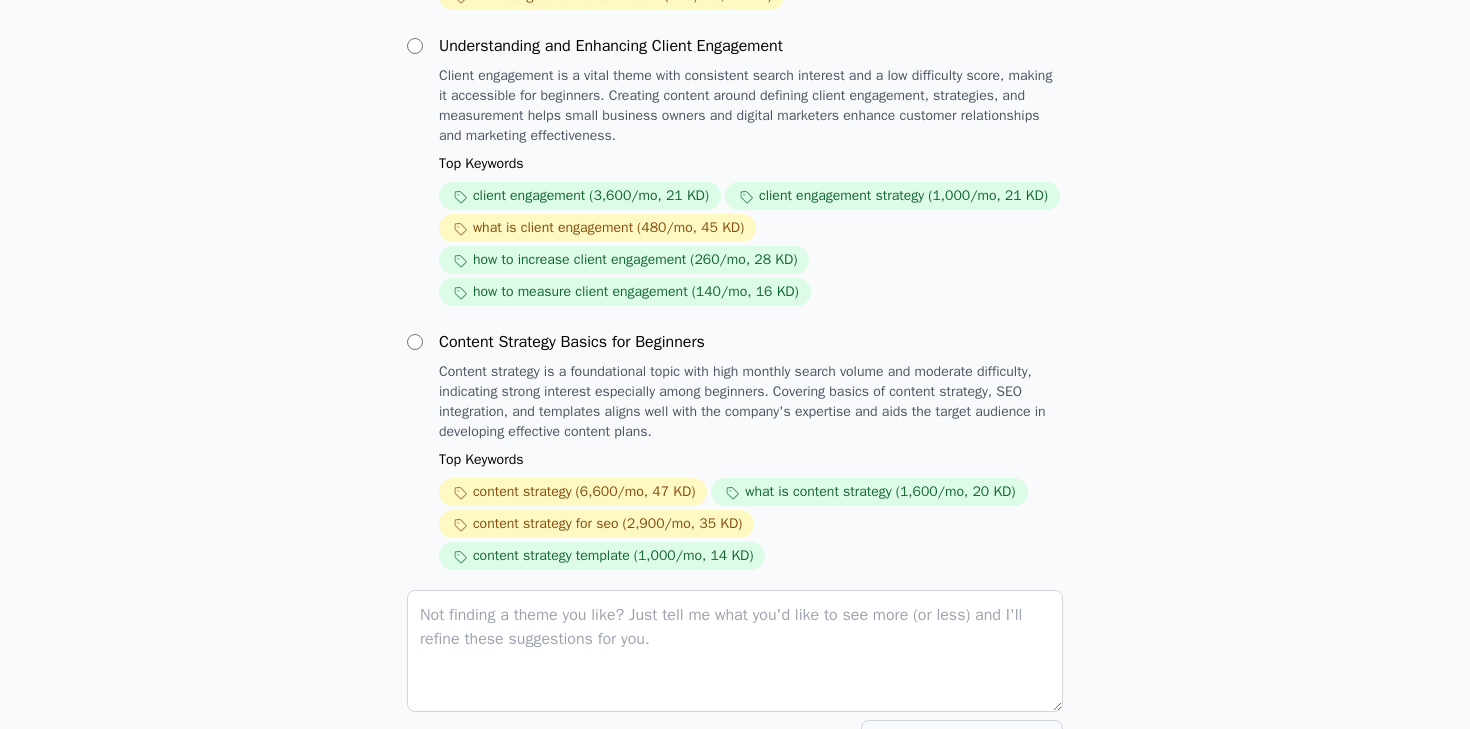 scroll, scrollTop: 644, scrollLeft: 0, axis: vertical 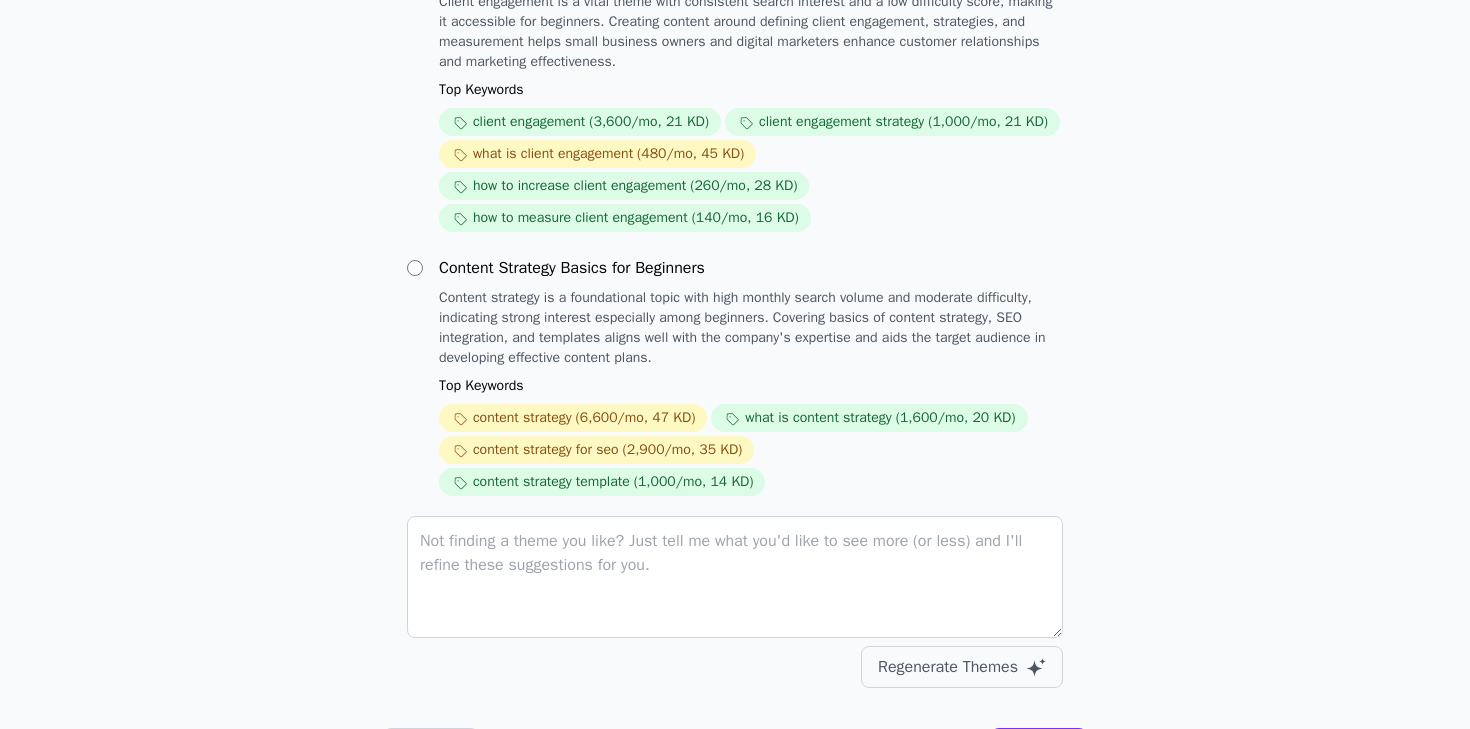 click on "Content strategy is a foundational topic with high monthly search volume and moderate difficulty, indicating strong interest especially among beginners. Covering basics of content strategy, SEO integration, and templates aligns well with the company's expertise and aids the target audience in developing effective content plans." at bounding box center (751, 328) 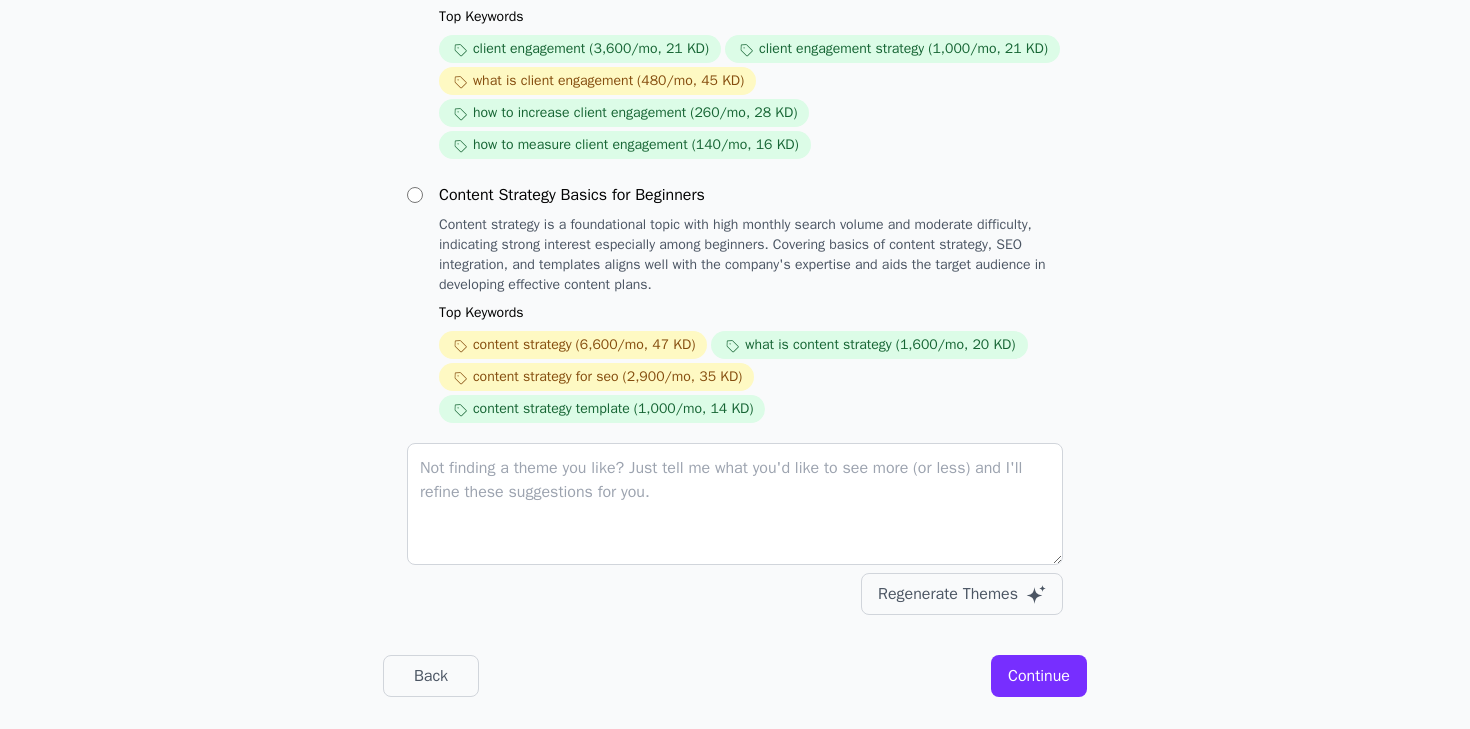 click on "Continue" at bounding box center [1039, 676] 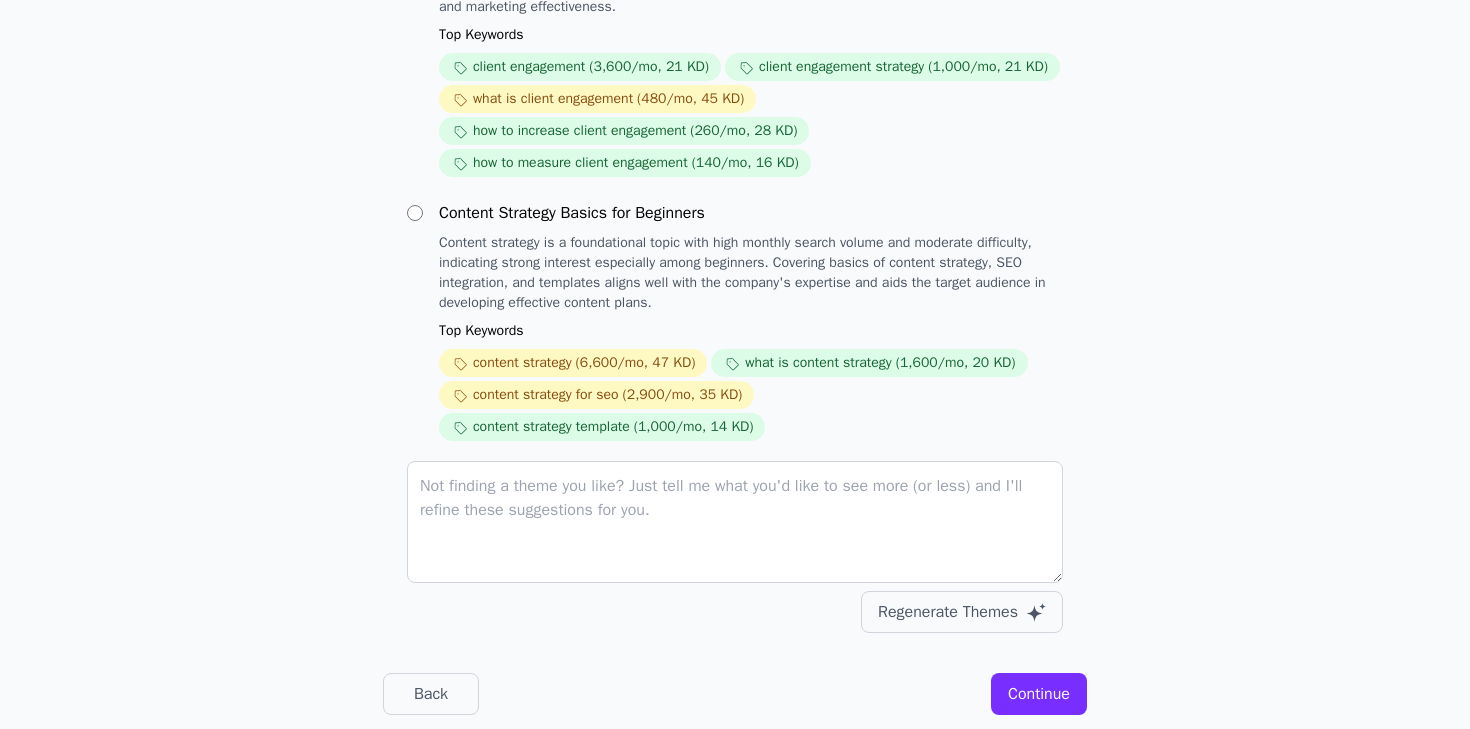 scroll, scrollTop: 749, scrollLeft: 0, axis: vertical 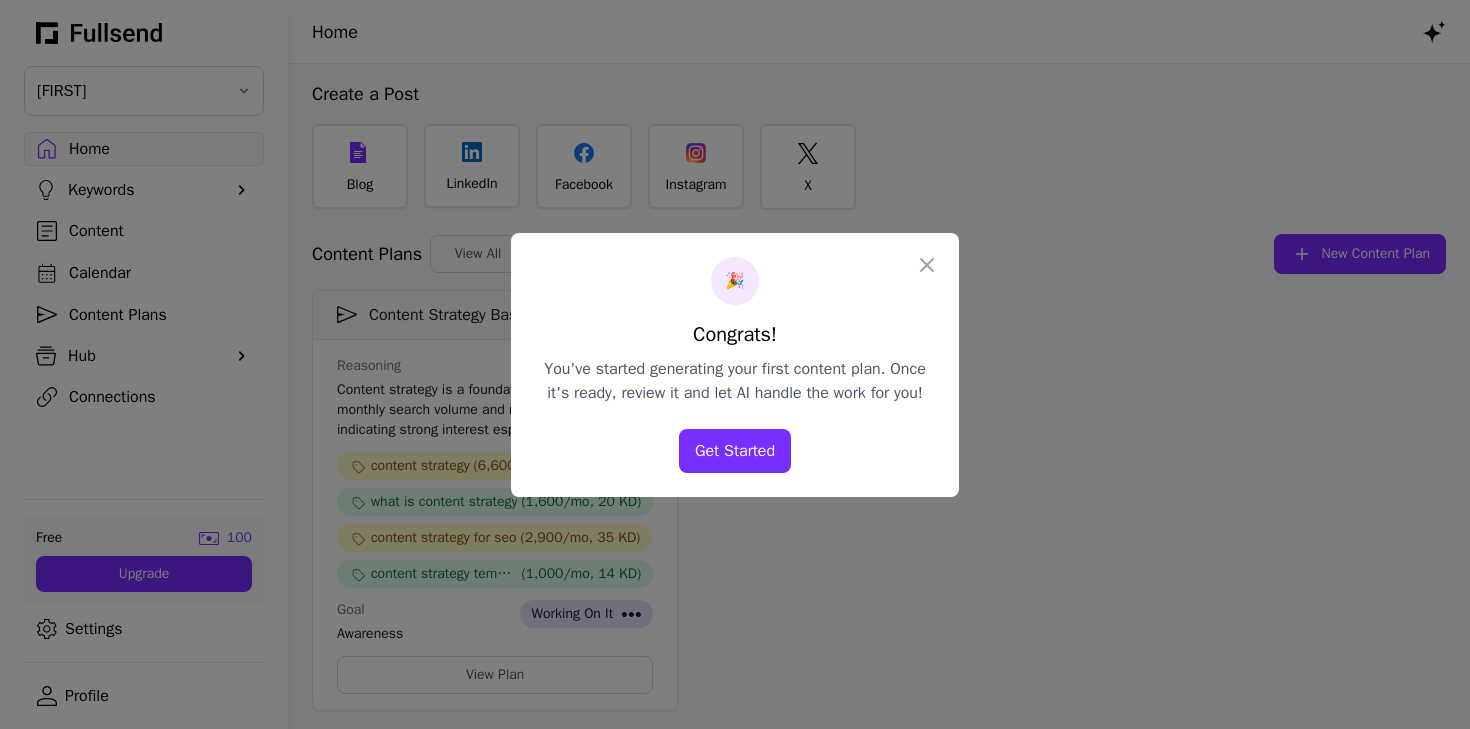 click on "Get Started" at bounding box center (735, 451) 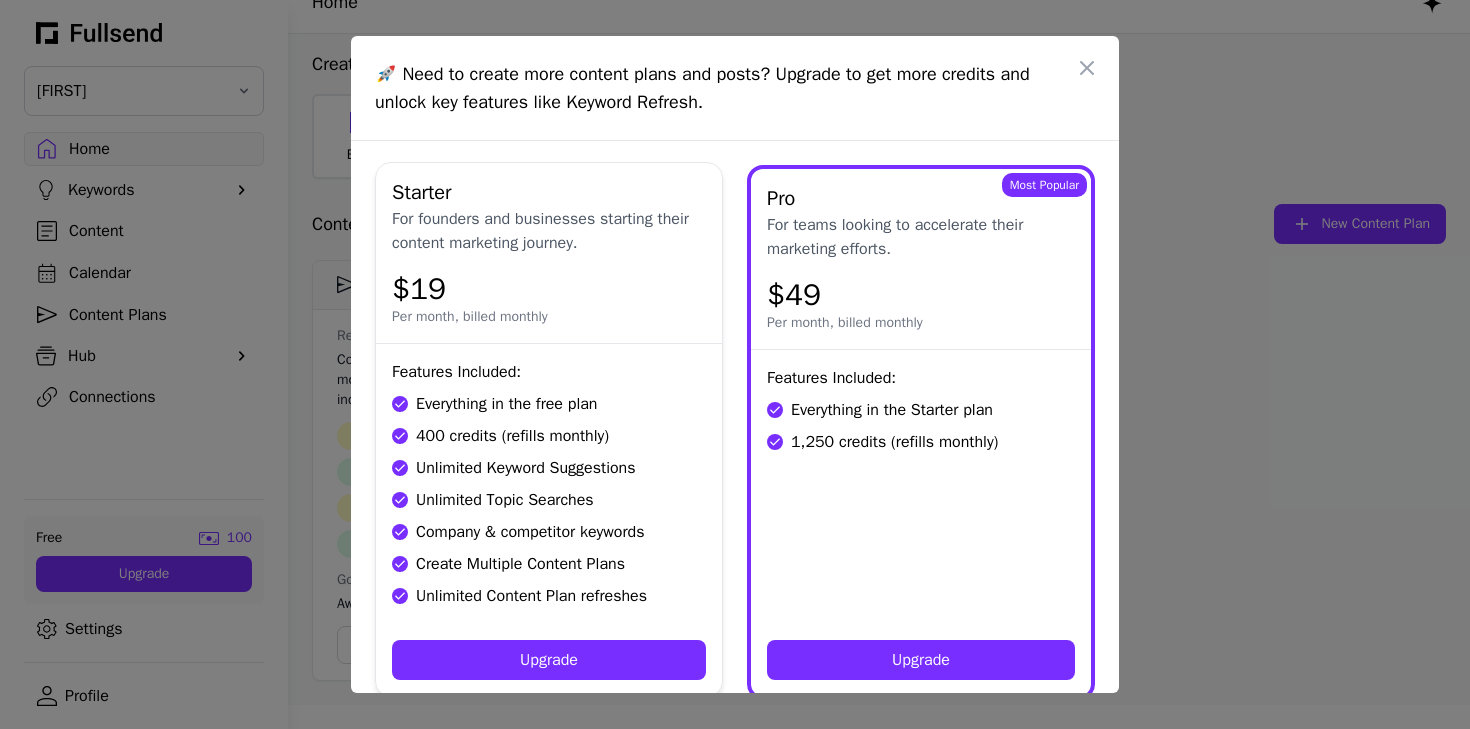 scroll, scrollTop: 0, scrollLeft: 0, axis: both 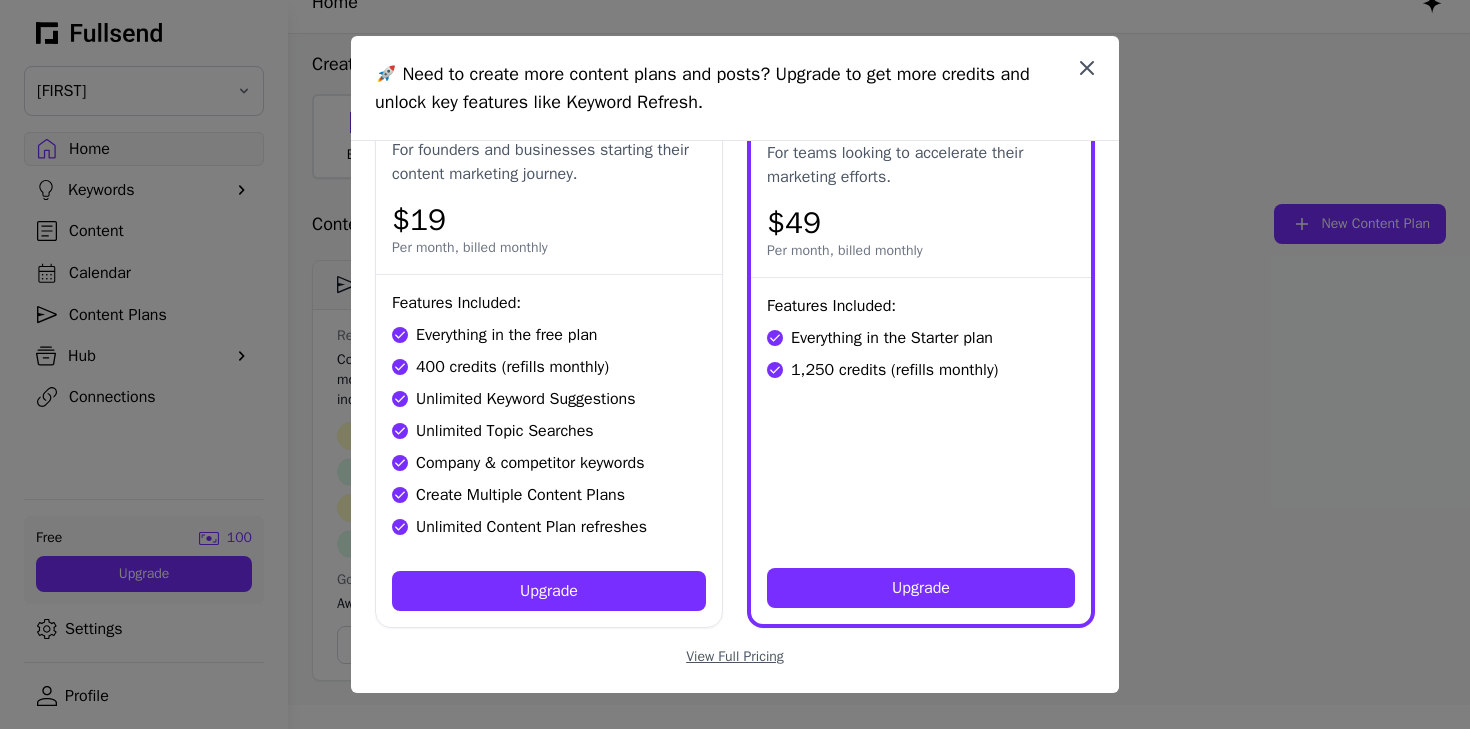 click at bounding box center [1087, 68] 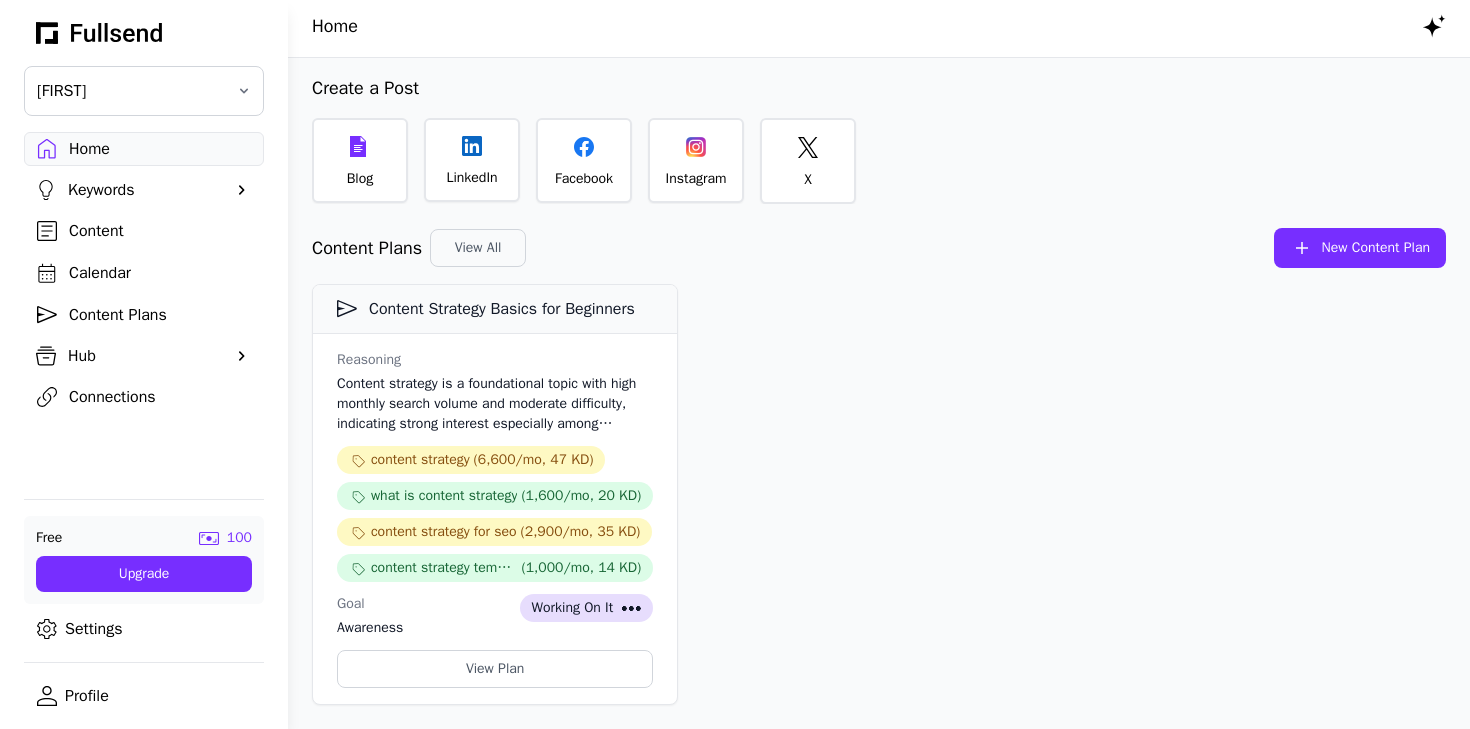 scroll, scrollTop: 0, scrollLeft: 0, axis: both 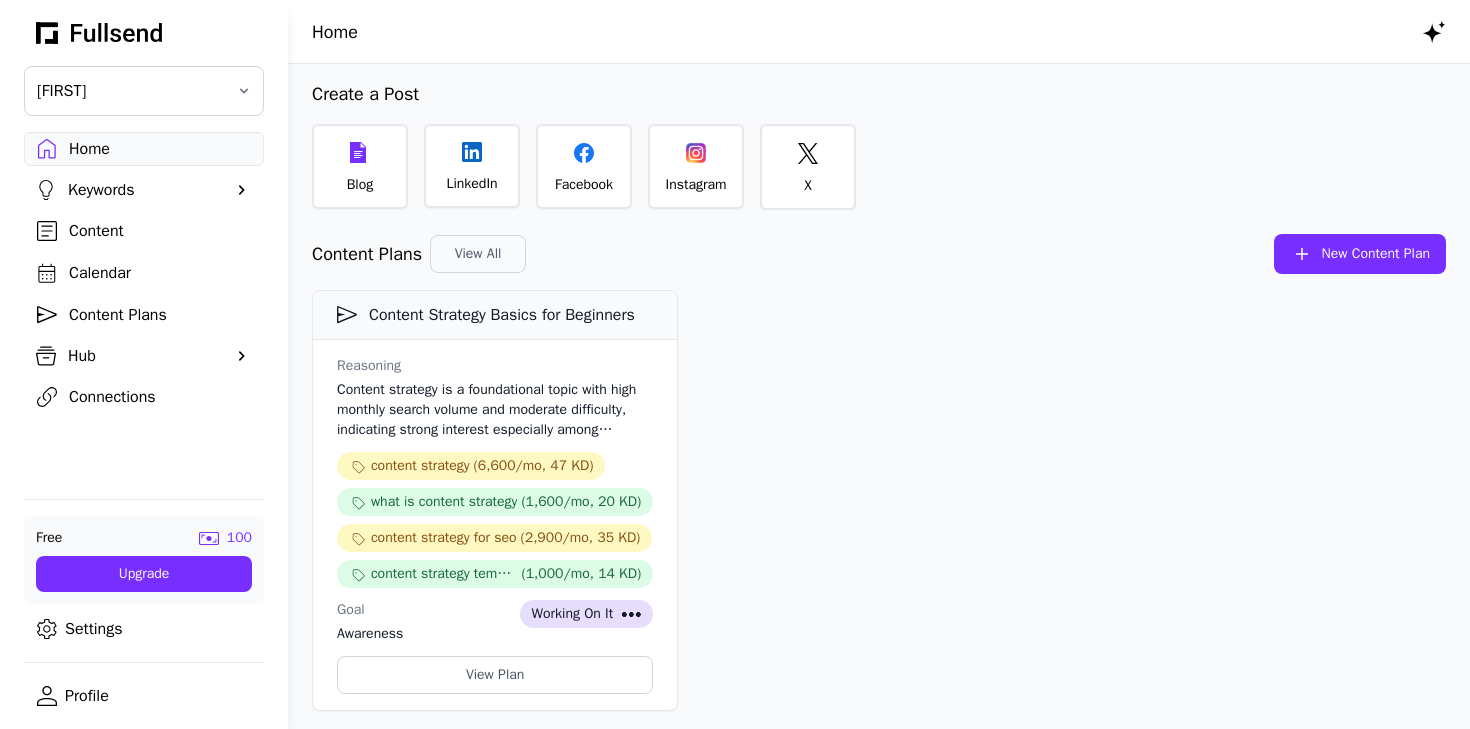 click on "Content Strategy Basics for Beginners Reasoning Content strategy is a foundational topic with high monthly search volume and moderate difficulty, indicating strong interest especially among beginners. Covering basics of content strategy, SEO integration, and templates aligns well with the company's expertise and aids the target audience in developing effective content plans. content strategy  (6,600/mo, 47 KD)  what is content strategy  (1,600/mo, 20 KD)  content strategy for seo  (2,900/mo, 35 KD)  content strategy template  (1,000/mo, 14 KD)  Goal awareness Working on it   View Plan" at bounding box center [879, 500] 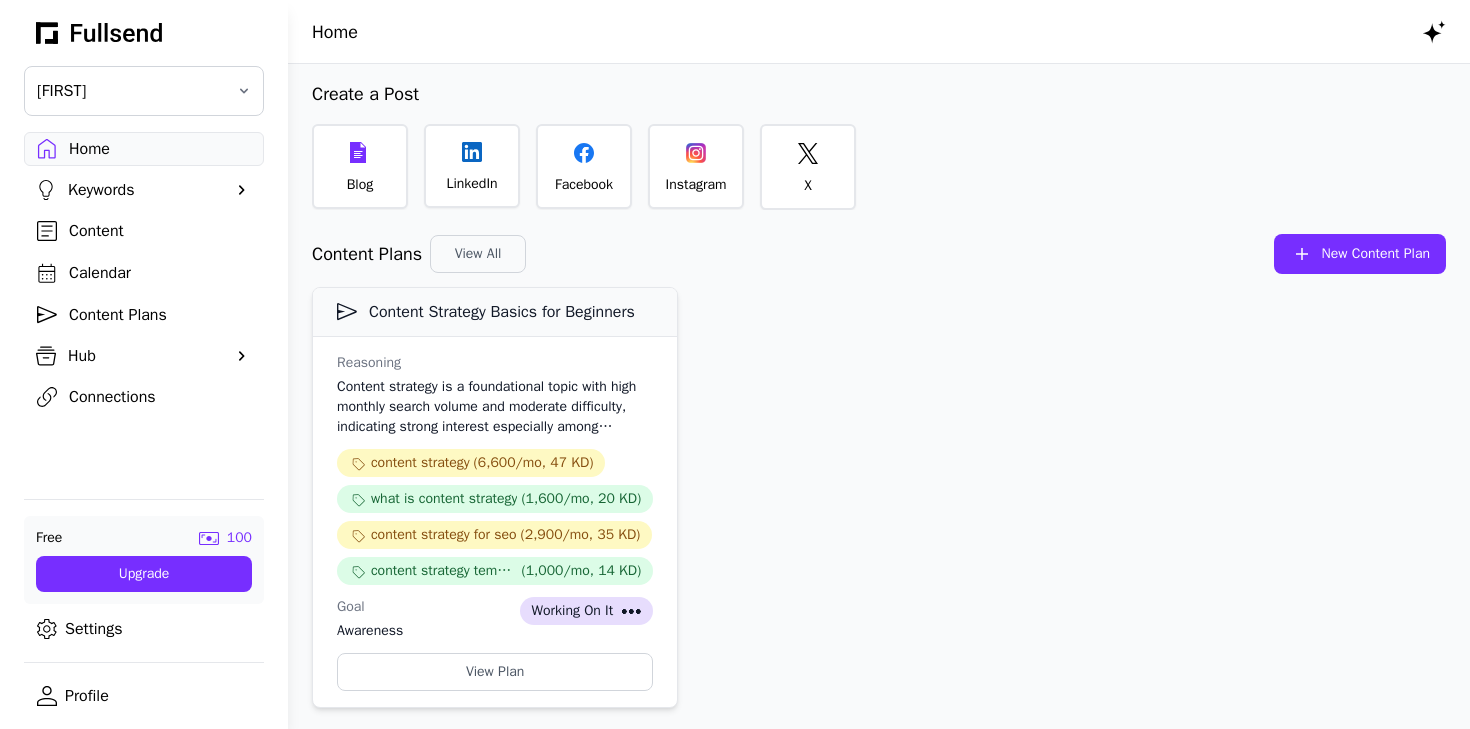 click on "Content strategy is a foundational topic with high monthly search volume and moderate difficulty, indicating strong interest especially among beginners. Covering basics of content strategy, SEO integration, and templates aligns well with the company's expertise and aids the target audience in developing effective content plans." at bounding box center [495, 407] 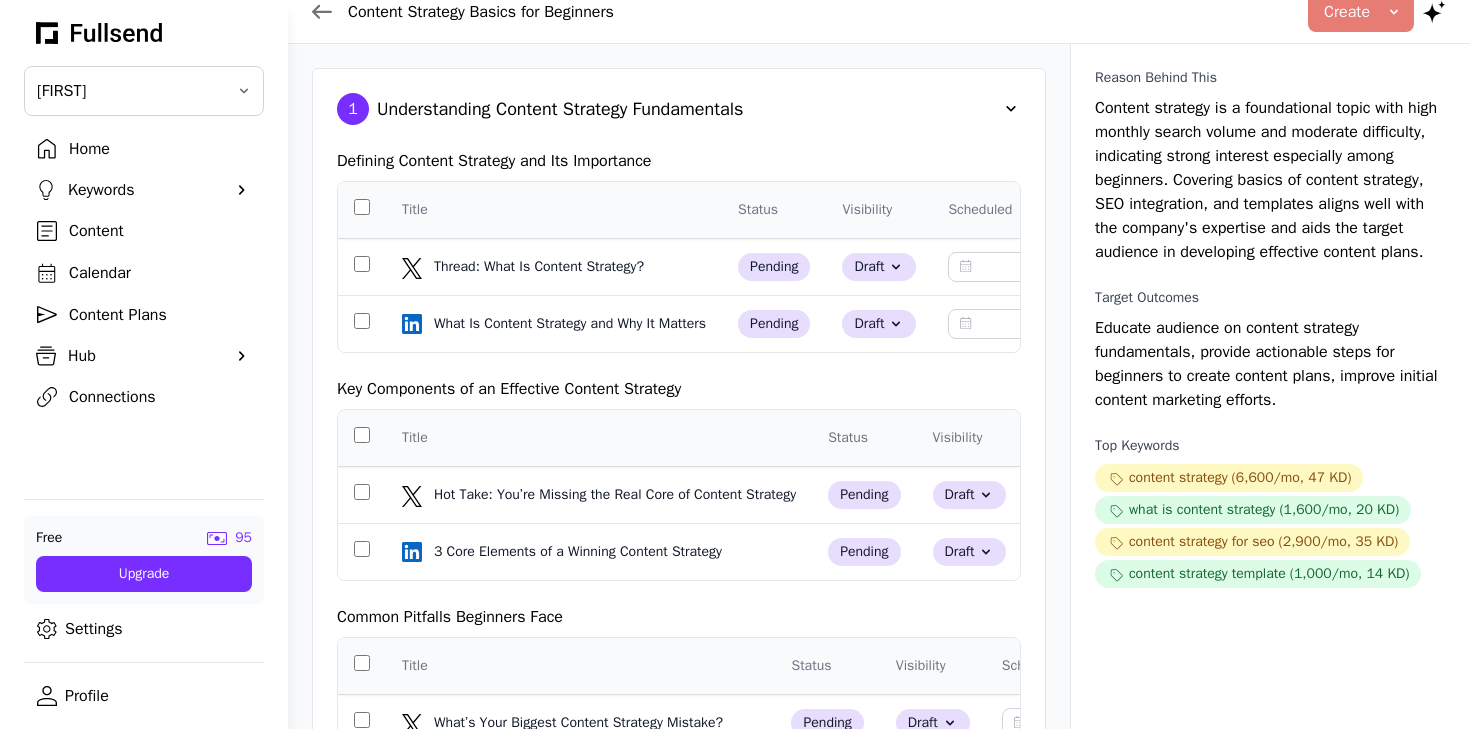 scroll, scrollTop: 0, scrollLeft: 0, axis: both 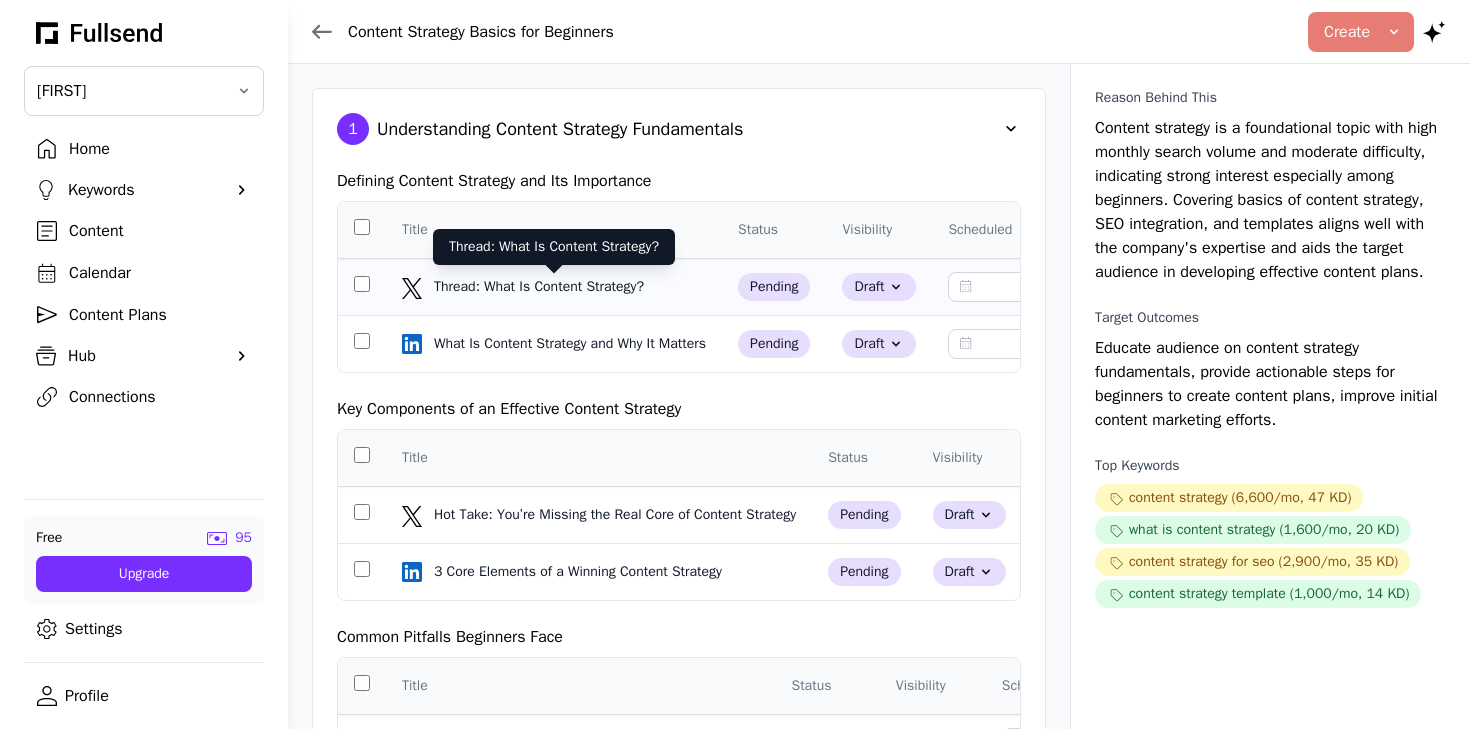 click on "Thread: What Is Content Strategy?" at bounding box center (554, 287) 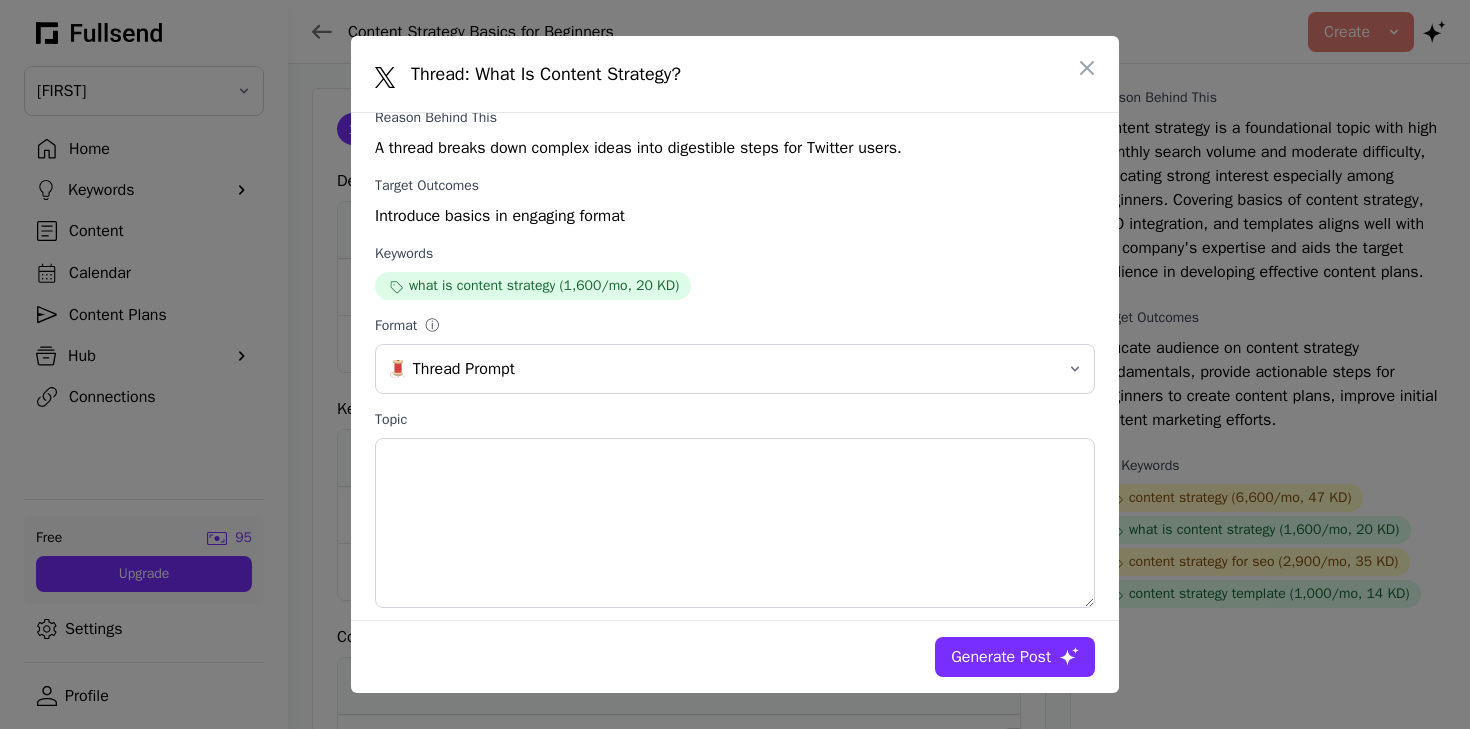 scroll, scrollTop: 110, scrollLeft: 0, axis: vertical 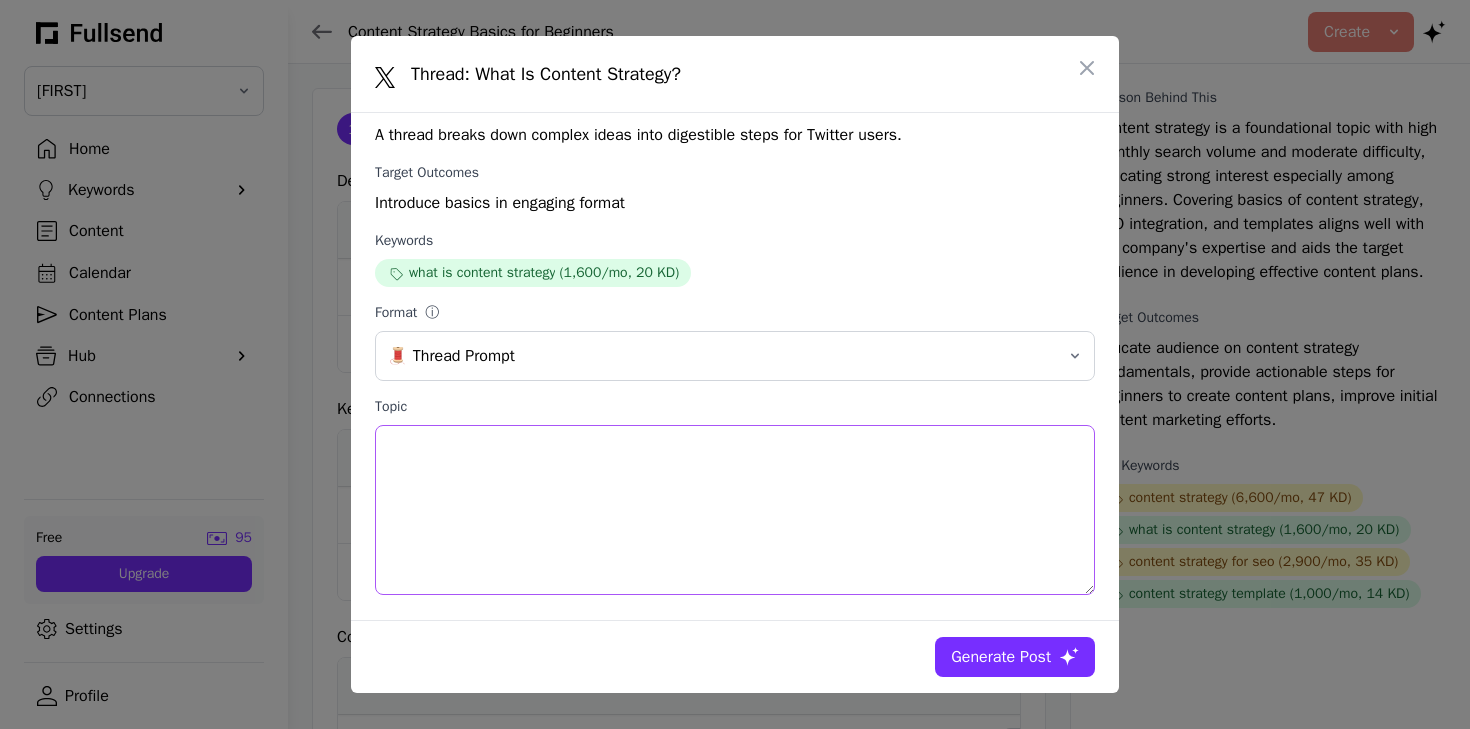 click on "Topic" at bounding box center (735, 510) 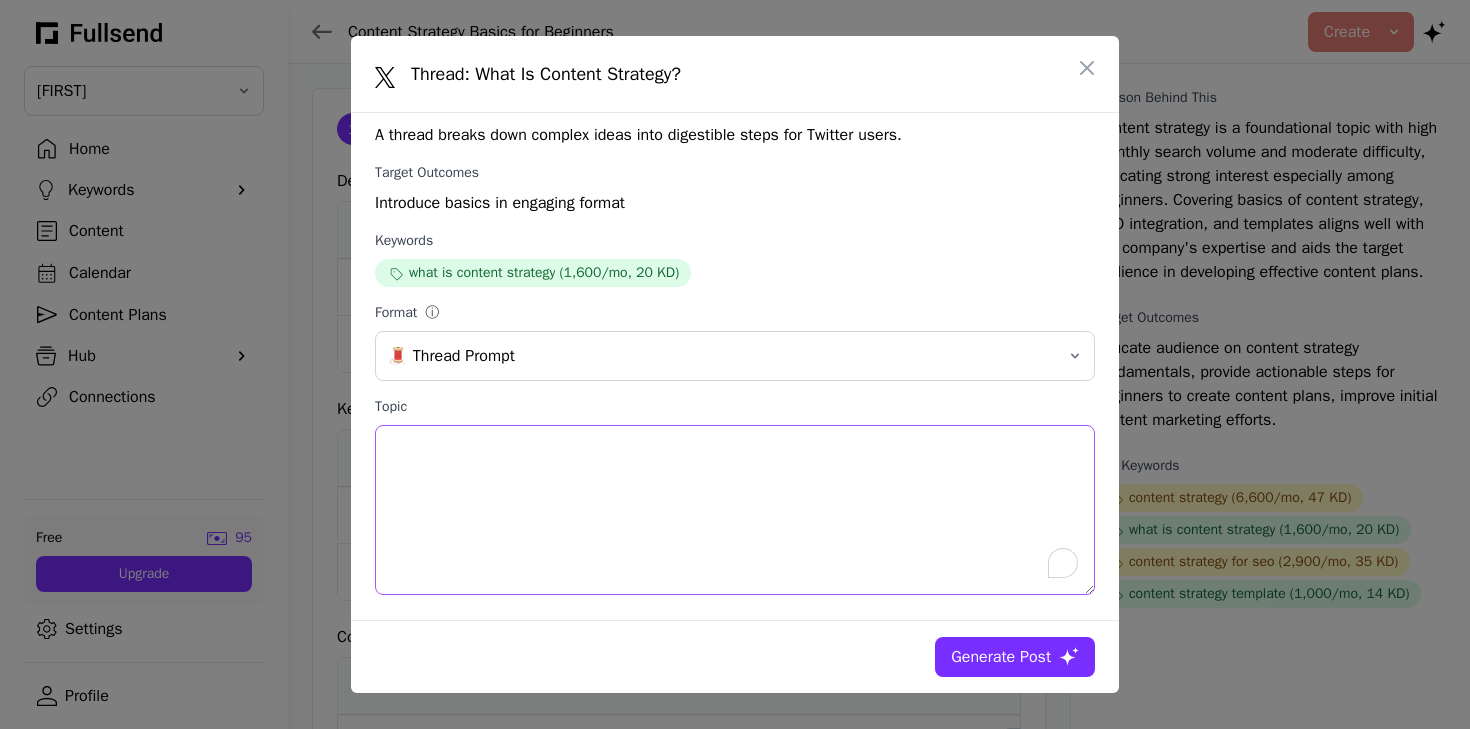 click on "Topic" at bounding box center [735, 510] 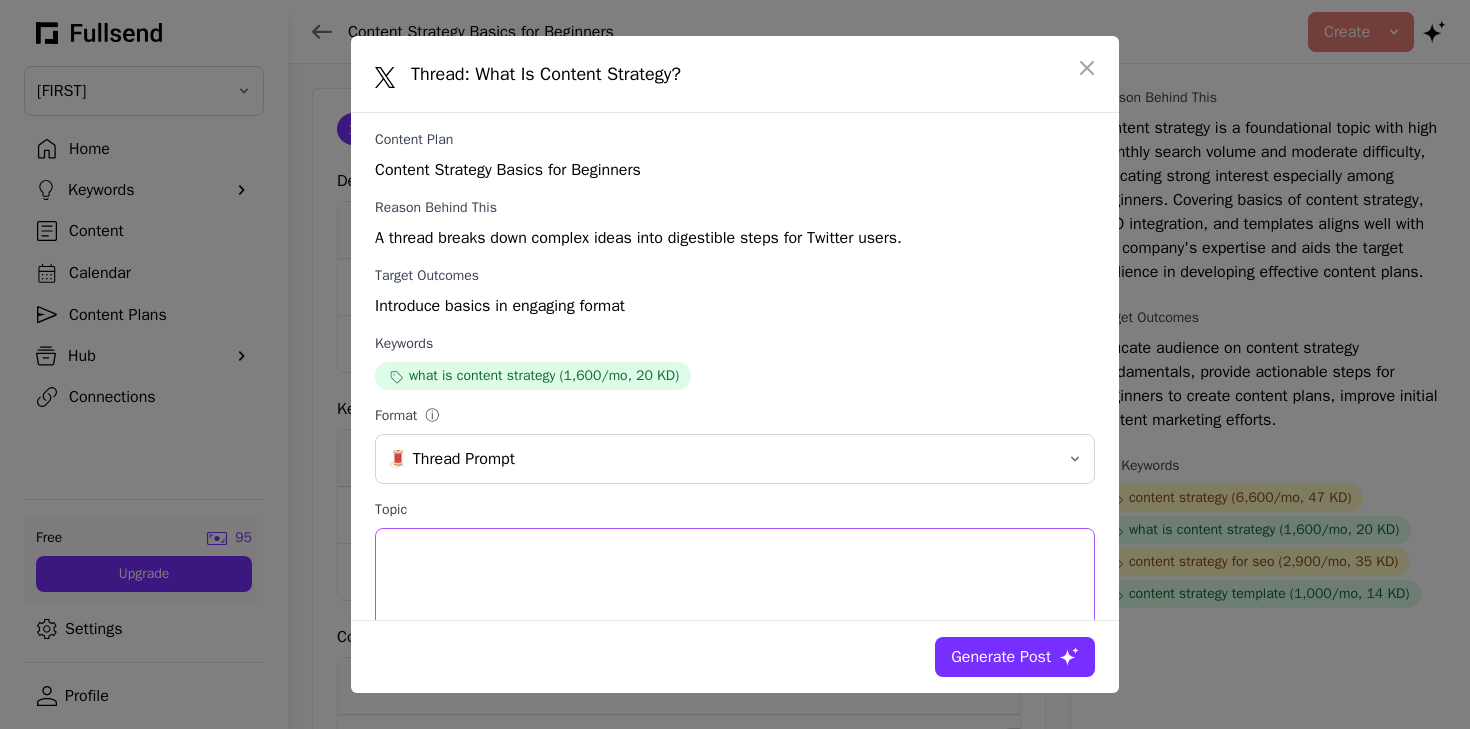 scroll, scrollTop: 0, scrollLeft: 0, axis: both 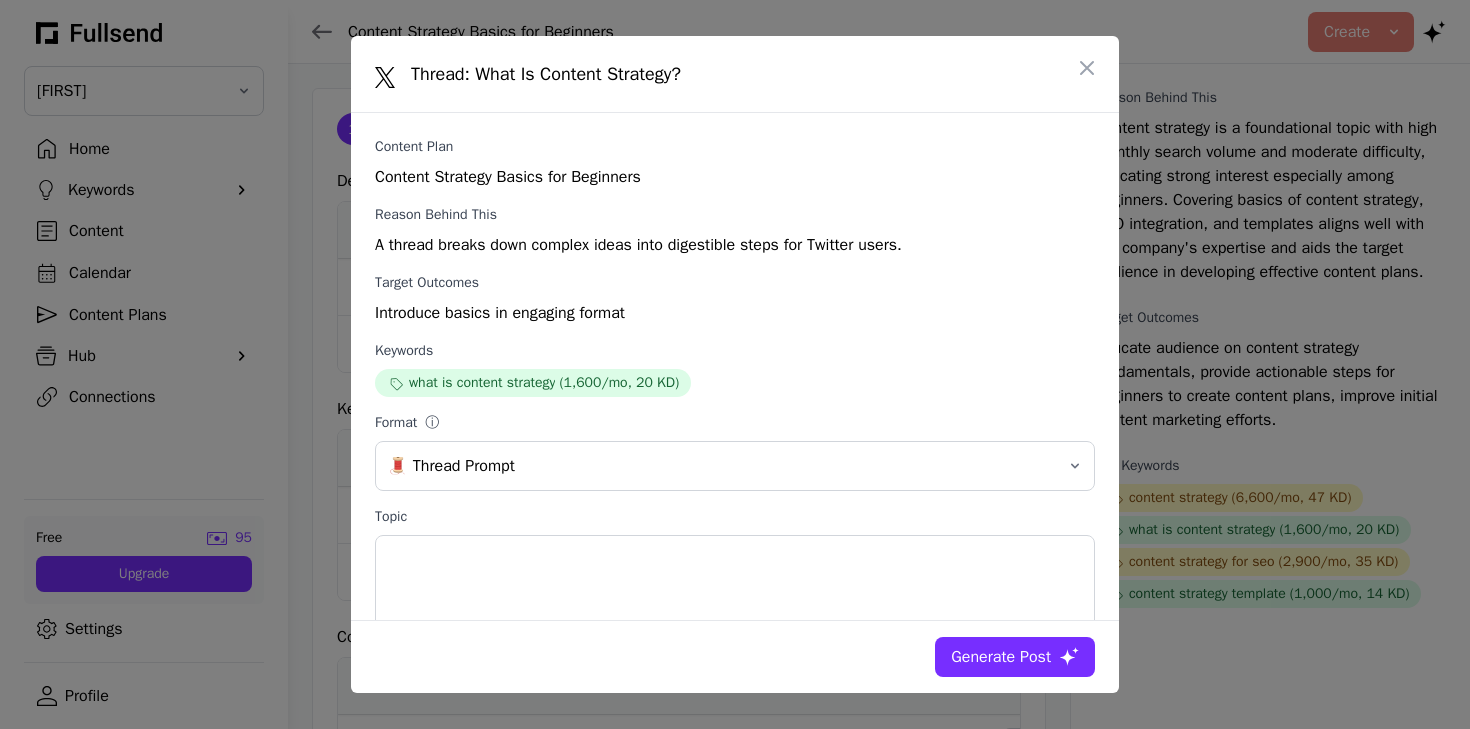click on "A thread breaks down complex ideas into digestible steps for Twitter users." at bounding box center [735, 245] 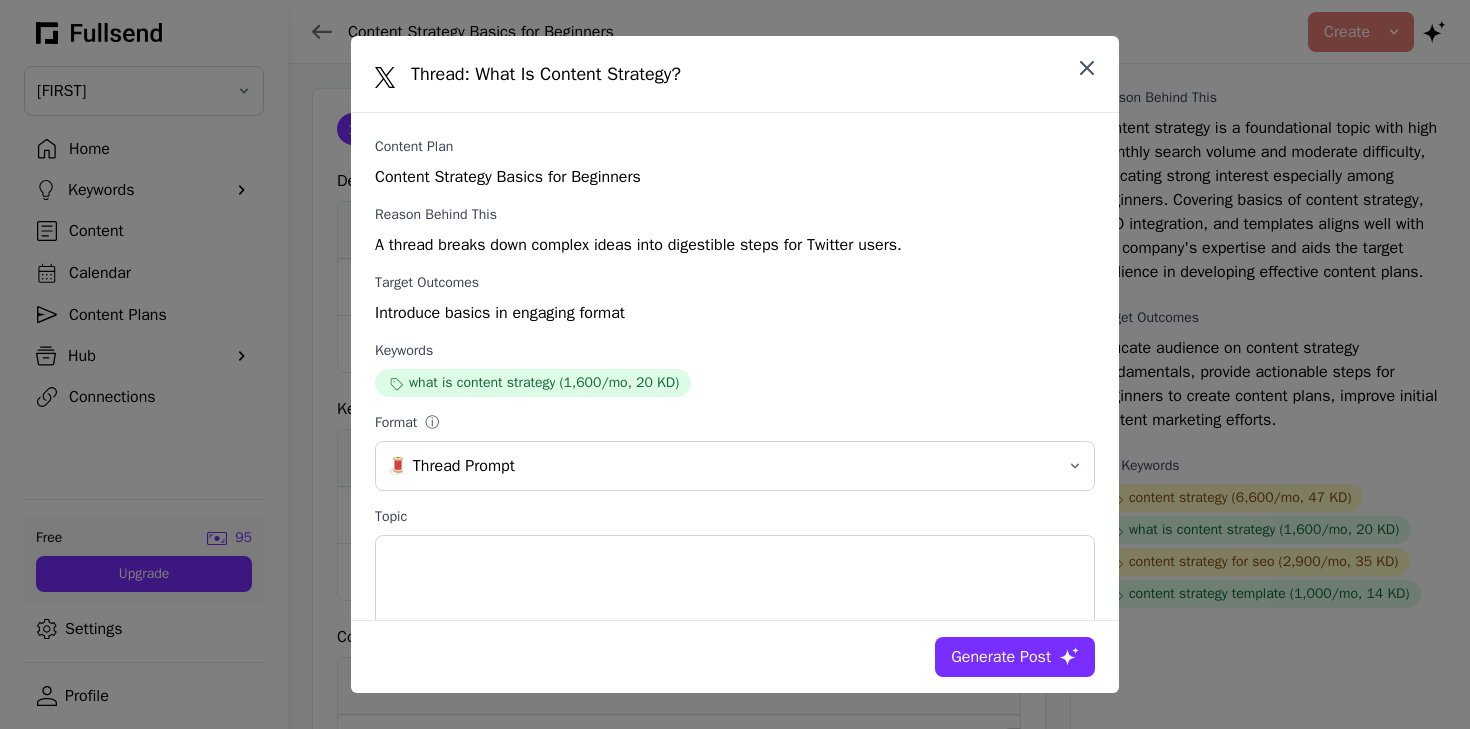 click 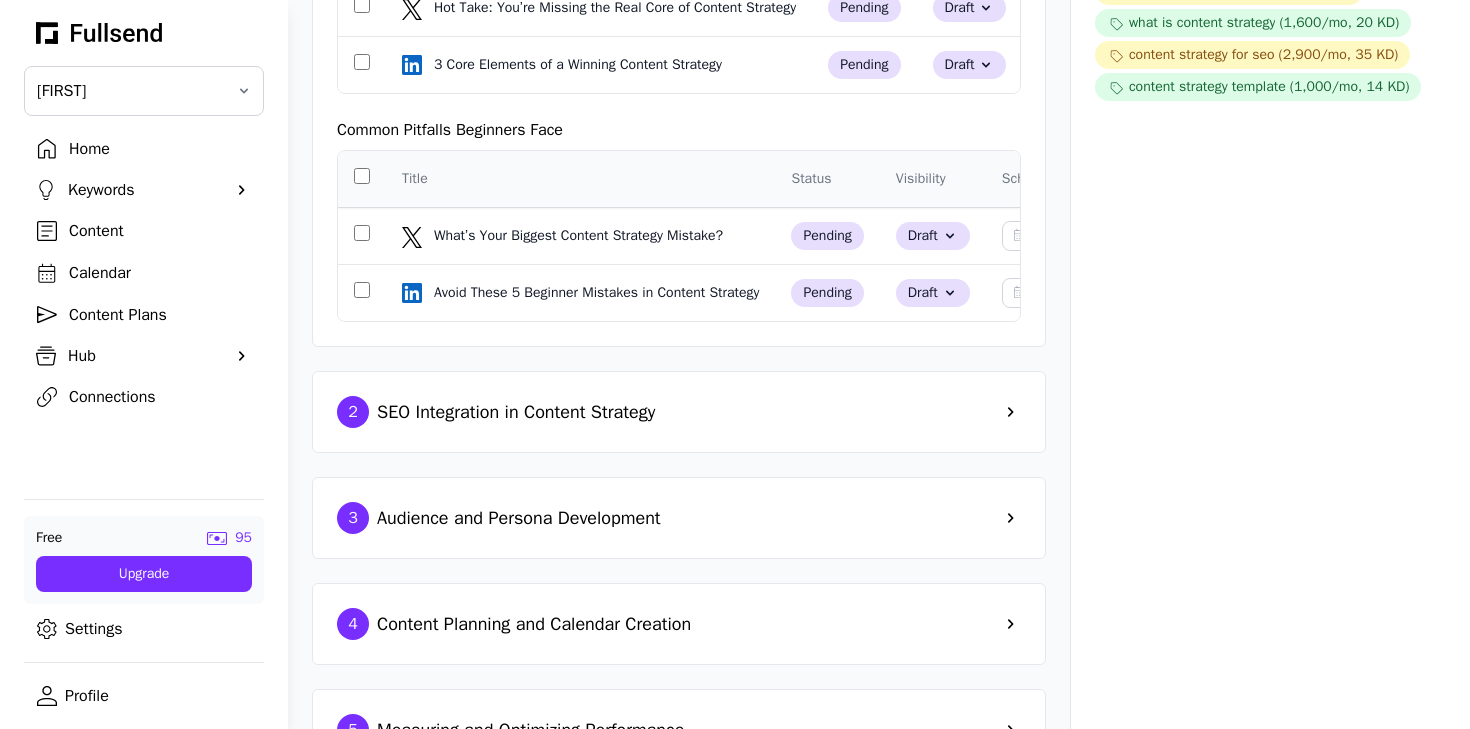 scroll, scrollTop: 508, scrollLeft: 0, axis: vertical 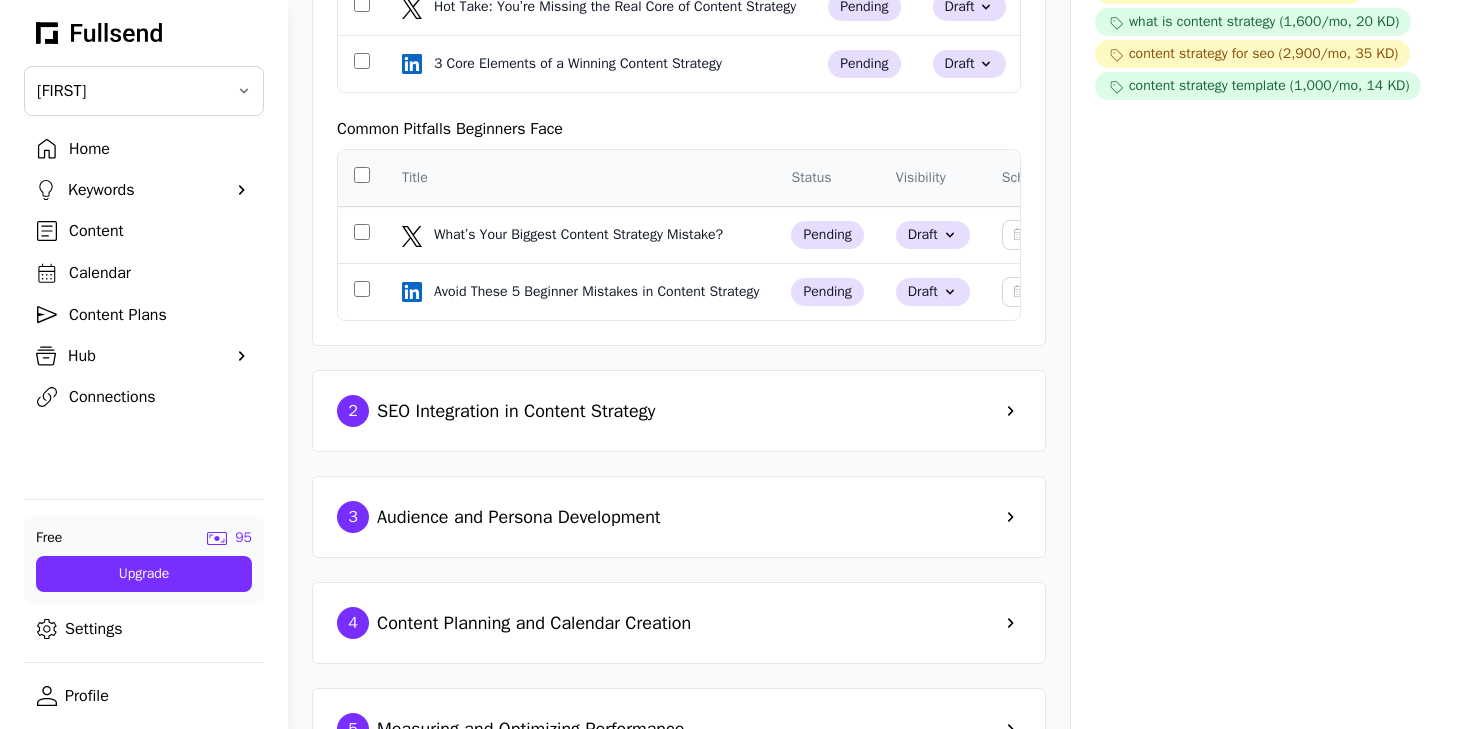 click on "2  SEO Integration in Content Strategy" at bounding box center (679, 411) 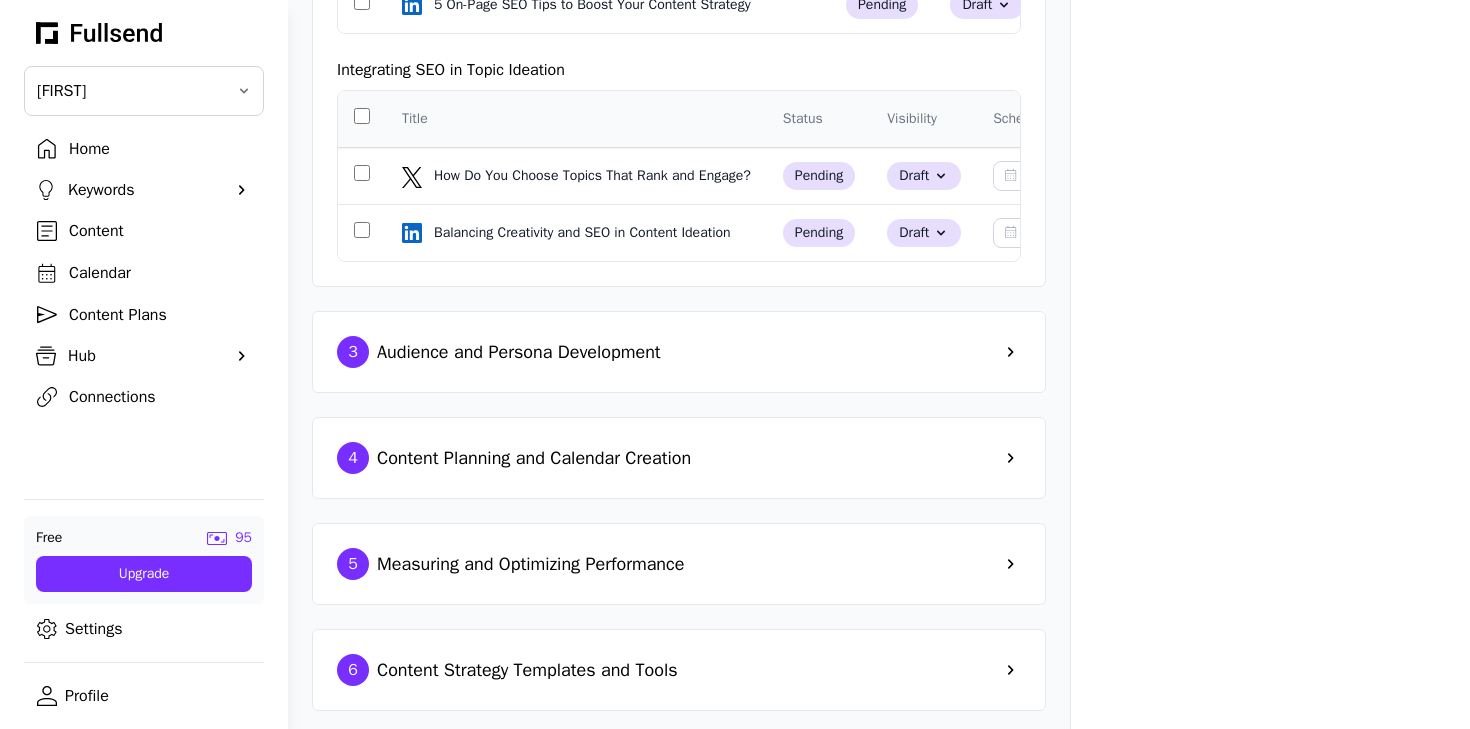 scroll, scrollTop: 1363, scrollLeft: 0, axis: vertical 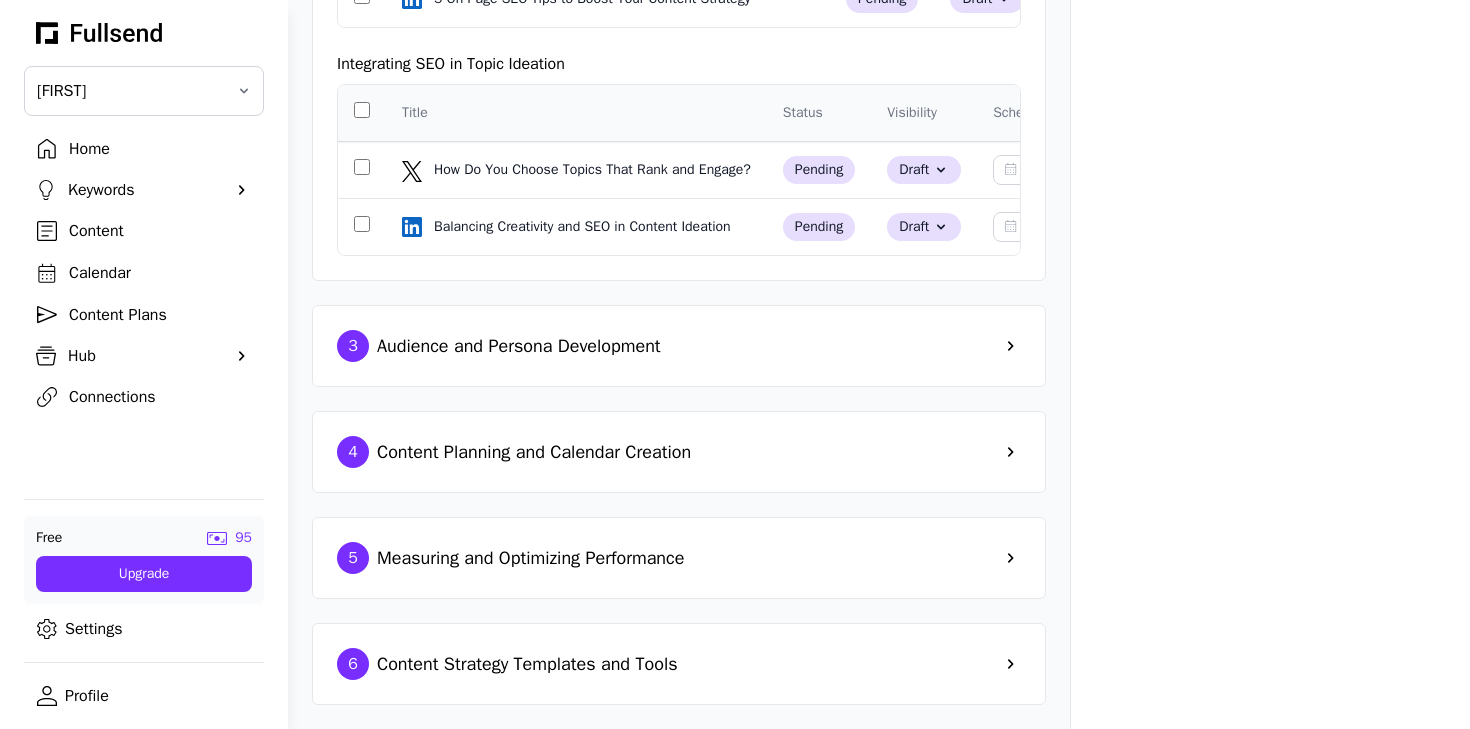 click on "3  Audience and Persona Development" at bounding box center [679, 346] 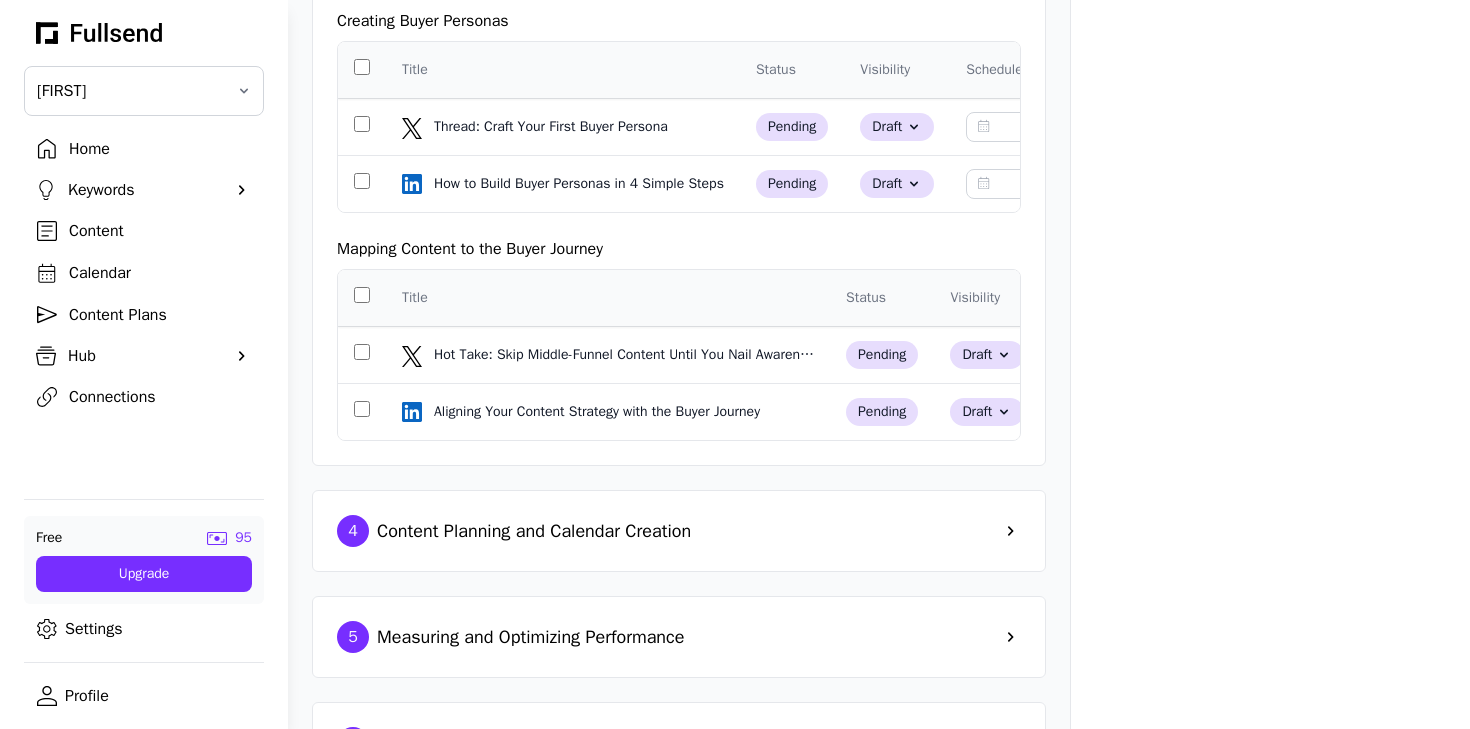 scroll, scrollTop: 2047, scrollLeft: 0, axis: vertical 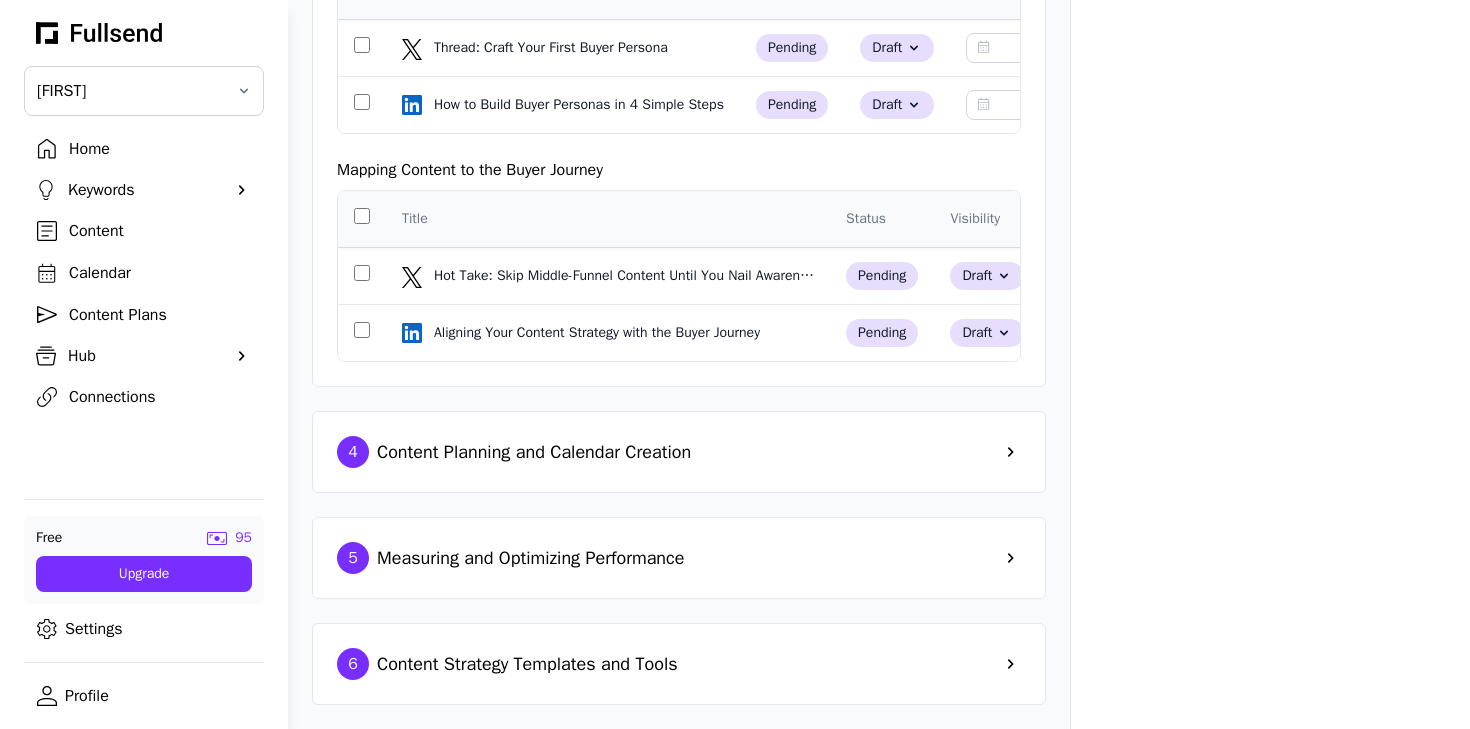 click on "Content Planning and Calendar Creation" at bounding box center [534, 452] 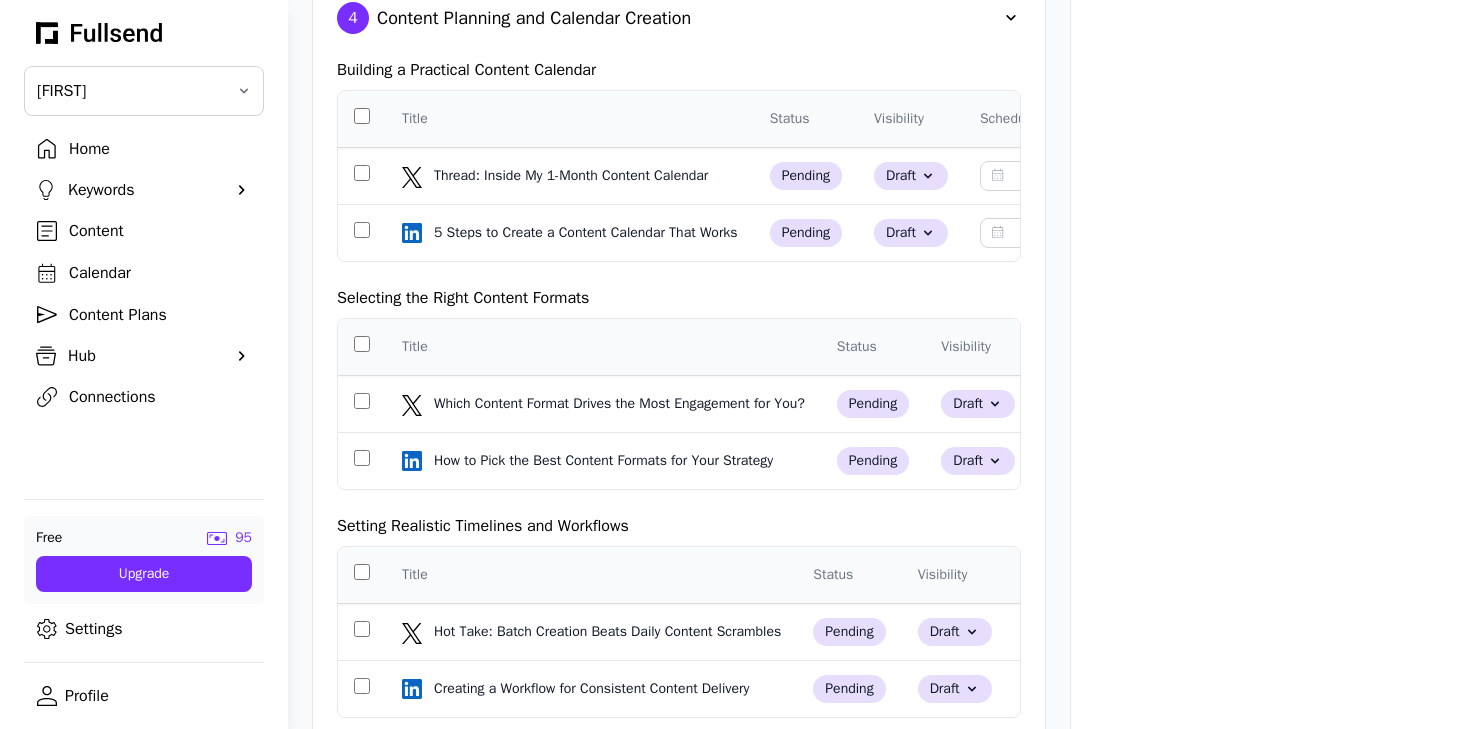 scroll, scrollTop: 2731, scrollLeft: 0, axis: vertical 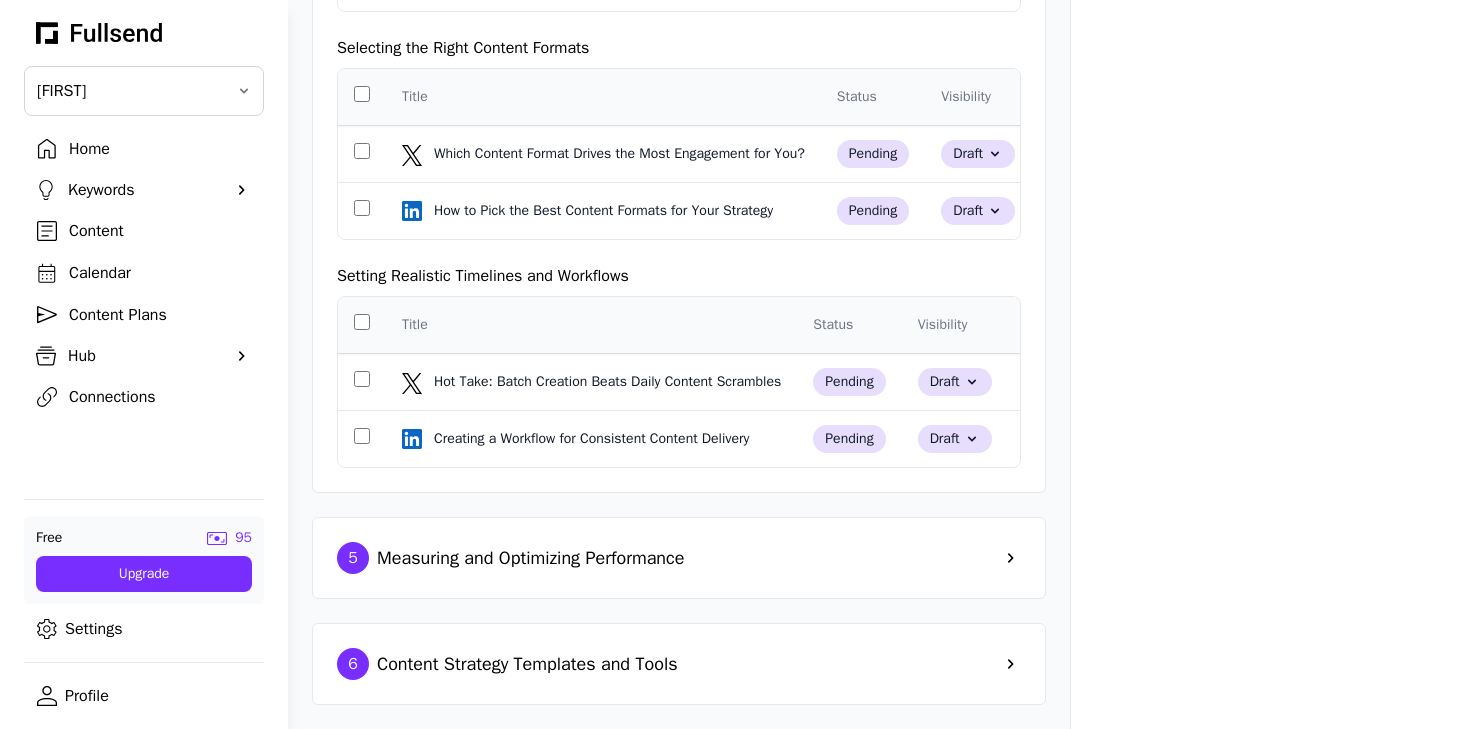 click on "5  Measuring and Optimizing Performance" 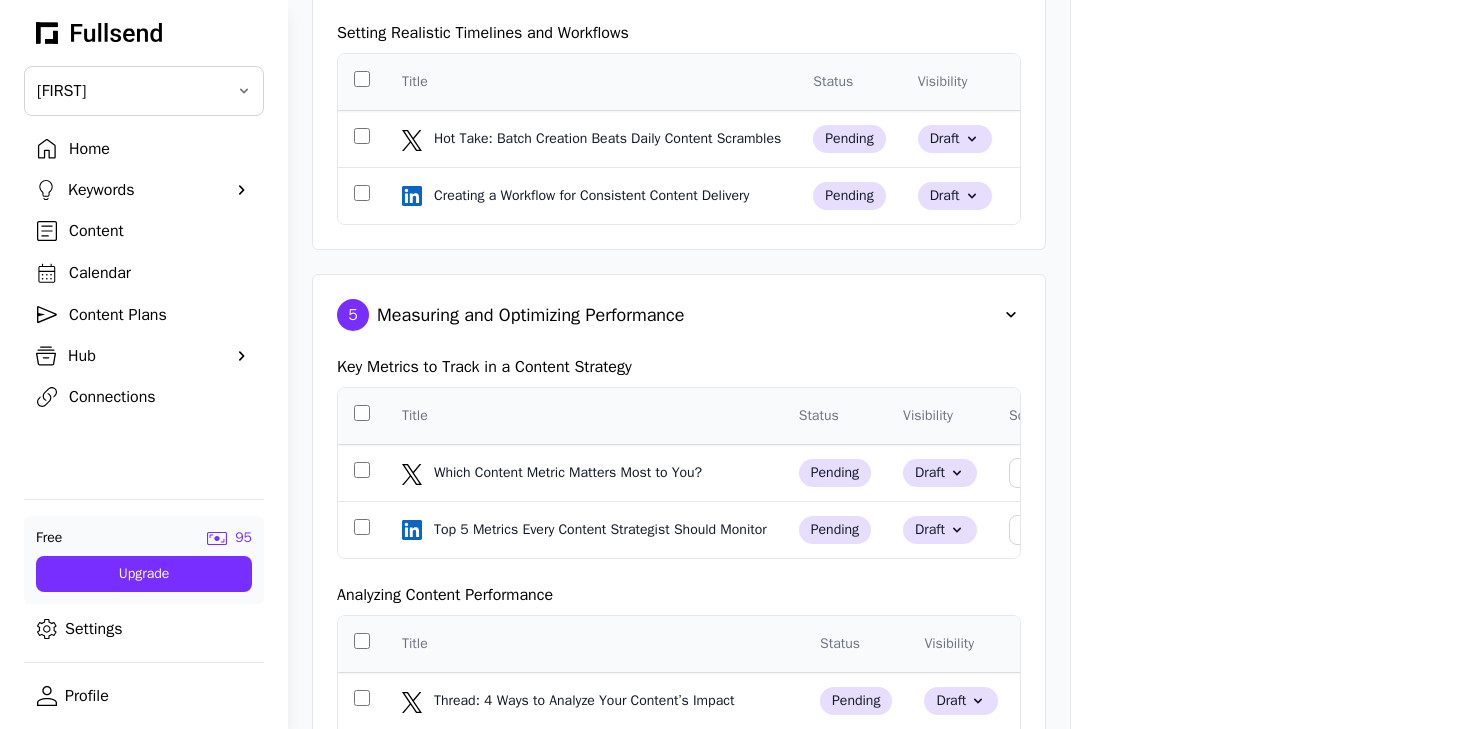 scroll, scrollTop: 3415, scrollLeft: 0, axis: vertical 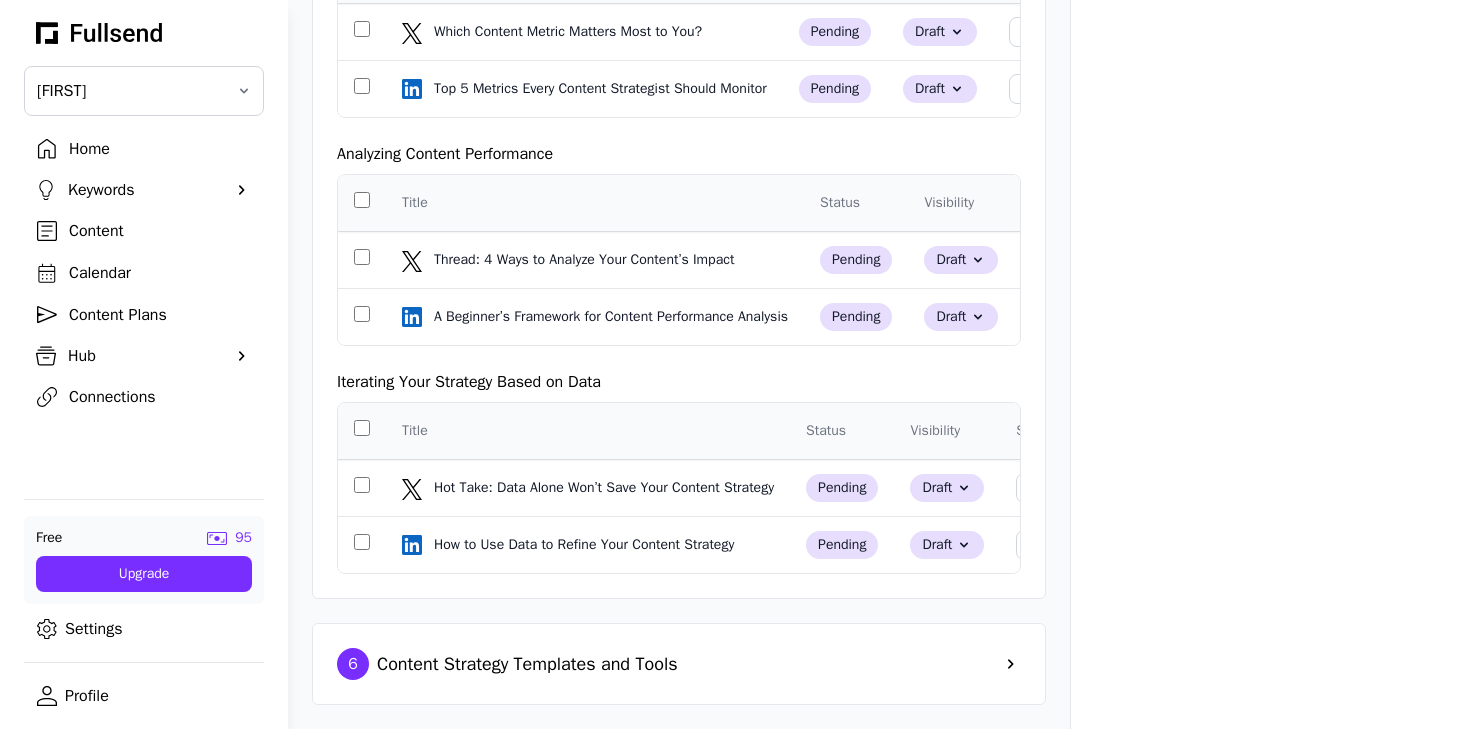 click on "Content Strategy Templates and Tools" at bounding box center (527, 664) 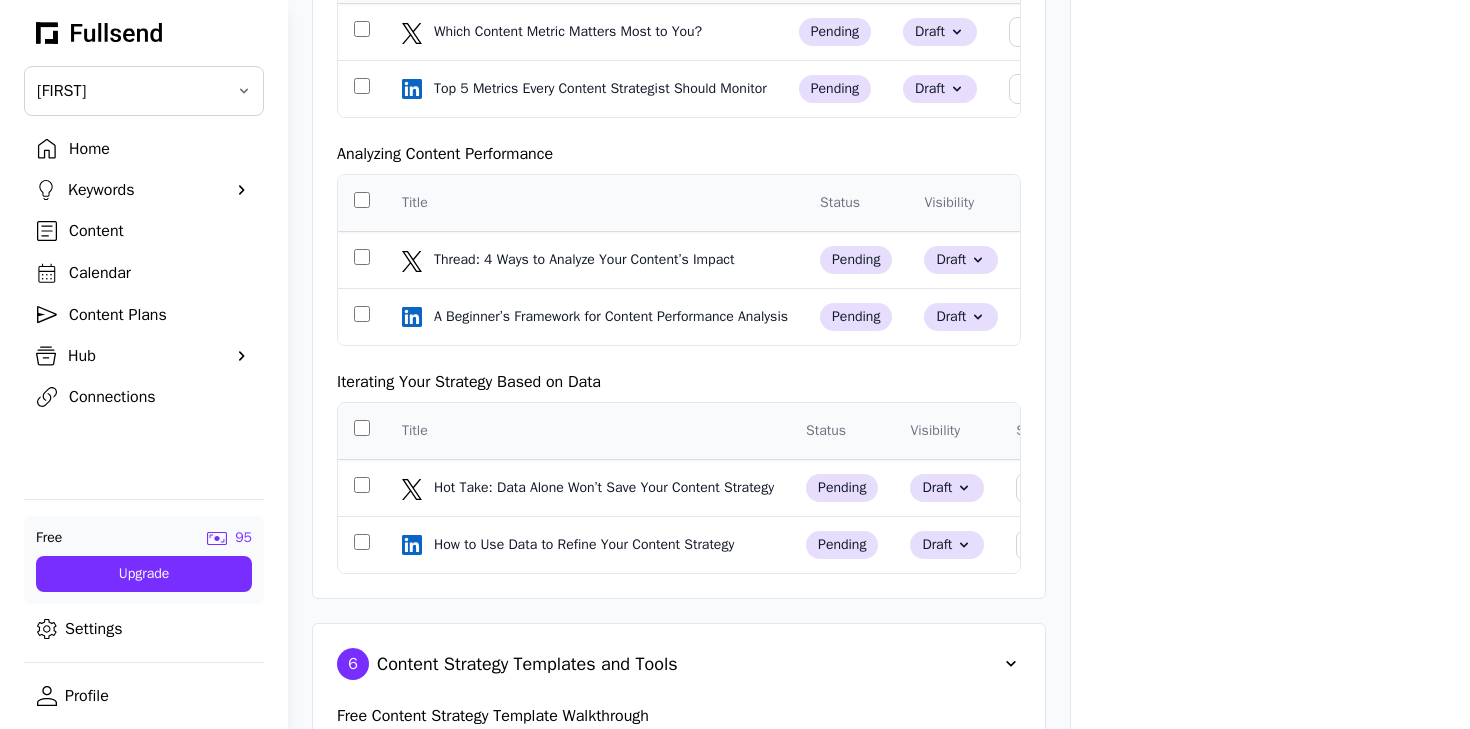 scroll, scrollTop: 4099, scrollLeft: 0, axis: vertical 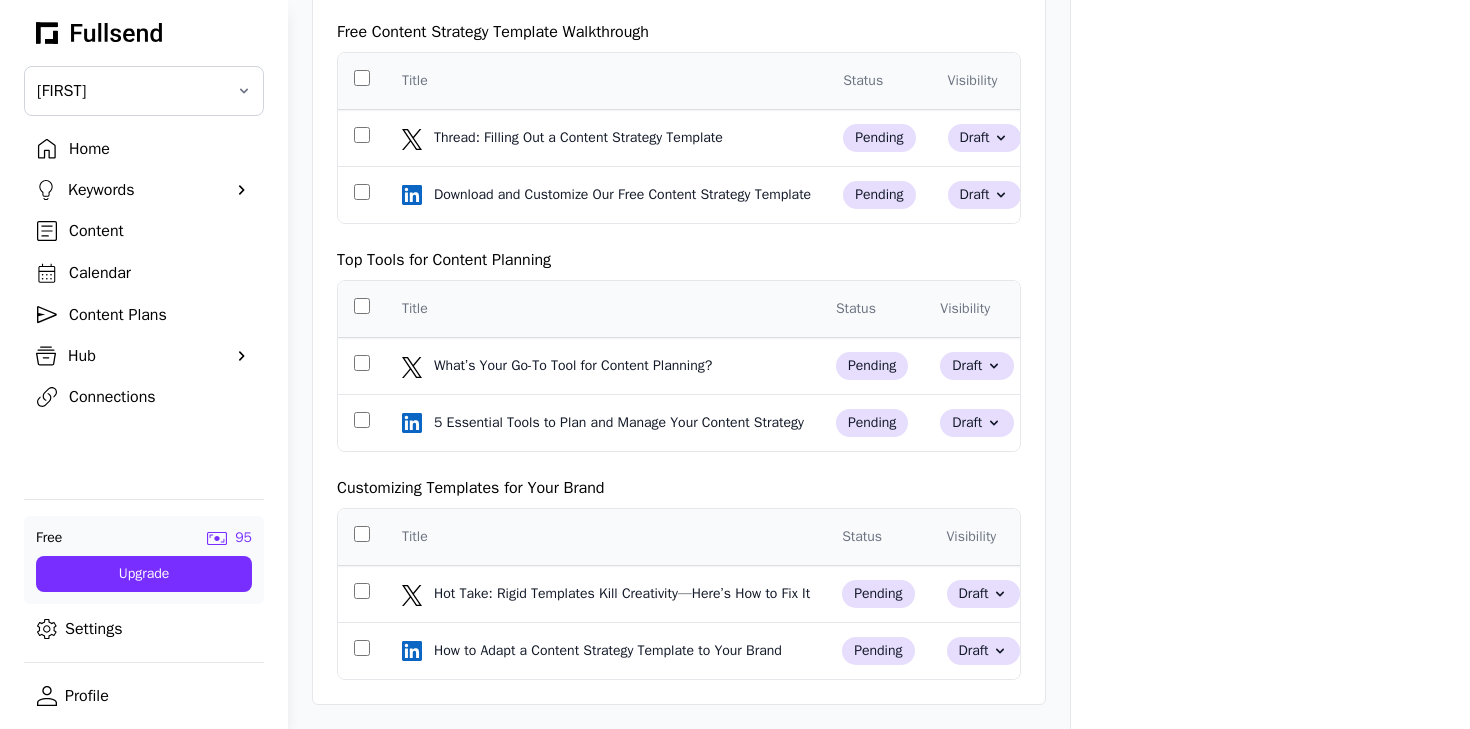 click on "Home" at bounding box center [160, 149] 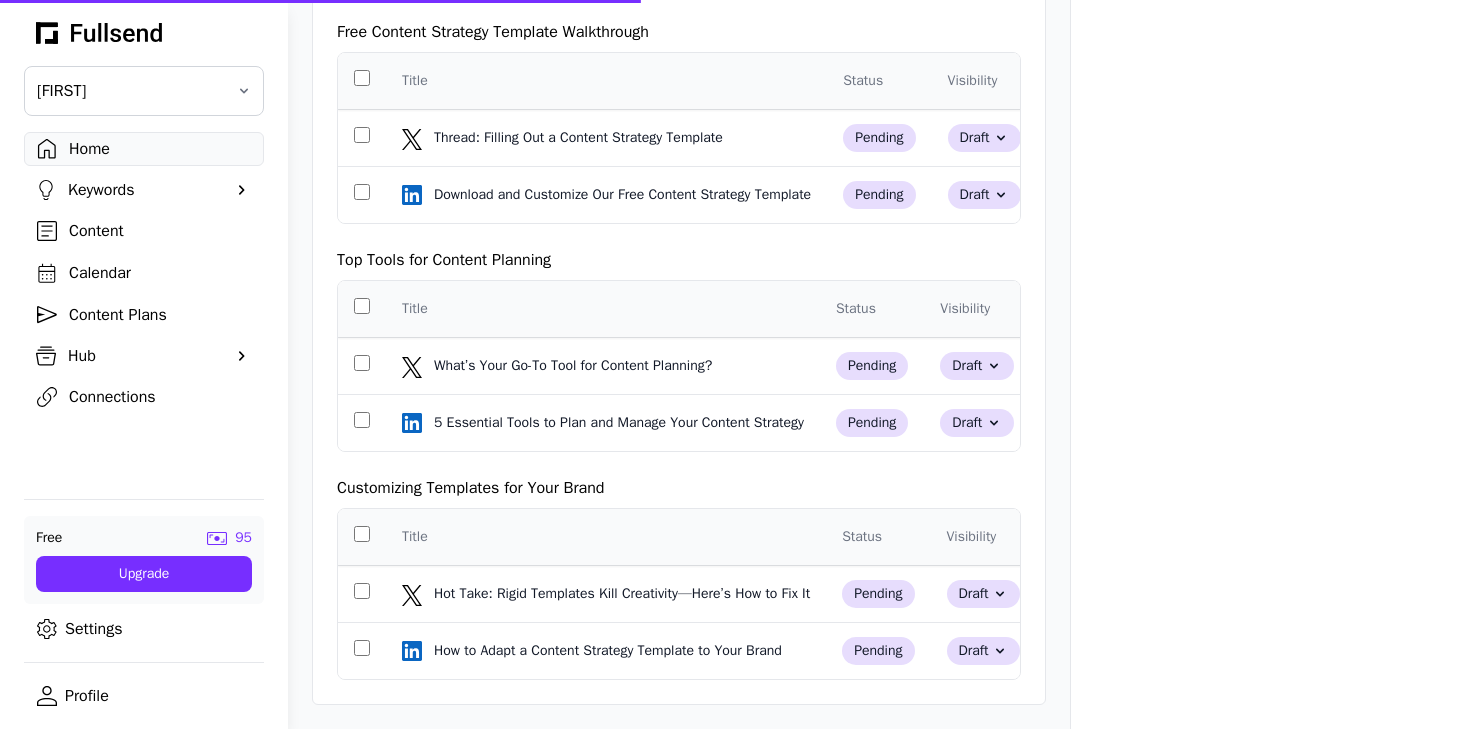 scroll, scrollTop: 0, scrollLeft: 0, axis: both 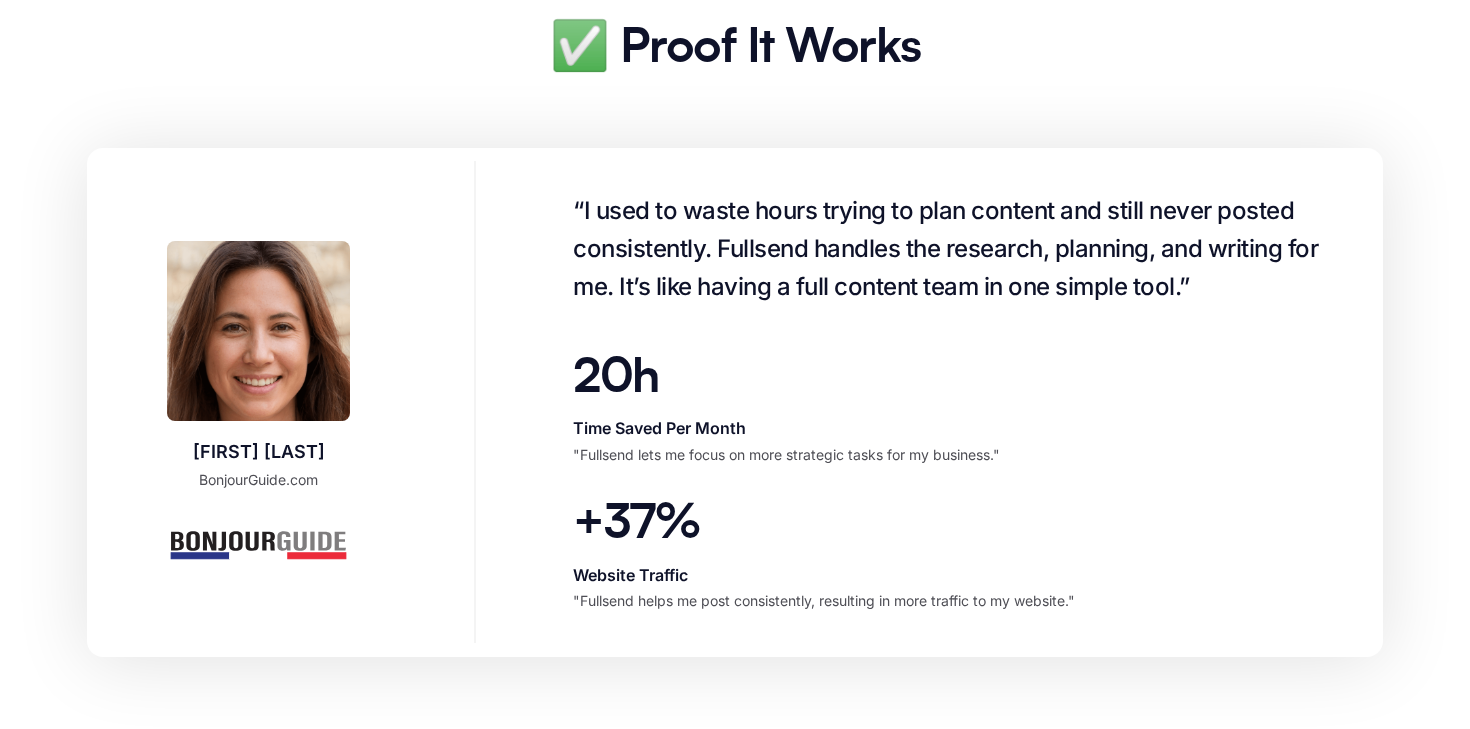 click on "“I used to waste hours trying to plan content and still never posted consistently. Fullsend handles the research, planning, and writing for me. It’s like having a full content team in one simple tool.”" at bounding box center (951, 249) 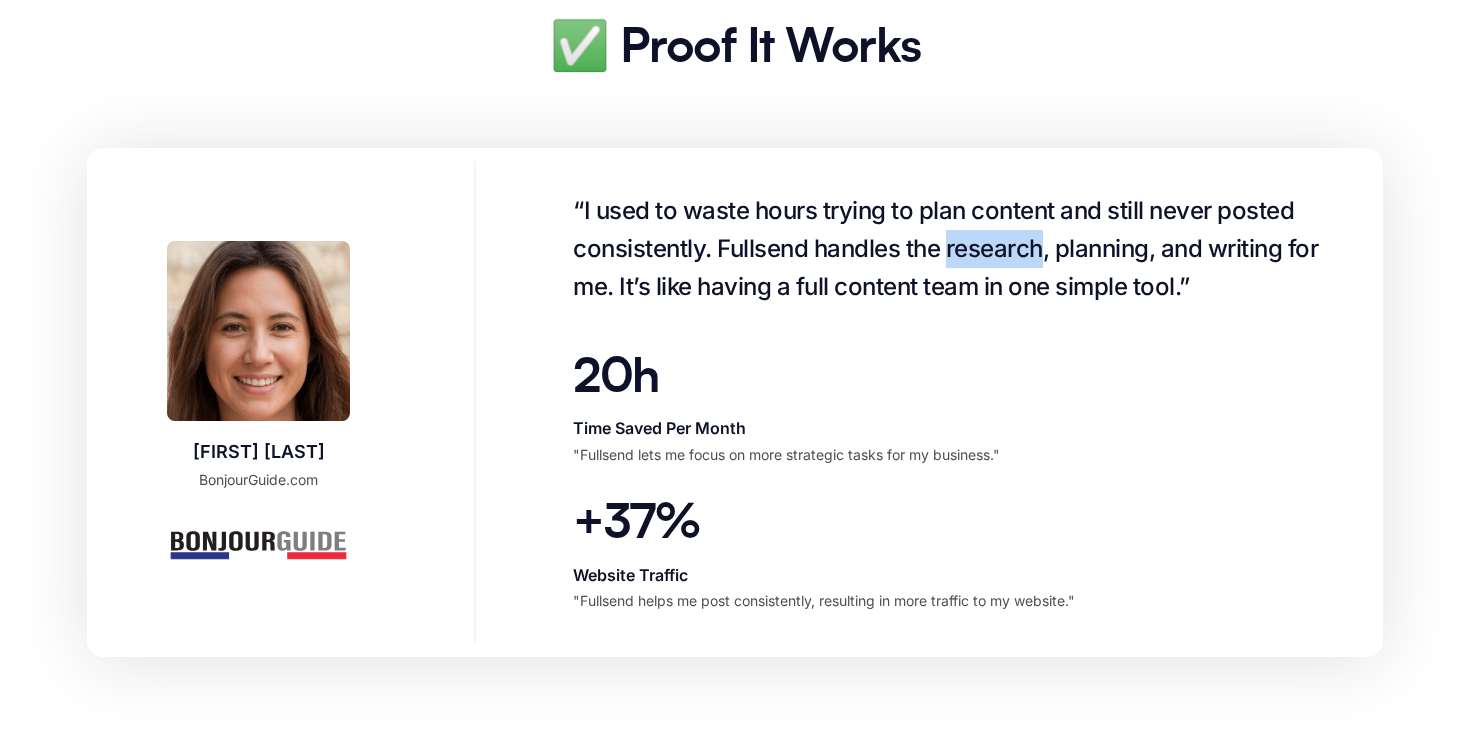 click on "“I used to waste hours trying to plan content and still never posted consistently. Fullsend handles the research, planning, and writing for me. It’s like having a full content team in one simple tool.”" at bounding box center (951, 249) 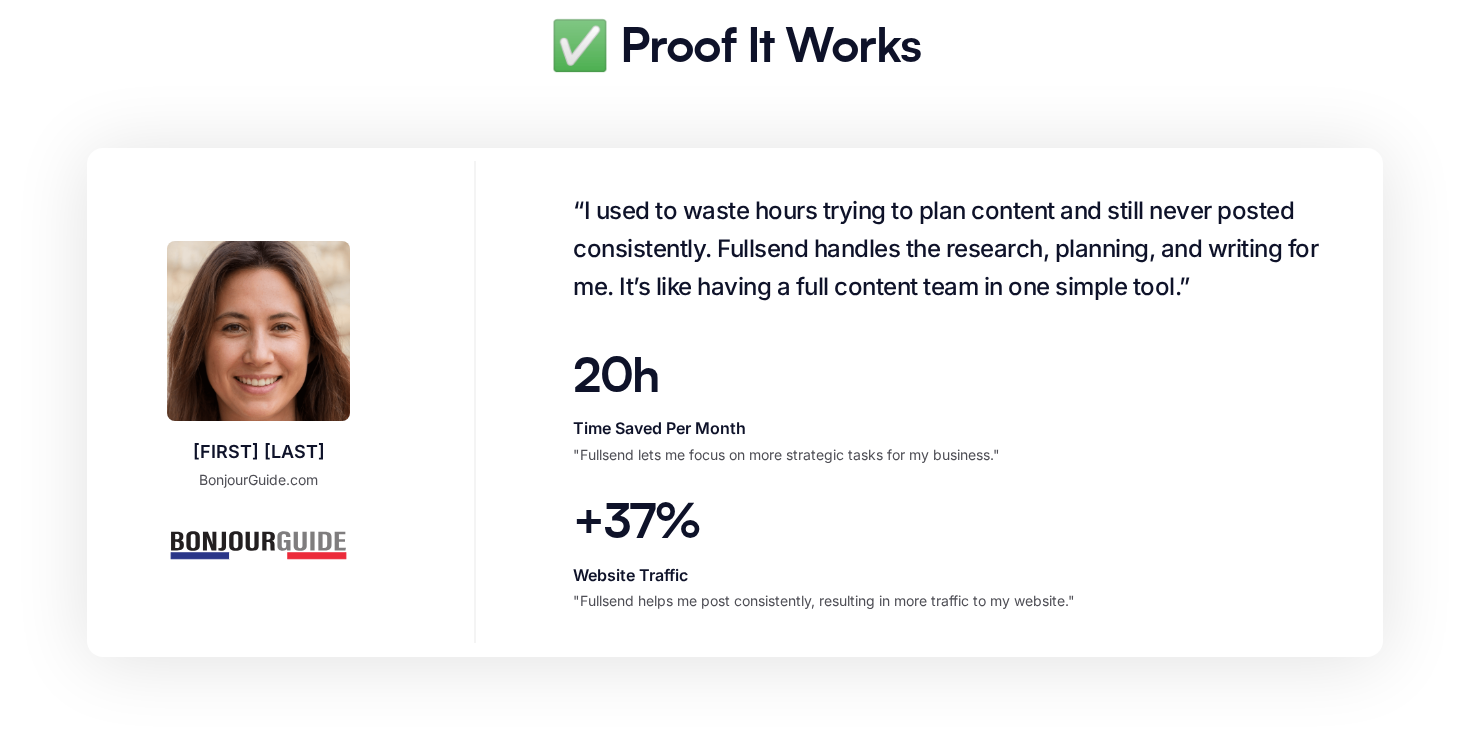 click on "“I used to waste hours trying to plan content and still never posted consistently. Fullsend handles the research, planning, and writing for me. It’s like having a full content team in one simple tool.”" at bounding box center (951, 249) 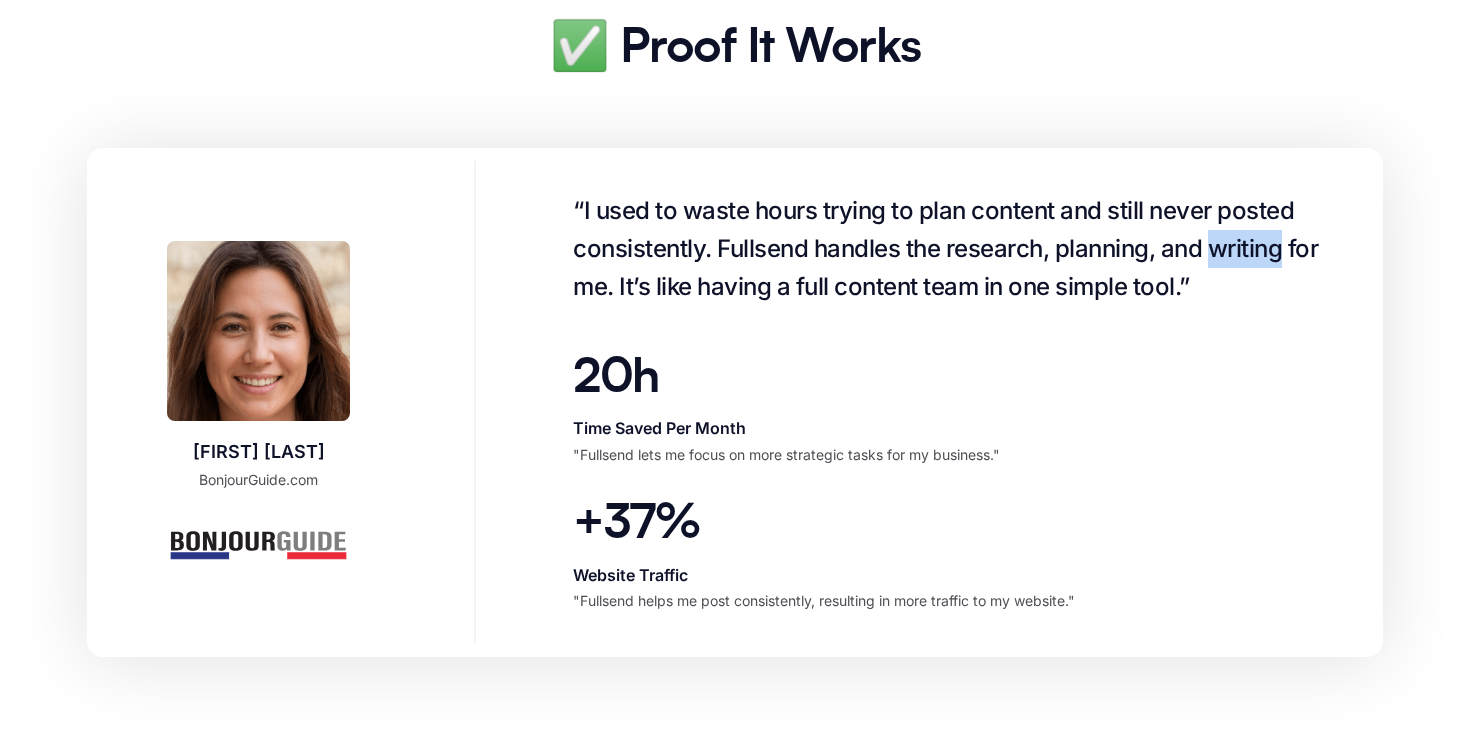 click on "“I used to waste hours trying to plan content and still never posted consistently. Fullsend handles the research, planning, and writing for me. It’s like having a full content team in one simple tool.”" at bounding box center (951, 249) 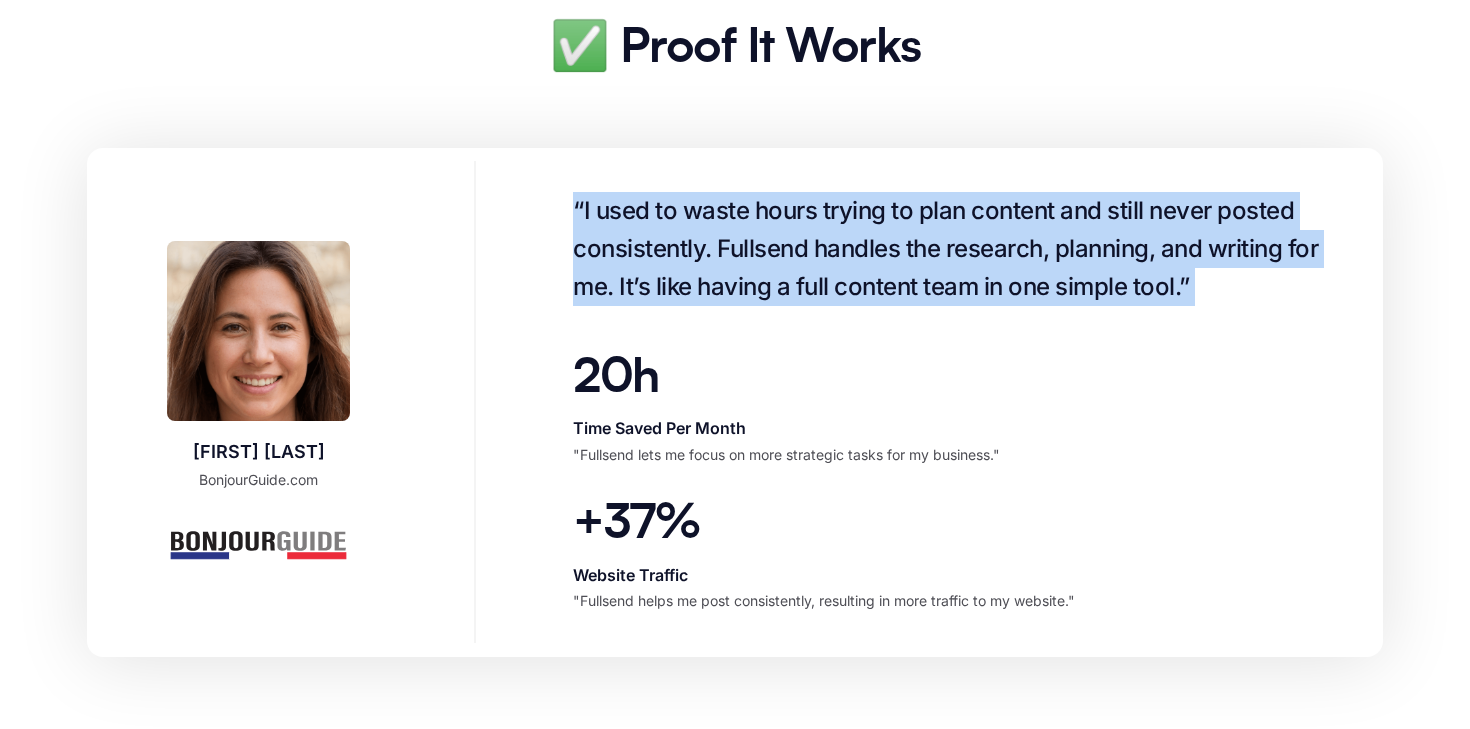 click on "“I used to waste hours trying to plan content and still never posted consistently. Fullsend handles the research, planning, and writing for me. It’s like having a full content team in one simple tool.”" at bounding box center (951, 249) 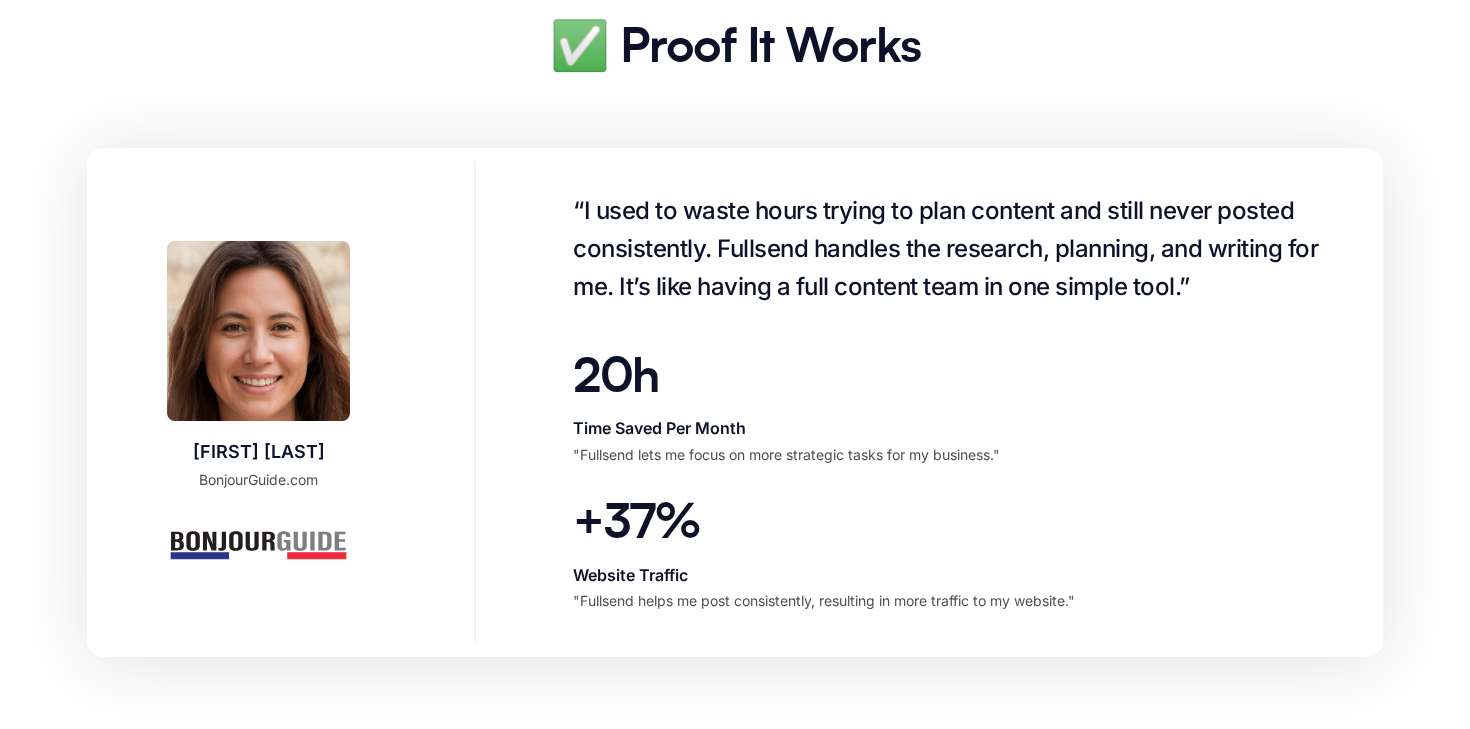 click on "“I used to waste hours trying to plan content and still never posted consistently. Fullsend handles the research, planning, and writing for me. It’s like having a full content team in one simple tool.”" at bounding box center (951, 249) 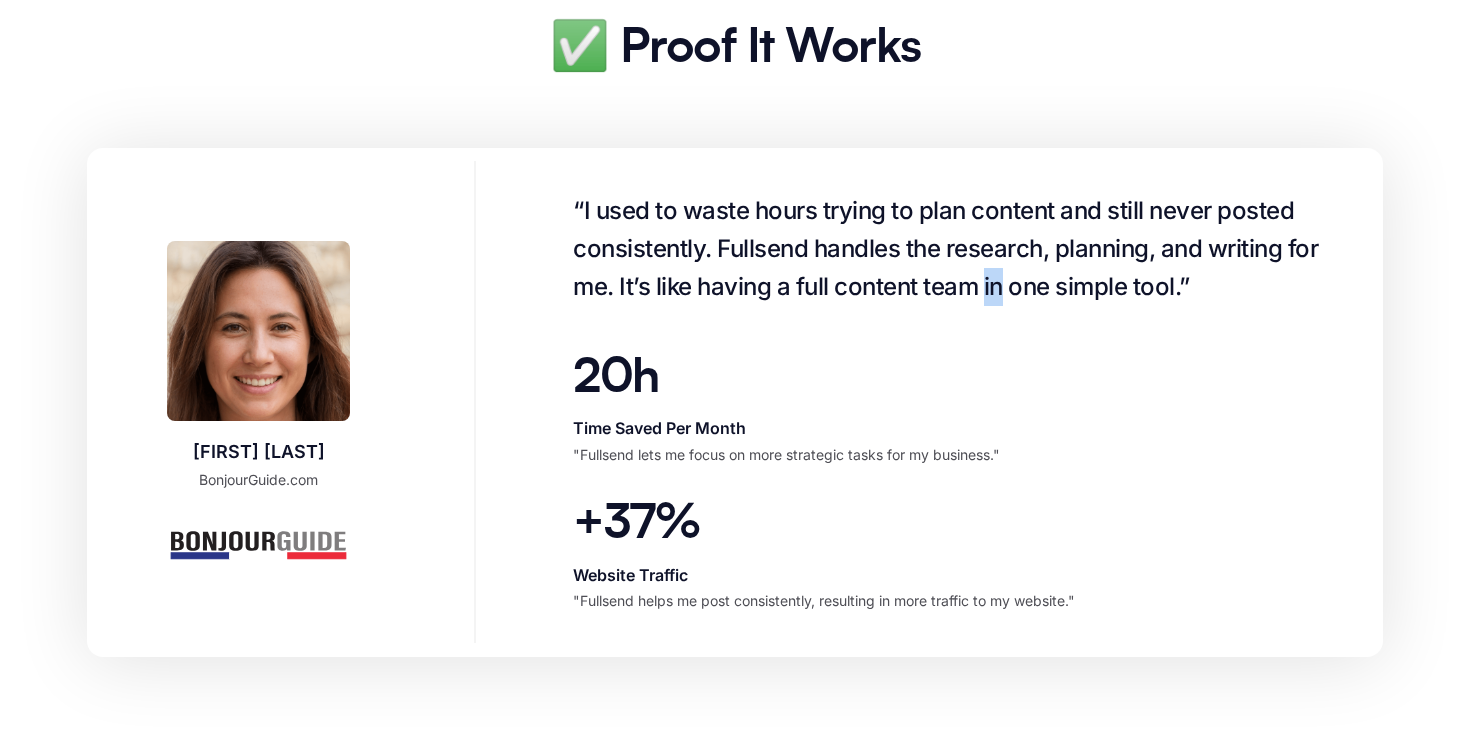 click on "“I used to waste hours trying to plan content and still never posted consistently. Fullsend handles the research, planning, and writing for me. It’s like having a full content team in one simple tool.”" at bounding box center (951, 249) 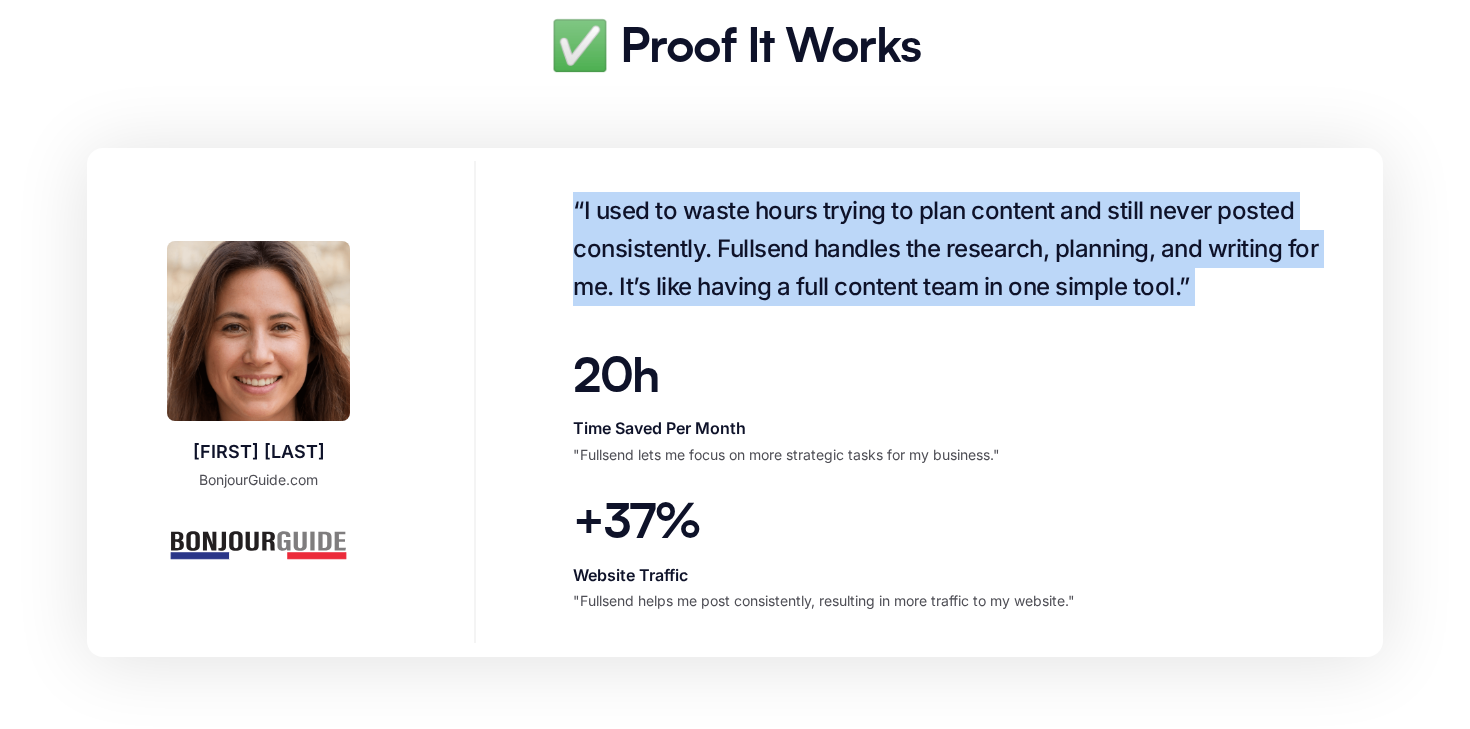click on "“I used to waste hours trying to plan content and still never posted consistently. Fullsend handles the research, planning, and writing for me. It’s like having a full content team in one simple tool.”" at bounding box center (951, 249) 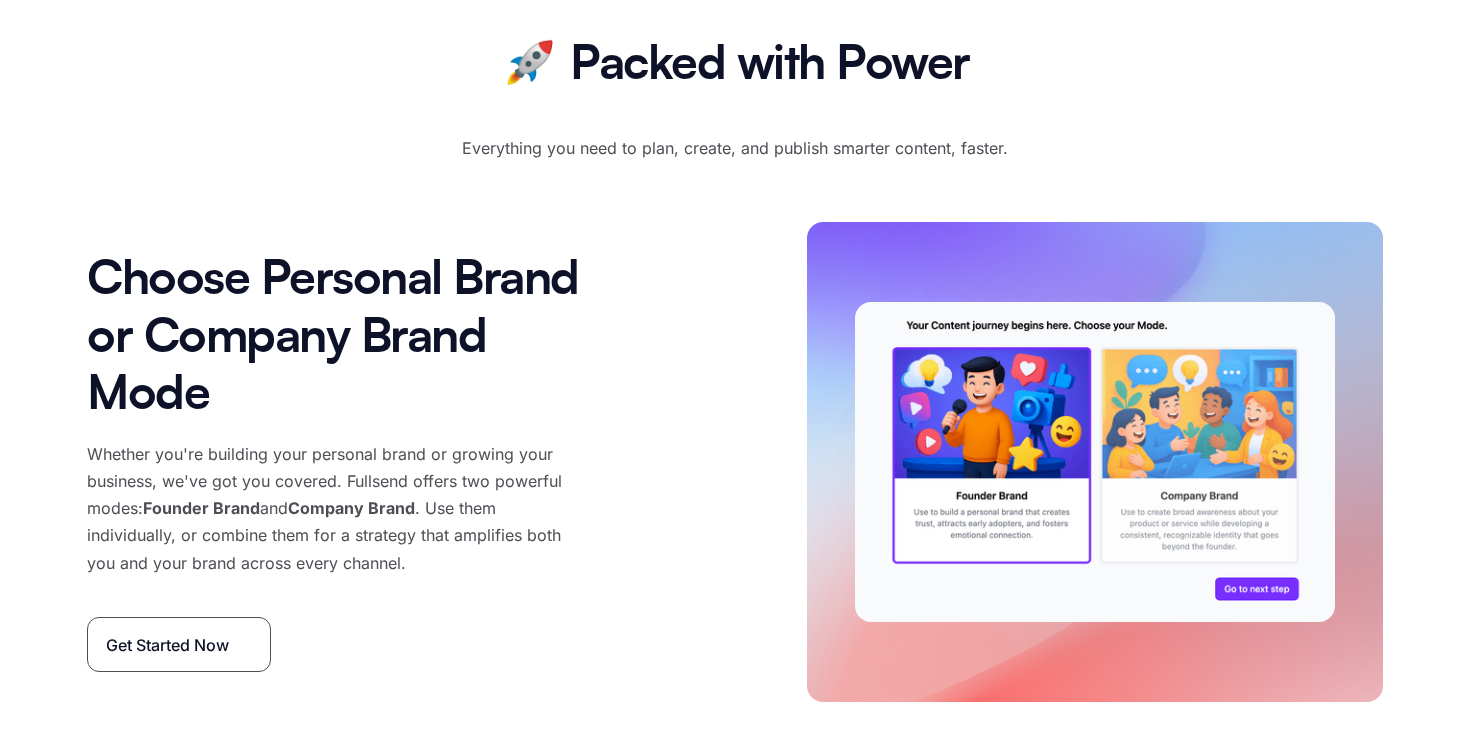 scroll, scrollTop: 2785, scrollLeft: 0, axis: vertical 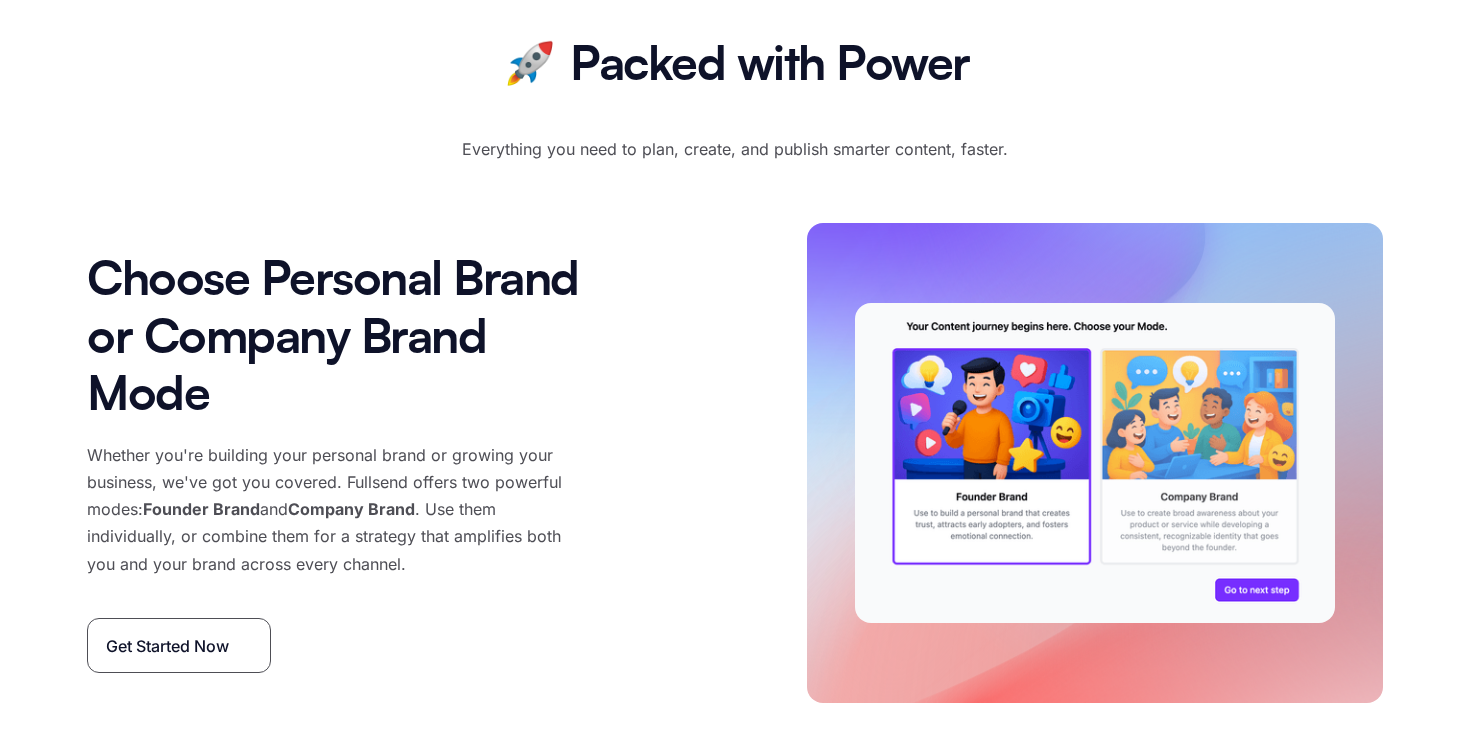 click on "Choose Personal Brand or Company Brand Mode" at bounding box center [351, 339] 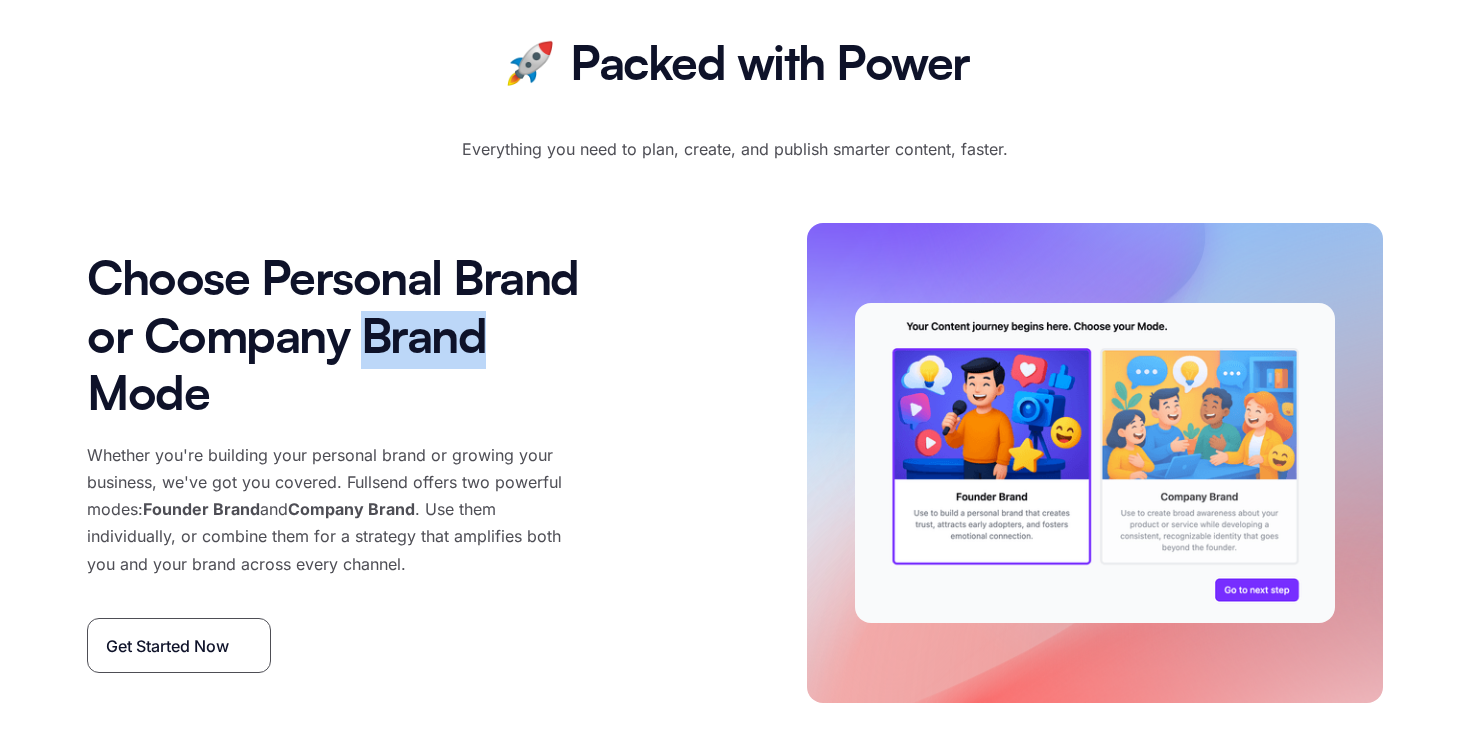 click on "Choose Personal Brand or Company Brand Mode" at bounding box center (351, 339) 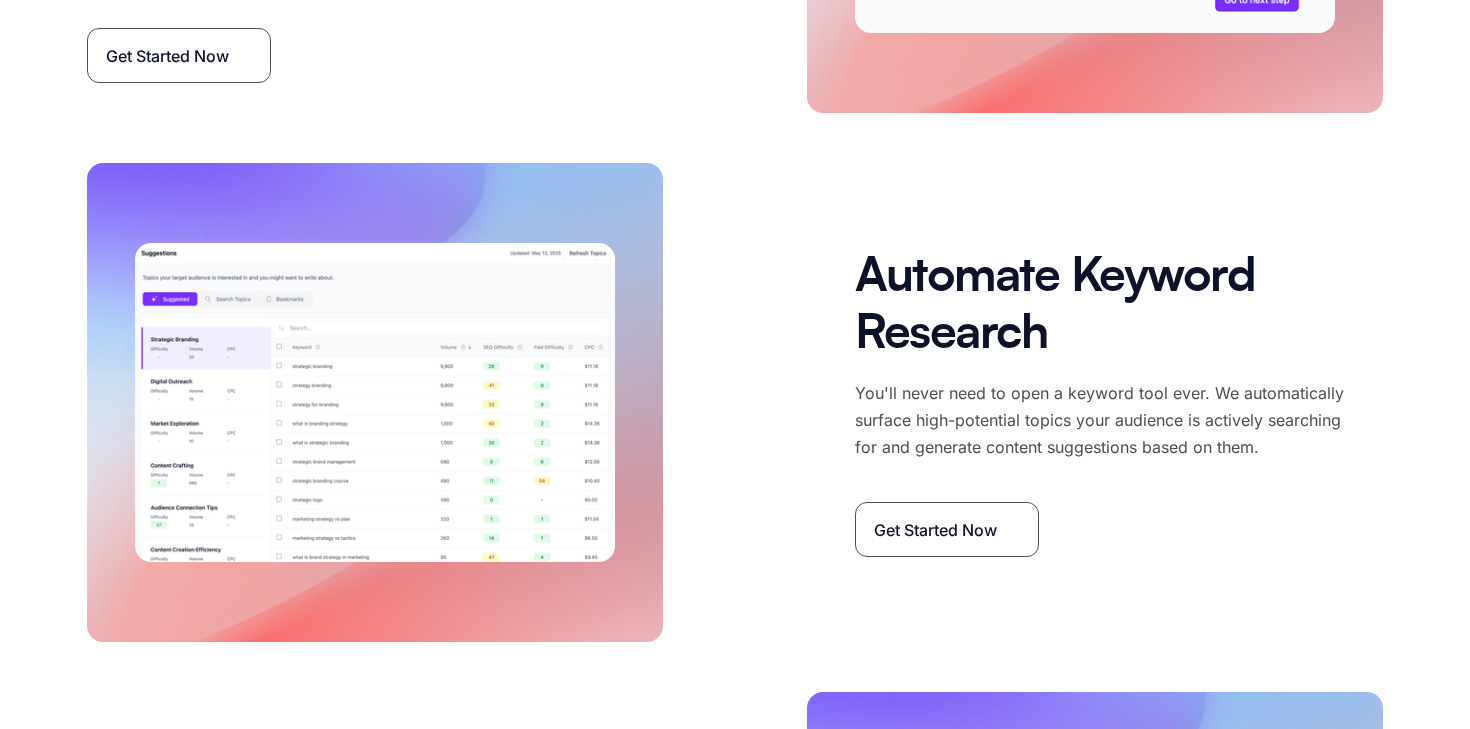 scroll, scrollTop: 3391, scrollLeft: 0, axis: vertical 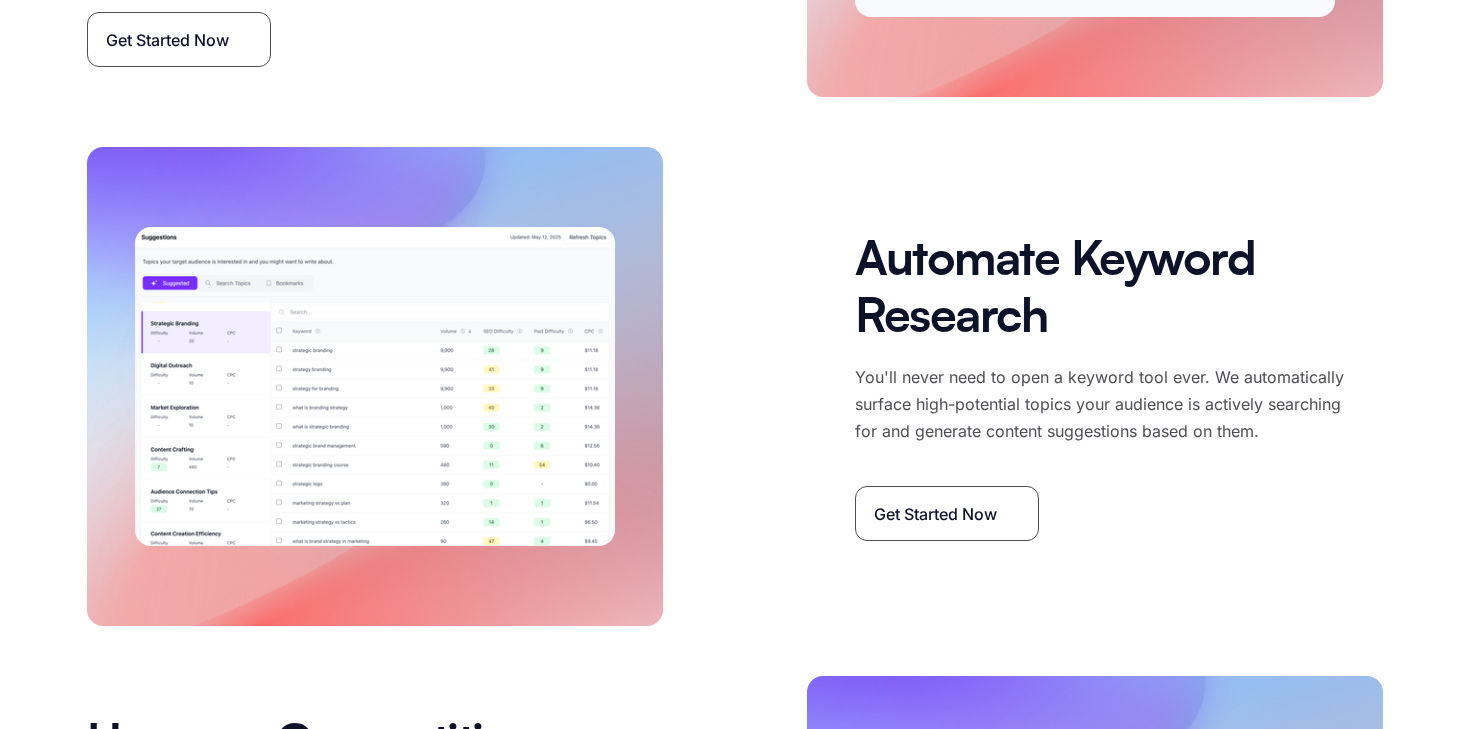 click on "Automate Keyword Research" at bounding box center [1119, 290] 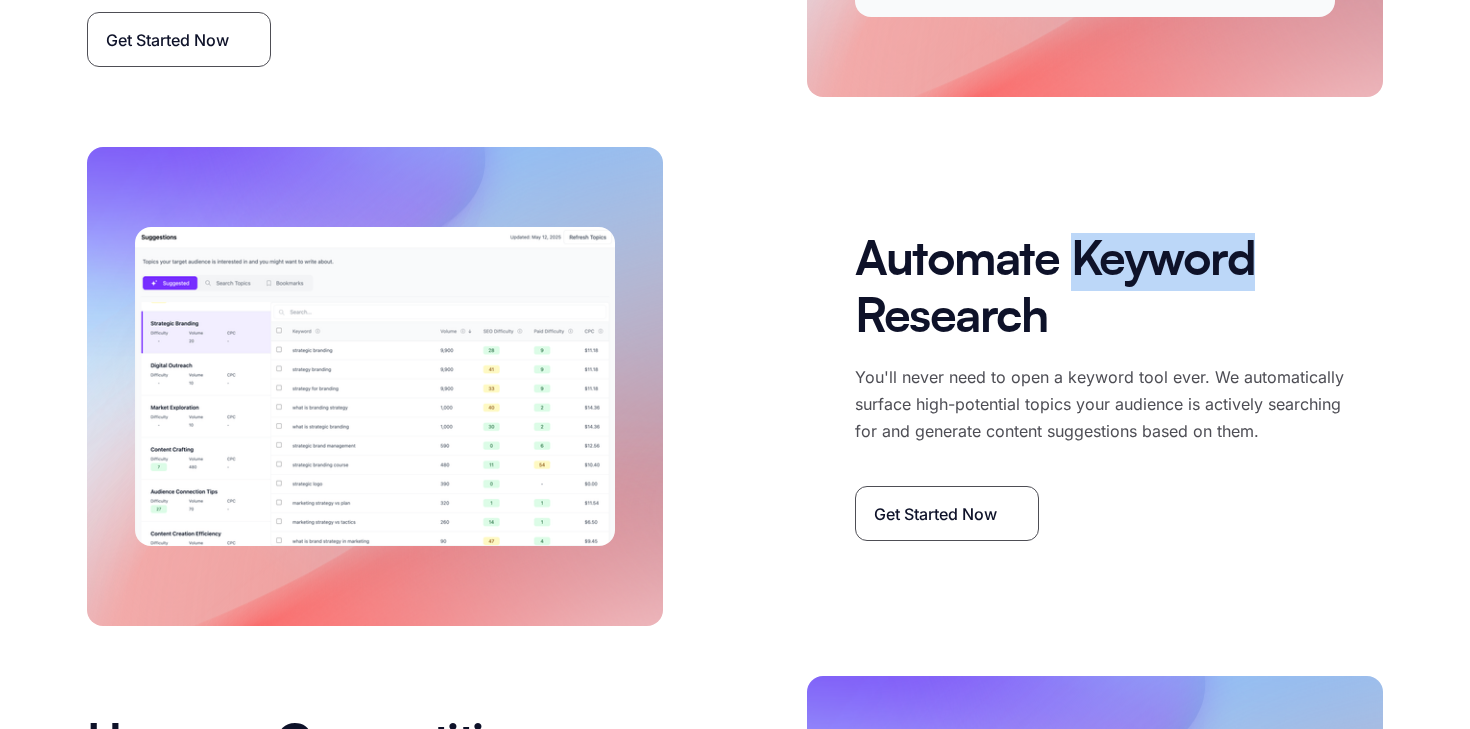click on "Automate Keyword Research" at bounding box center [1119, 290] 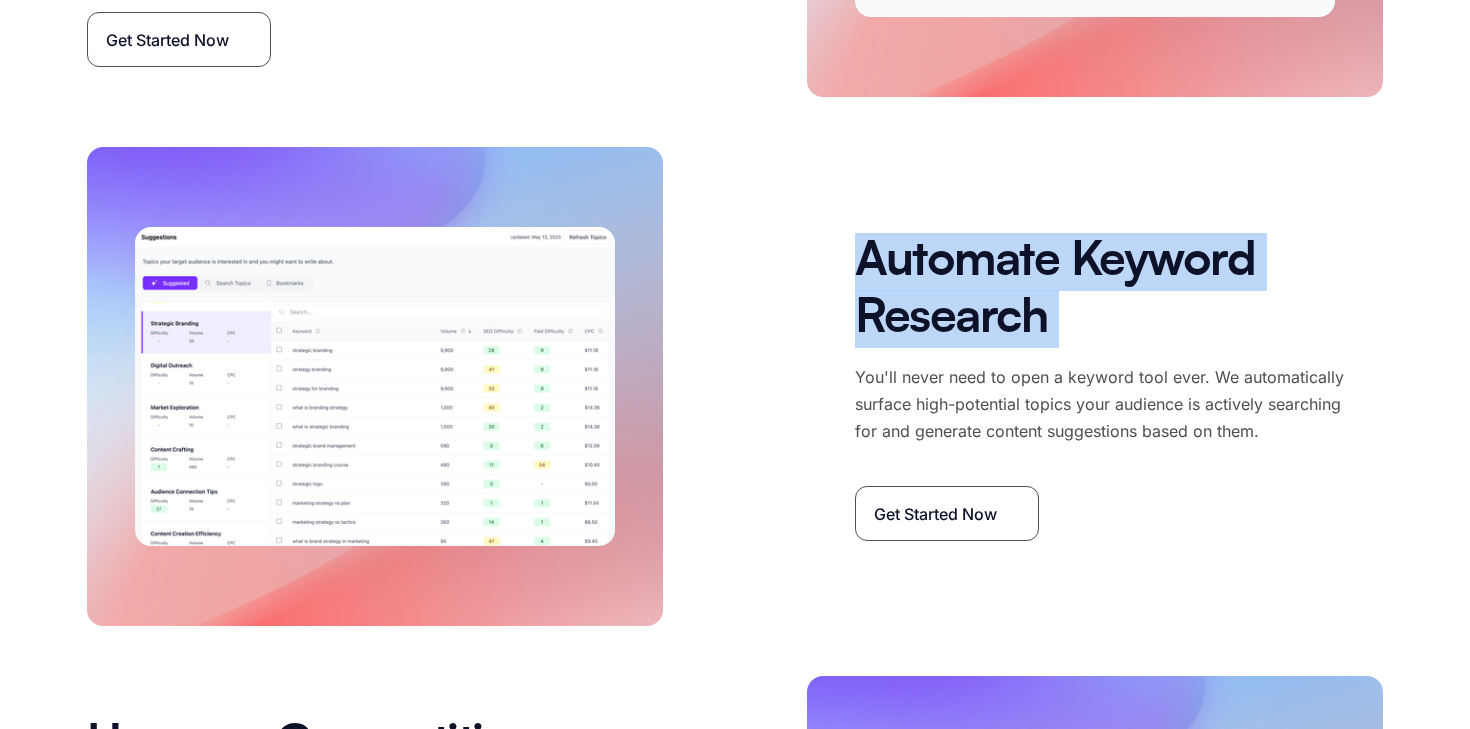 click on "You'll never need to open a keyword tool ever. We automatically surface high-potential topics your audience is actively searching for and generate content suggestions based on them." at bounding box center [1106, 405] 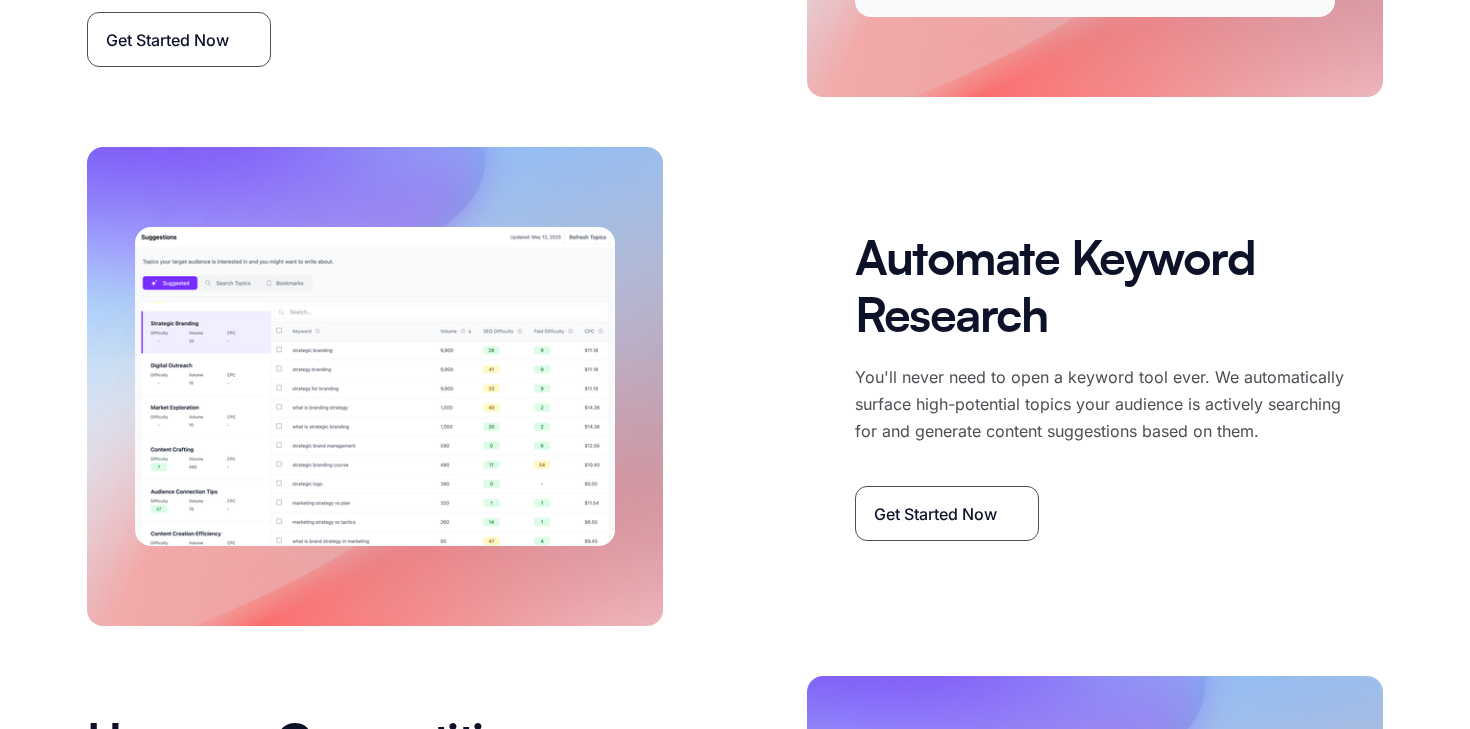 click on "You'll never need to open a keyword tool ever. We automatically surface high-potential topics your audience is actively searching for and generate content suggestions based on them." at bounding box center [1106, 405] 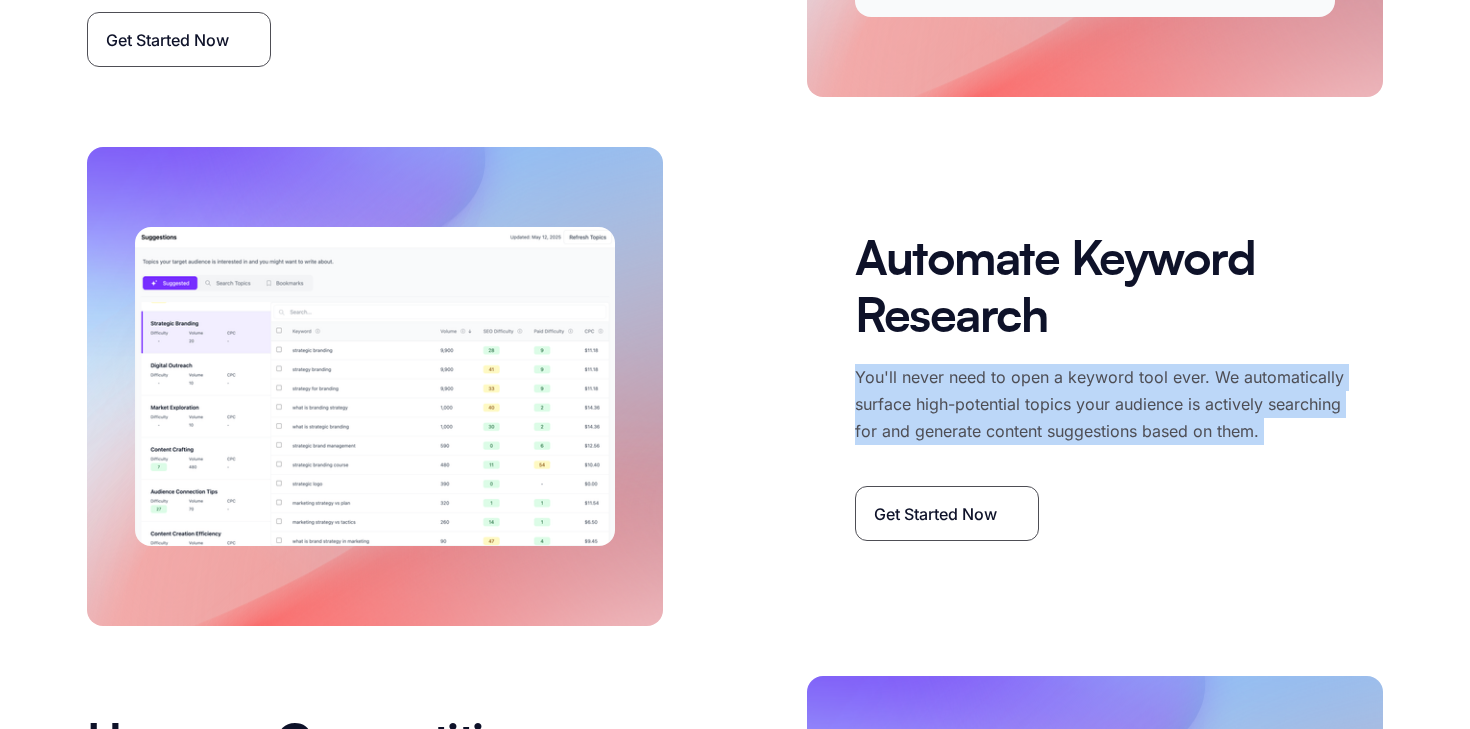 click on "You'll never need to open a keyword tool ever. We automatically surface high-potential topics your audience is actively searching for and generate content suggestions based on them." at bounding box center (1106, 405) 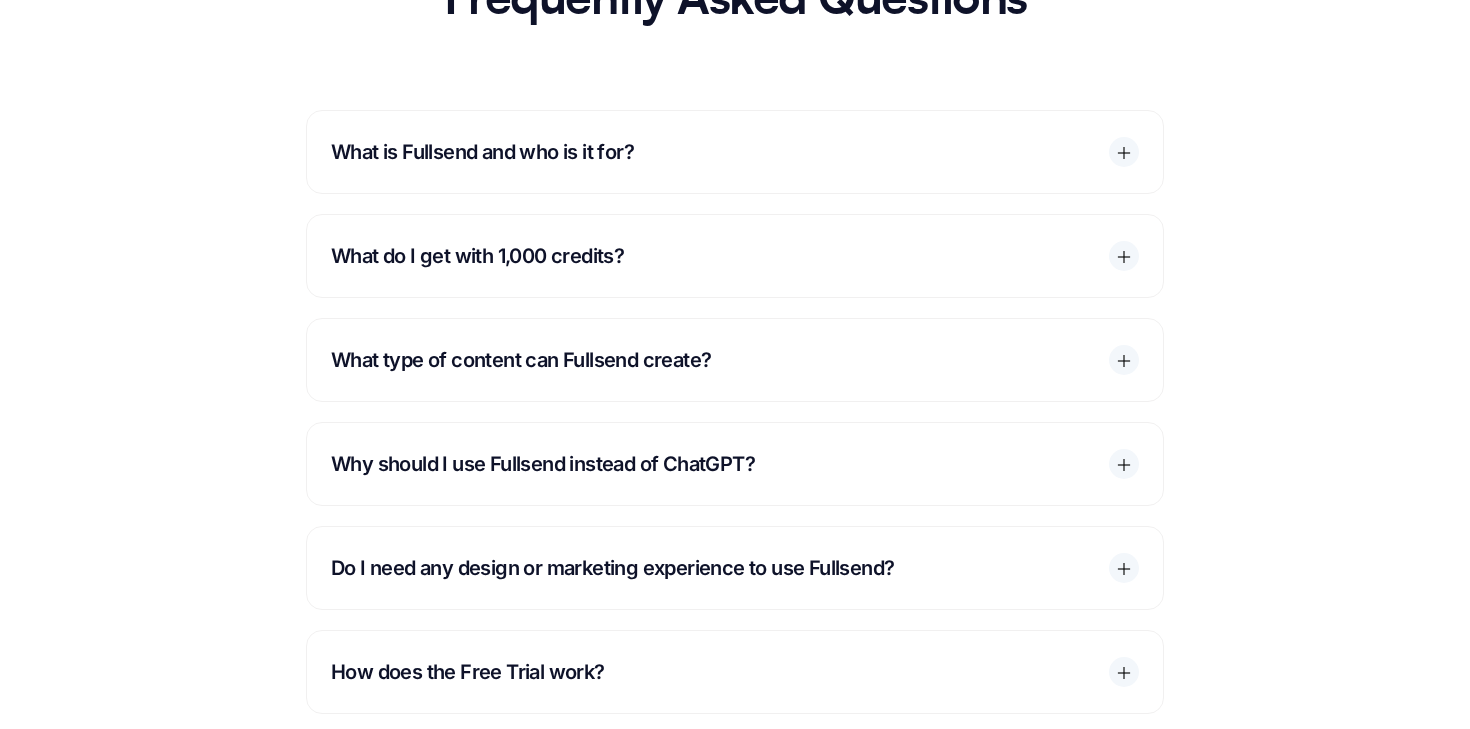 scroll, scrollTop: 8998, scrollLeft: 0, axis: vertical 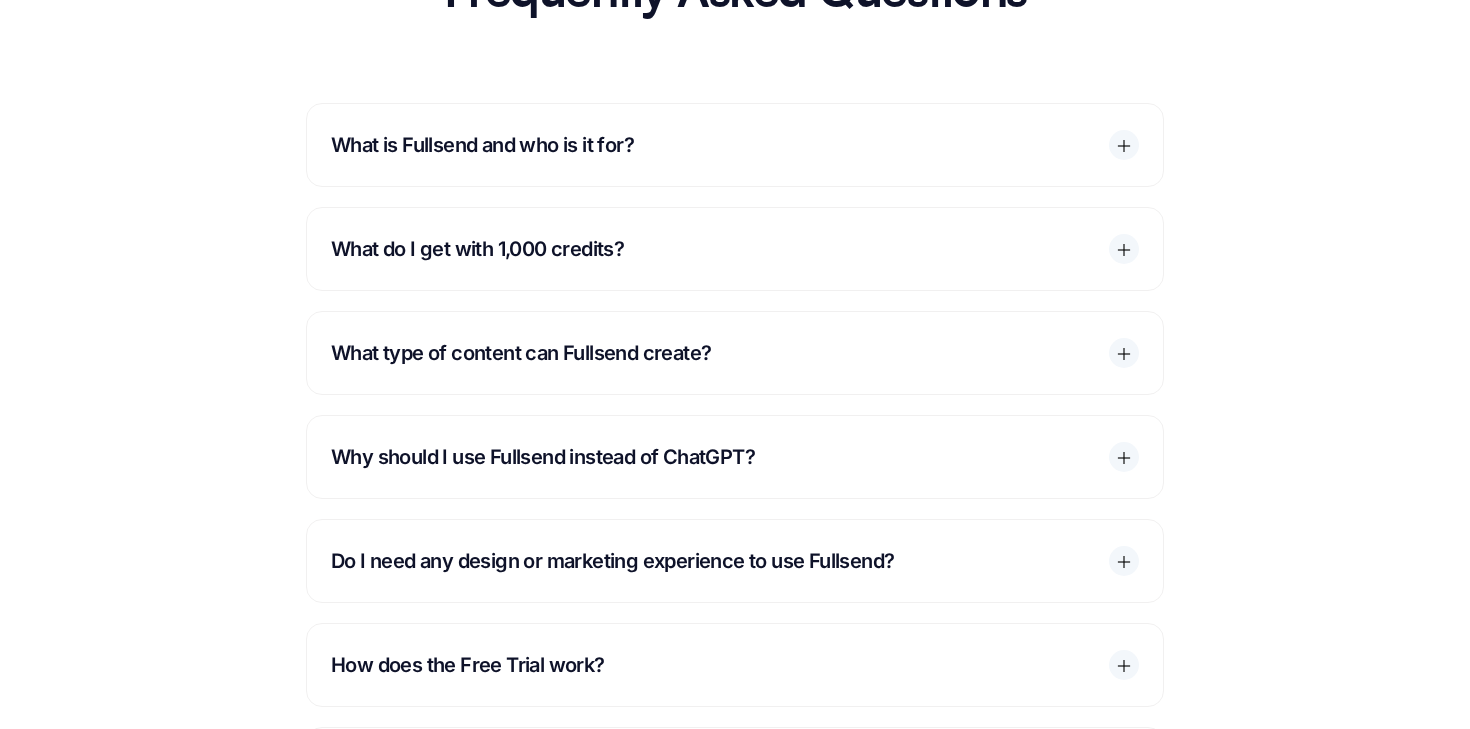 click on "What do I get with 1,000 credits?" at bounding box center [735, 249] 